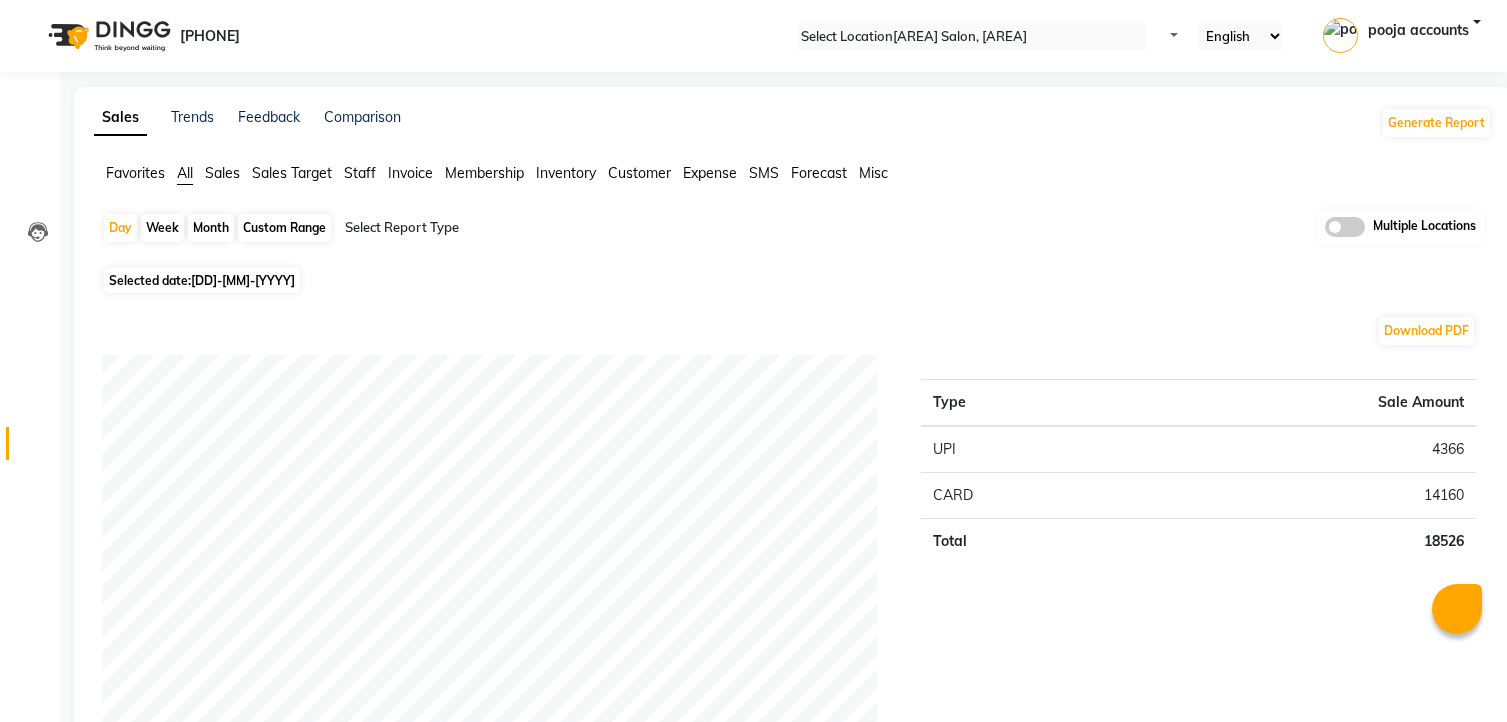 scroll, scrollTop: 0, scrollLeft: 0, axis: both 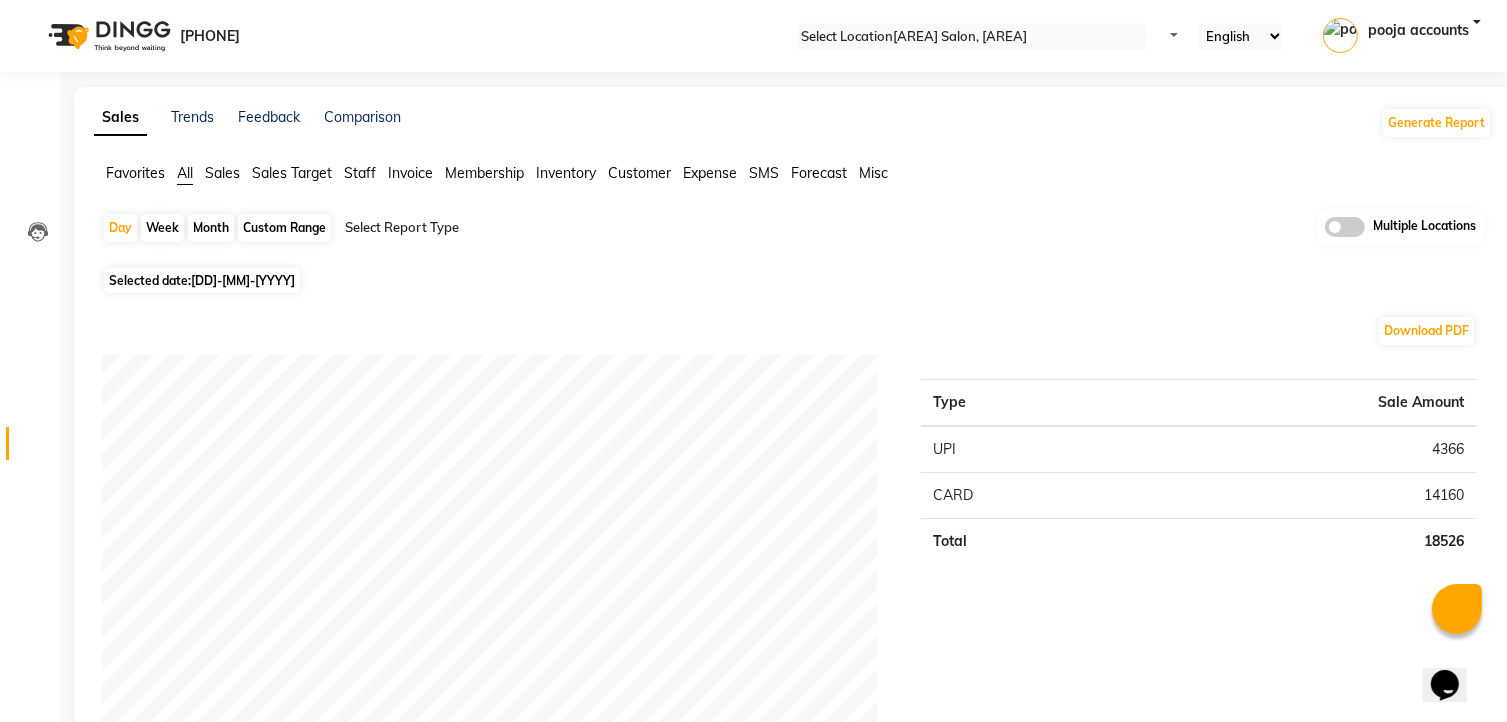 click at bounding box center (972, 37) 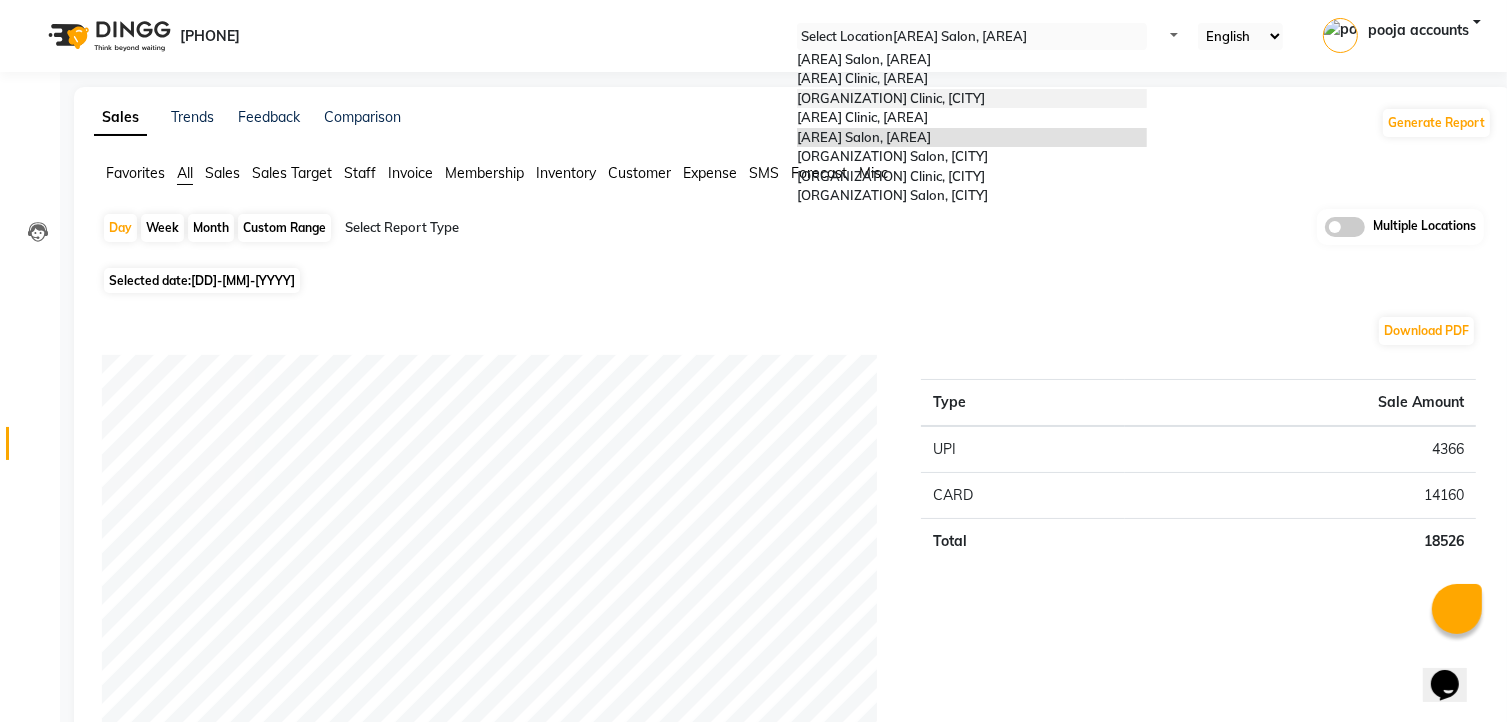 click on "[PLACE], [PLACE]" at bounding box center (891, 98) 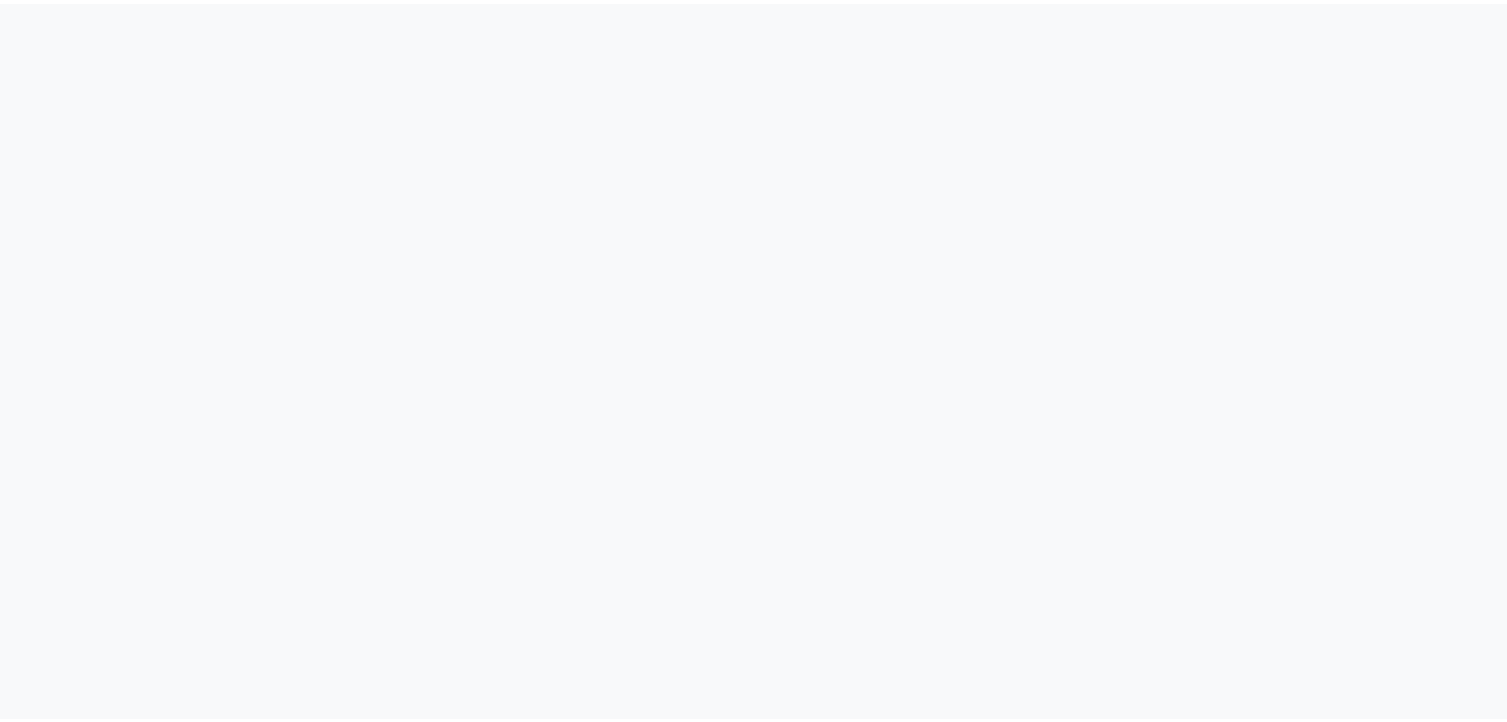 scroll, scrollTop: 0, scrollLeft: 0, axis: both 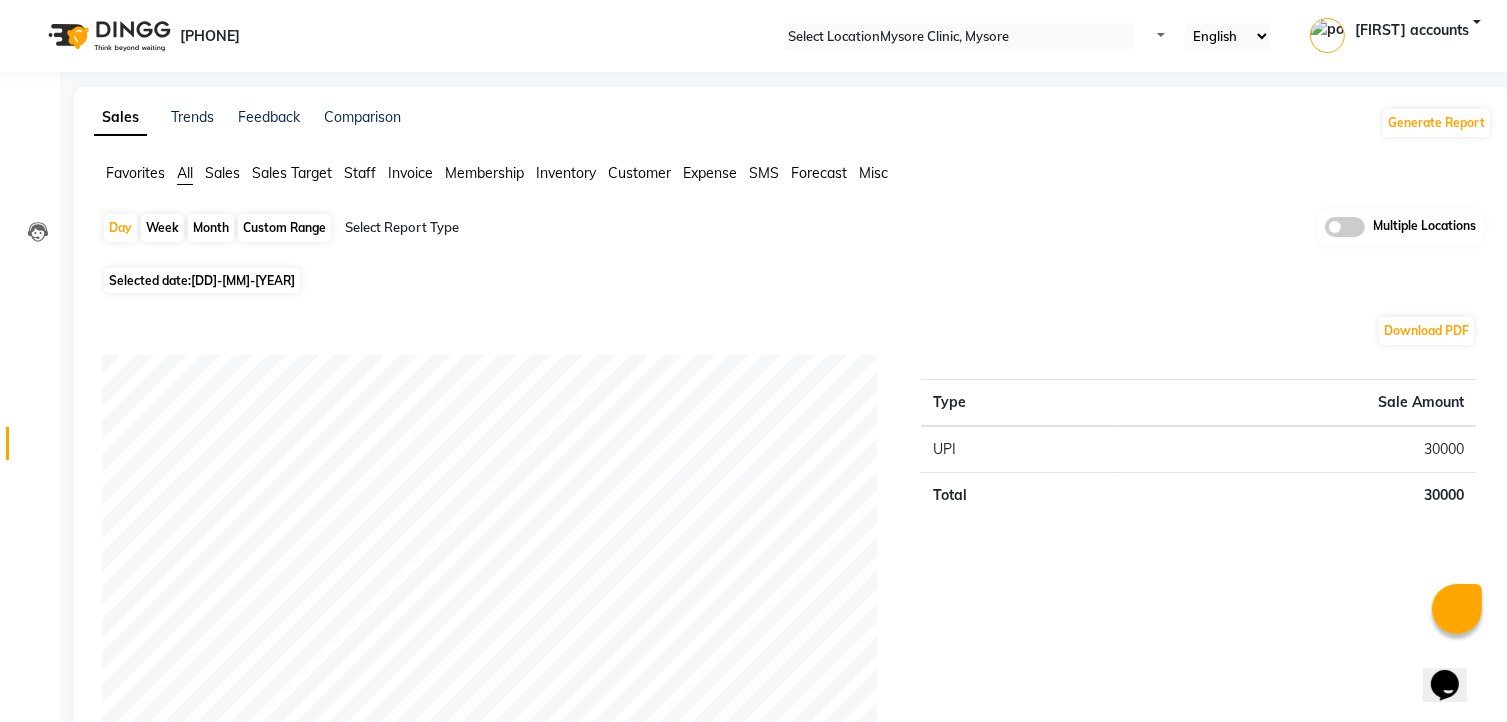 click on "[DATE]" at bounding box center [243, 280] 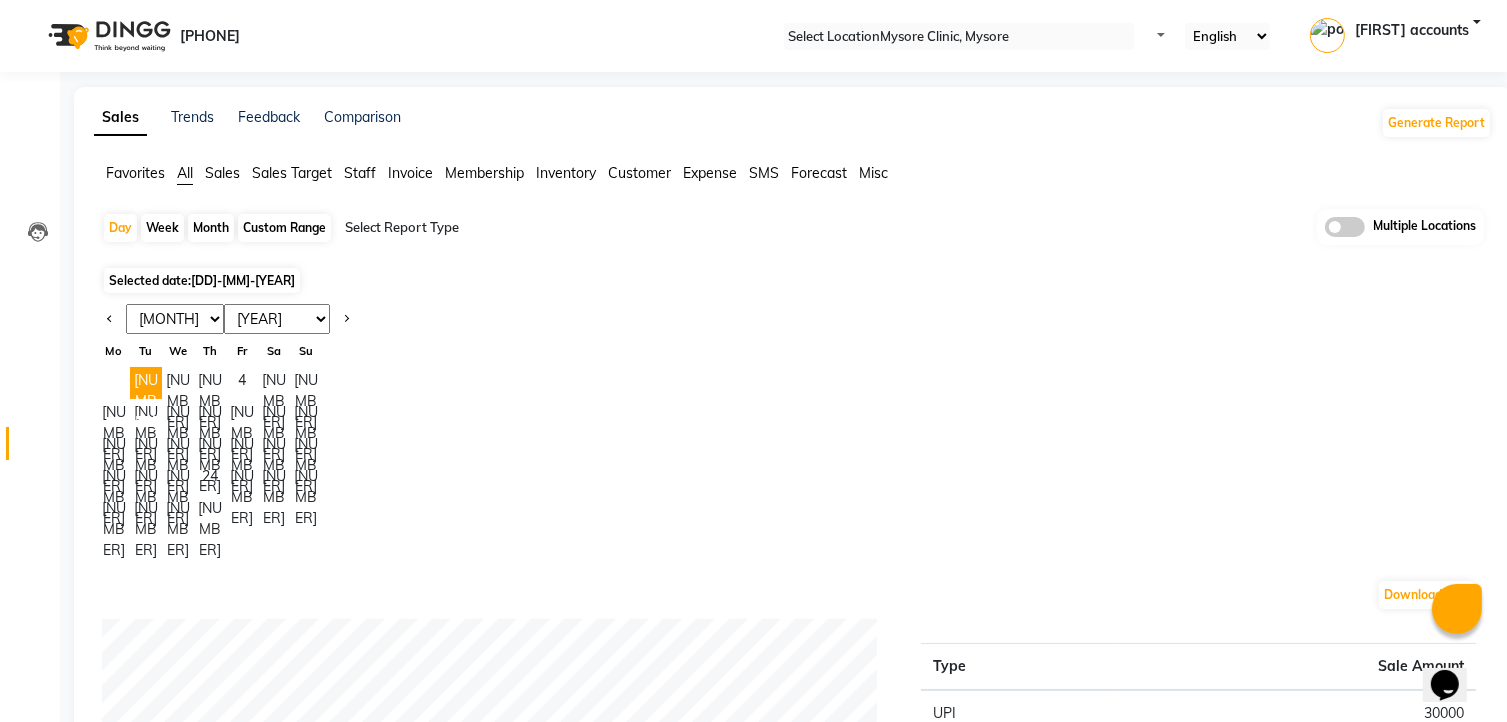 click on "Jan Feb Mar Apr May Jun Jul Aug Sep Oct Nov Dec" at bounding box center [175, 319] 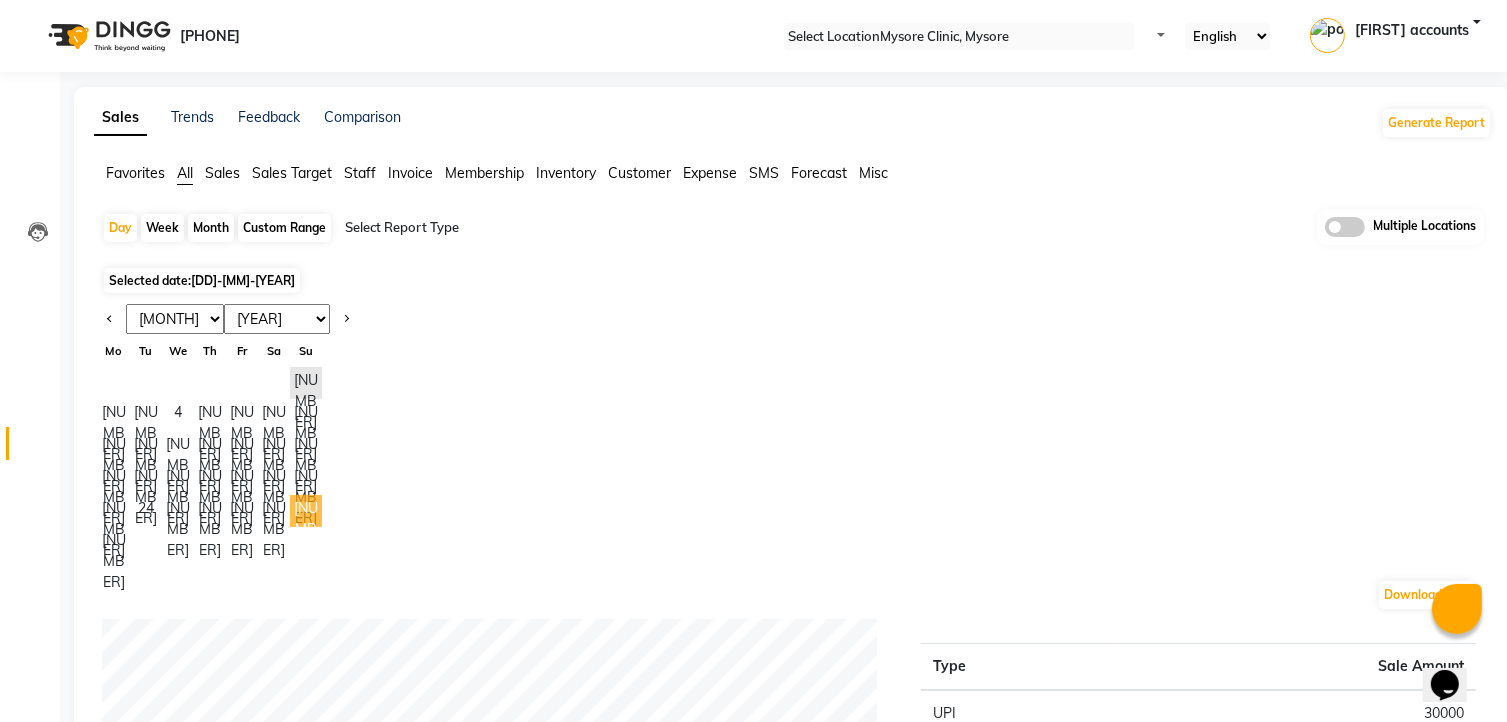 click on "[NUMBER]" at bounding box center (306, 511) 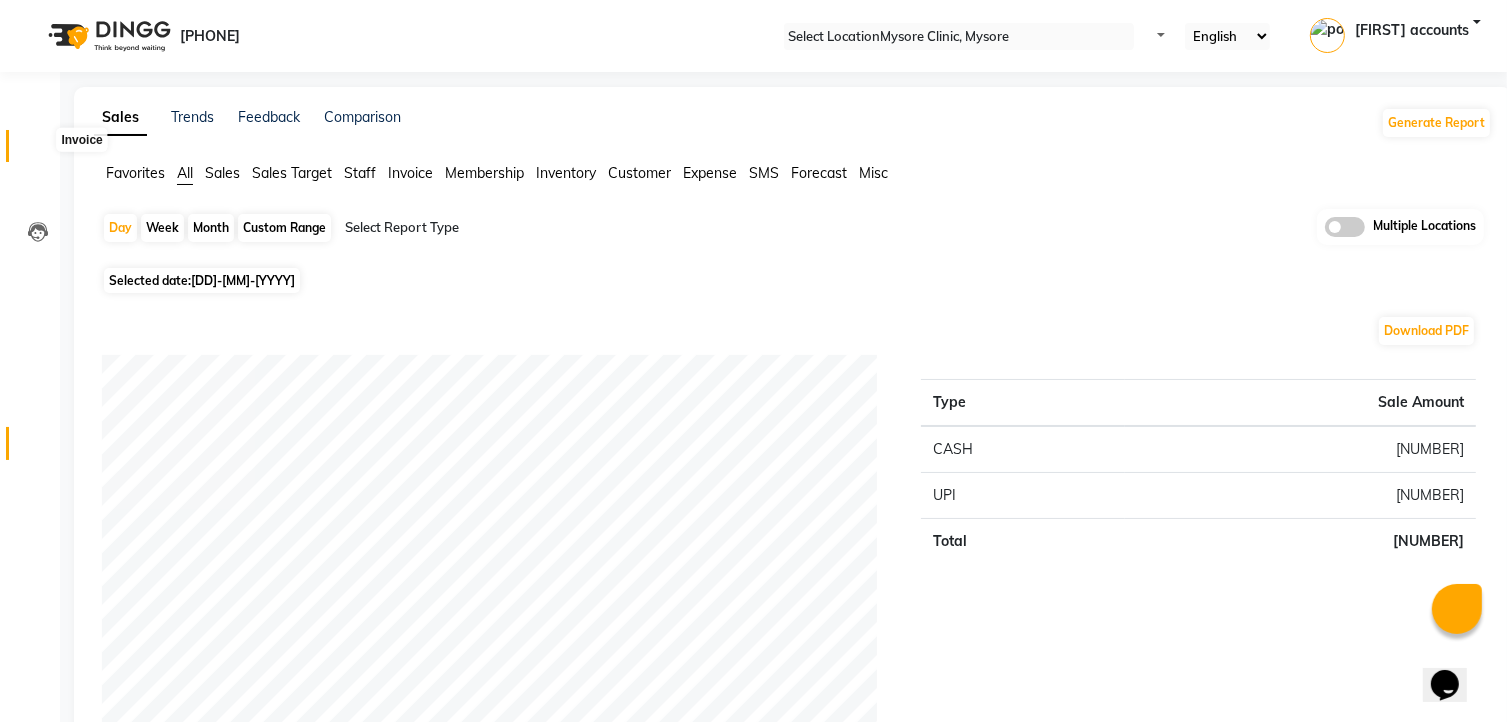 click at bounding box center (38, 151) 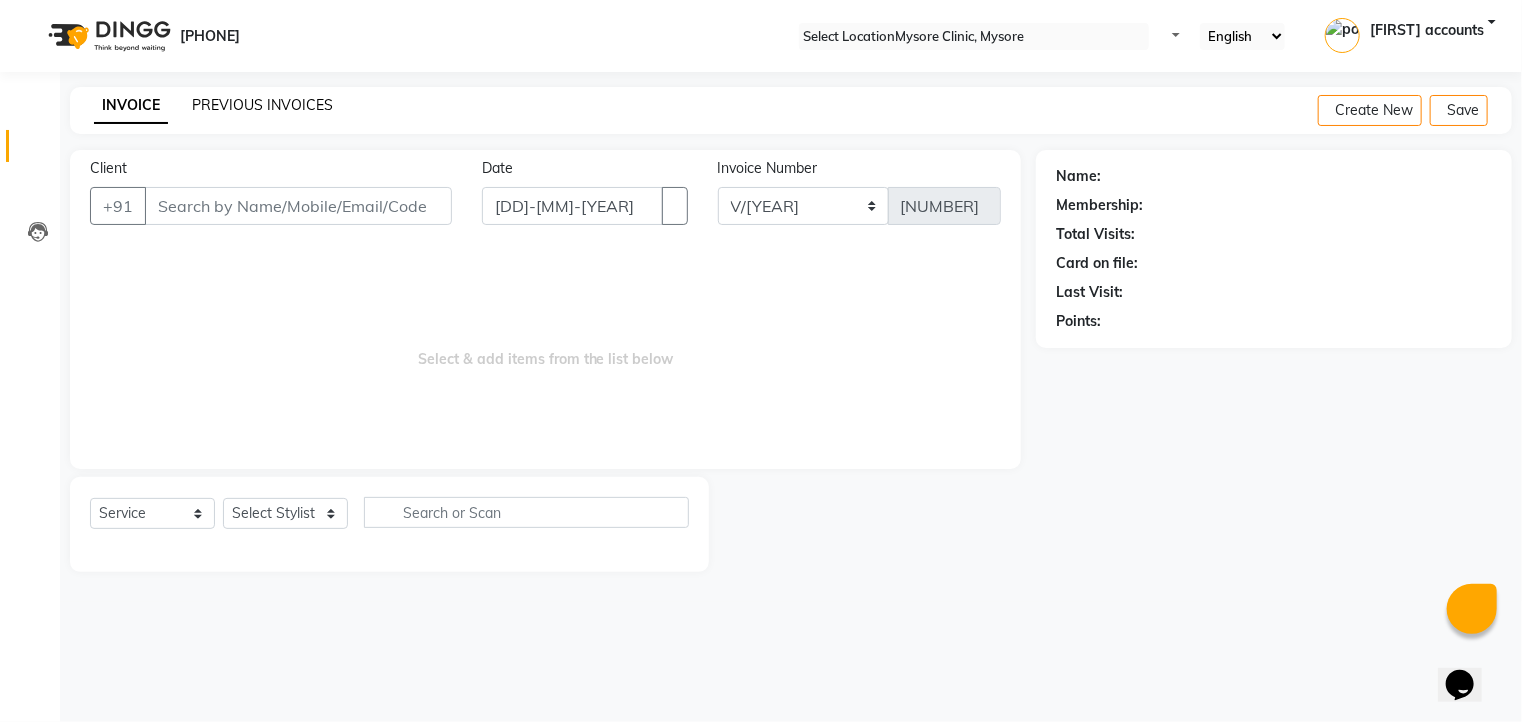 click on "PREVIOUS INVOICES" at bounding box center (262, 105) 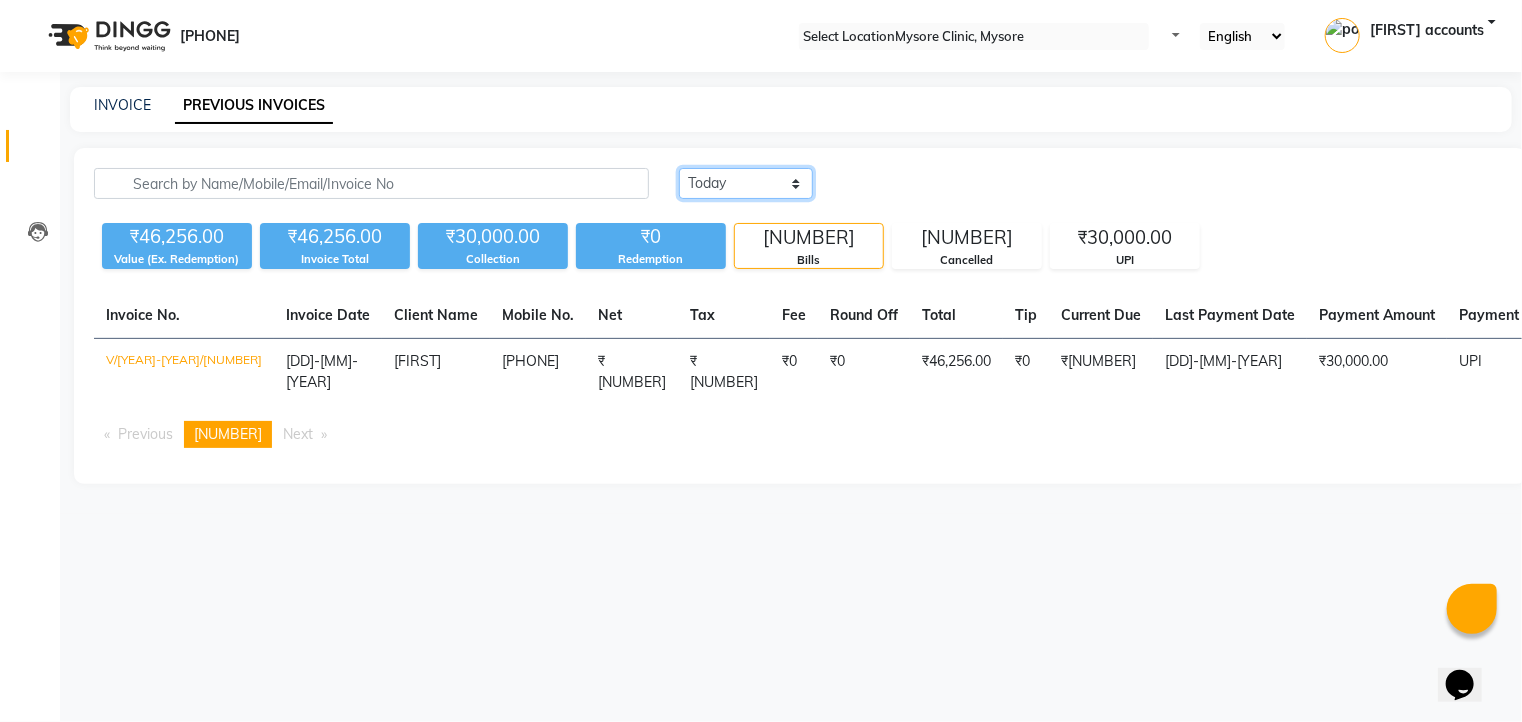 click on "Today Yesterday Custom Range" at bounding box center (746, 183) 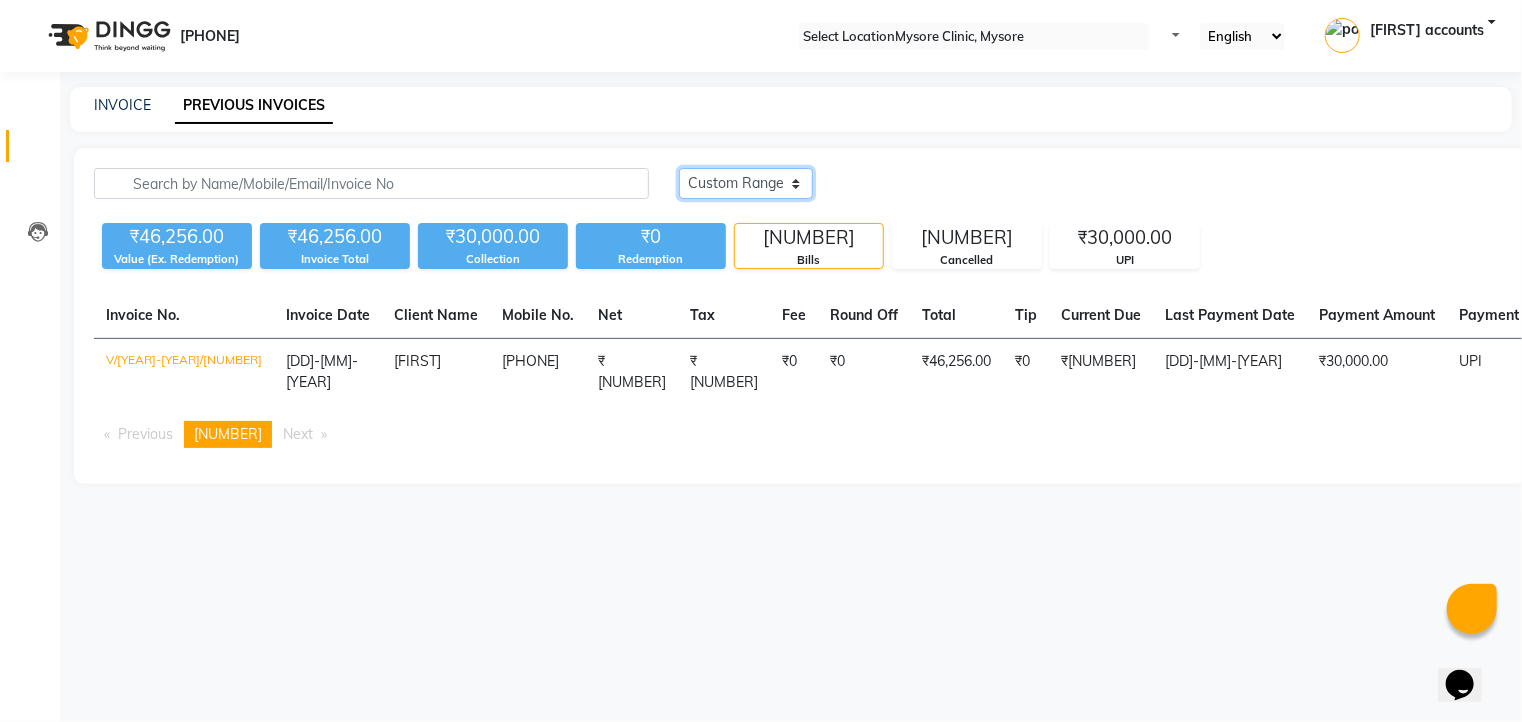 click on "Today Yesterday Custom Range" at bounding box center [746, 183] 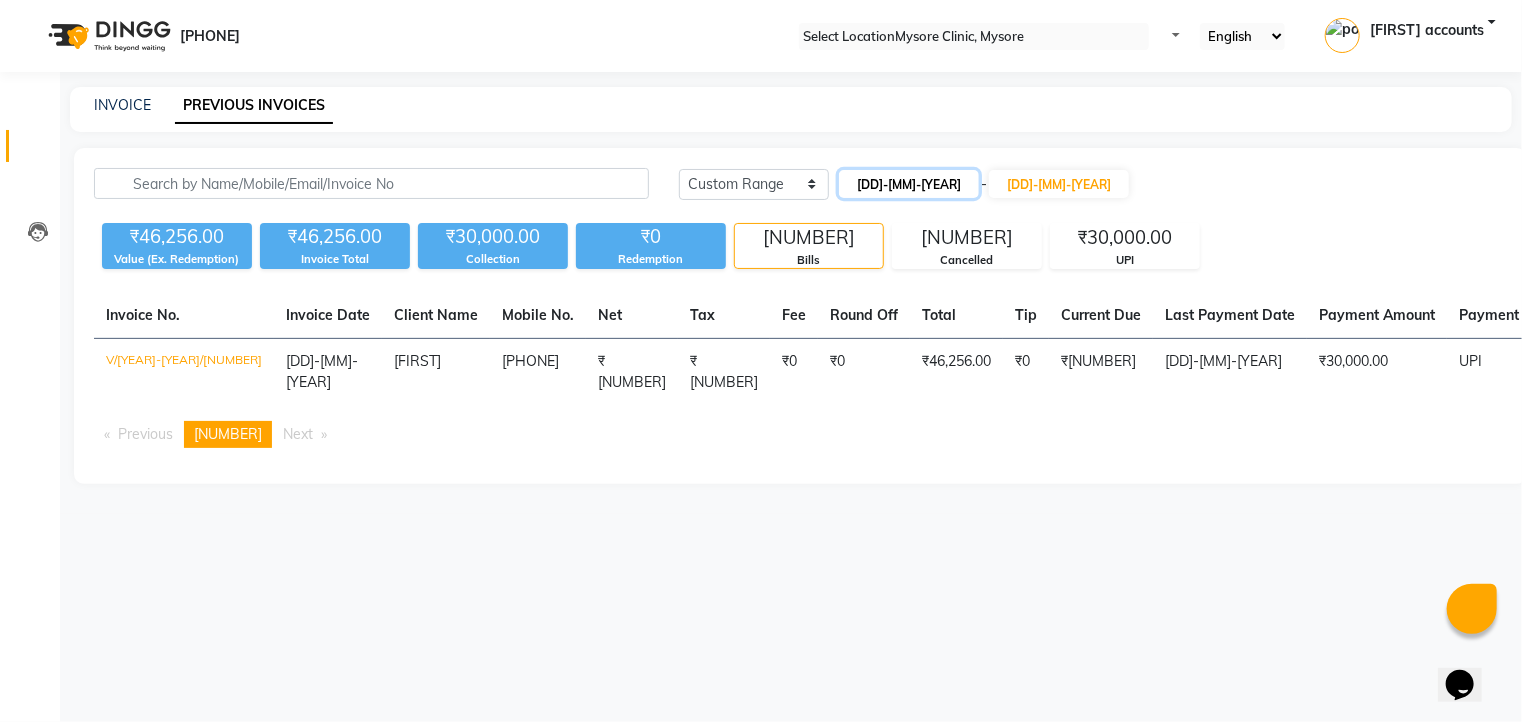 click on "[DD]-[MM]-[YYYY]" at bounding box center (909, 184) 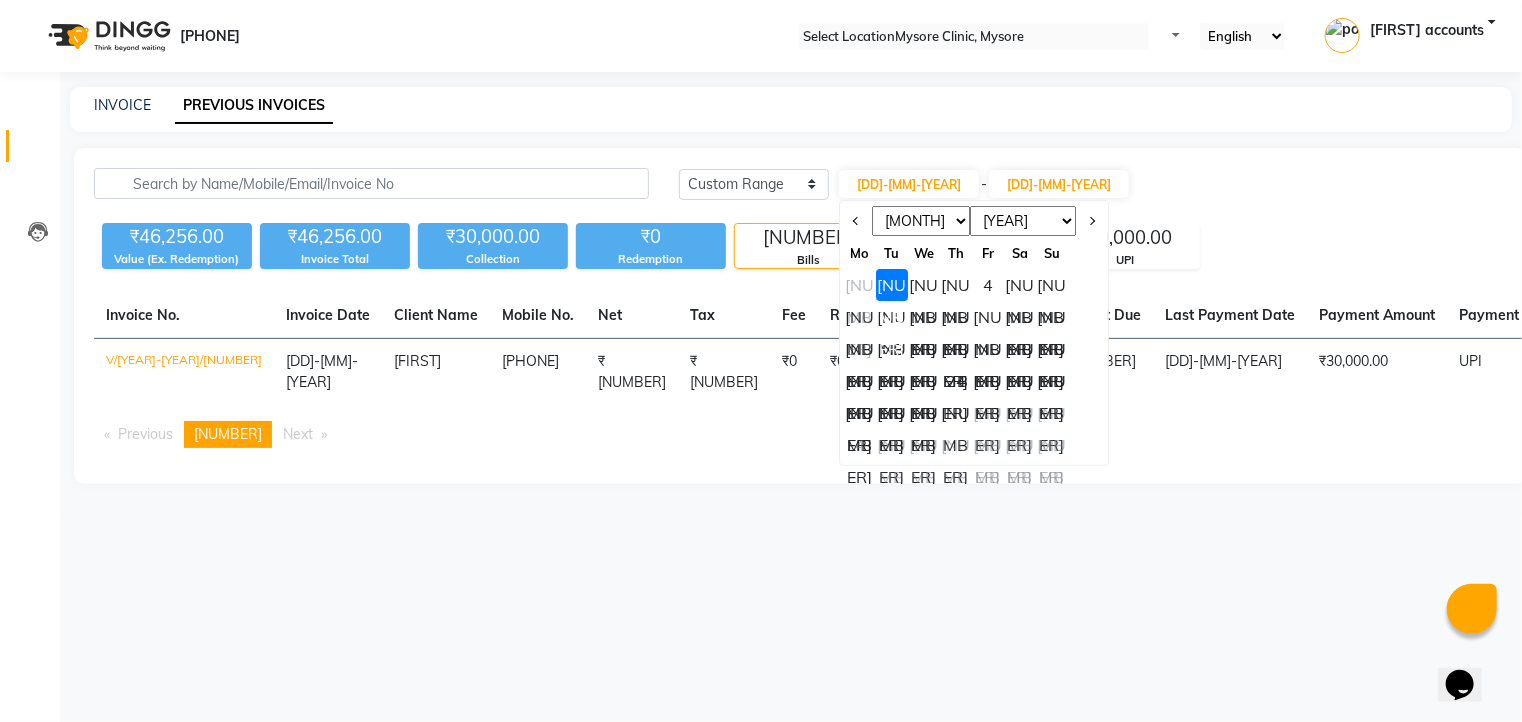 click on "Jan Feb Mar Apr May Jun Jul Aug Sep Oct Nov Dec" at bounding box center [921, 221] 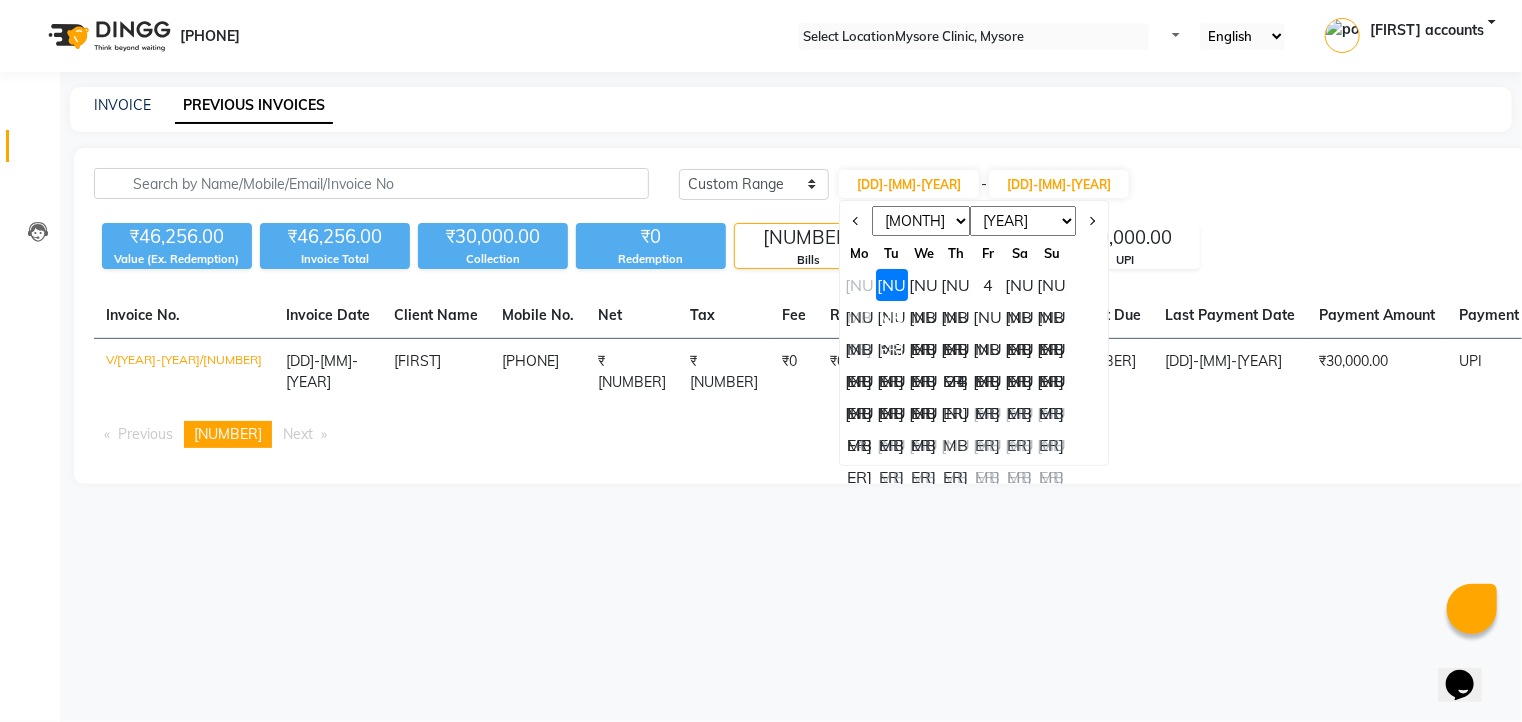 select on "[NUMBER]" 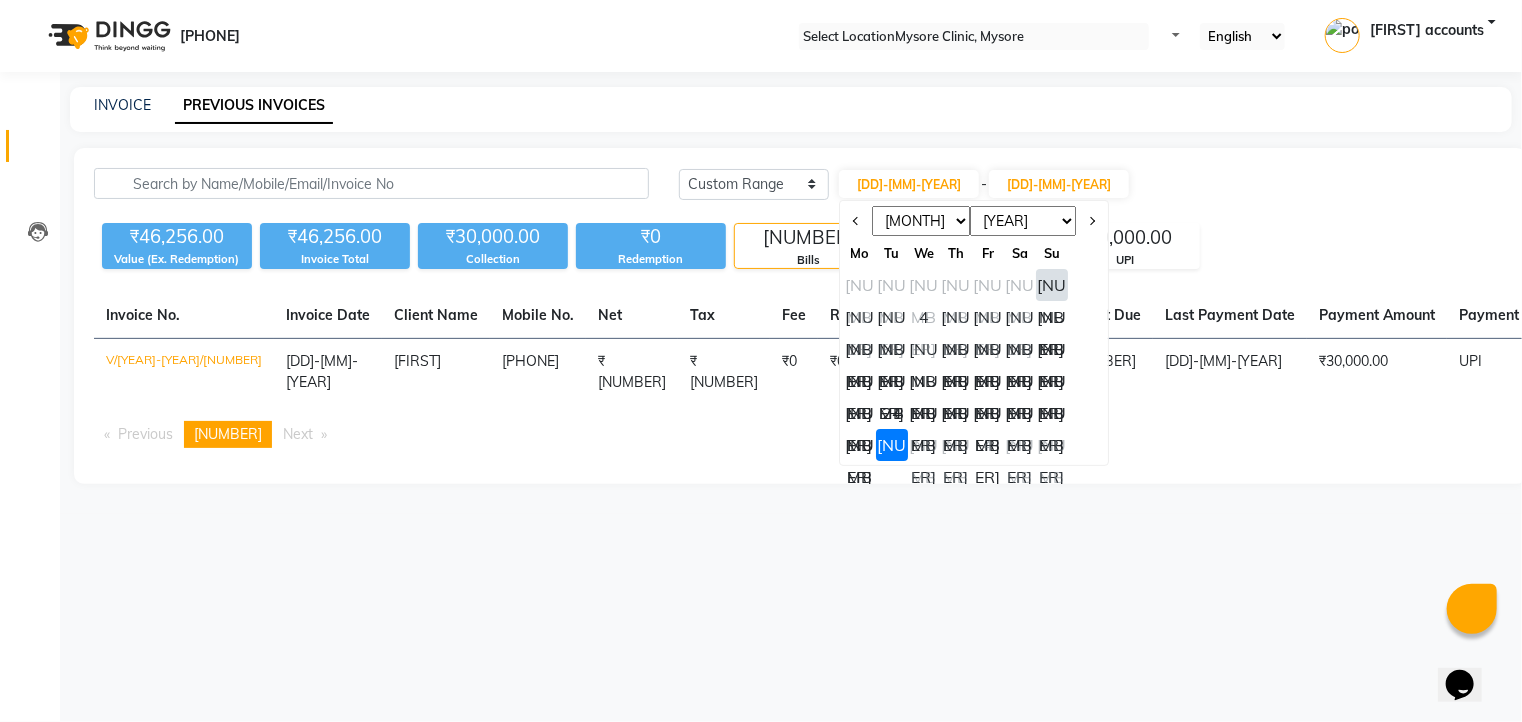 click on "[NUMBER]" at bounding box center [1020, 413] 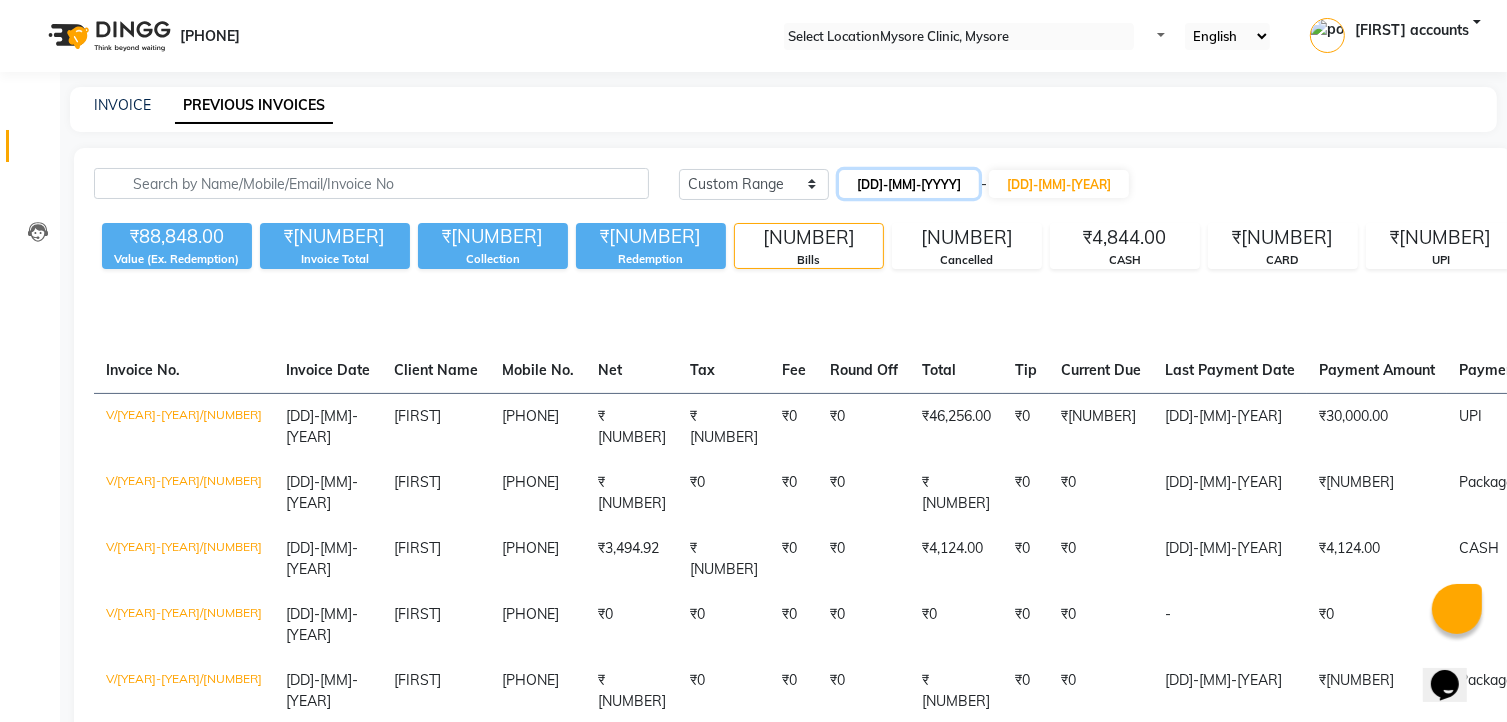 click on "28-06-2025" at bounding box center (909, 184) 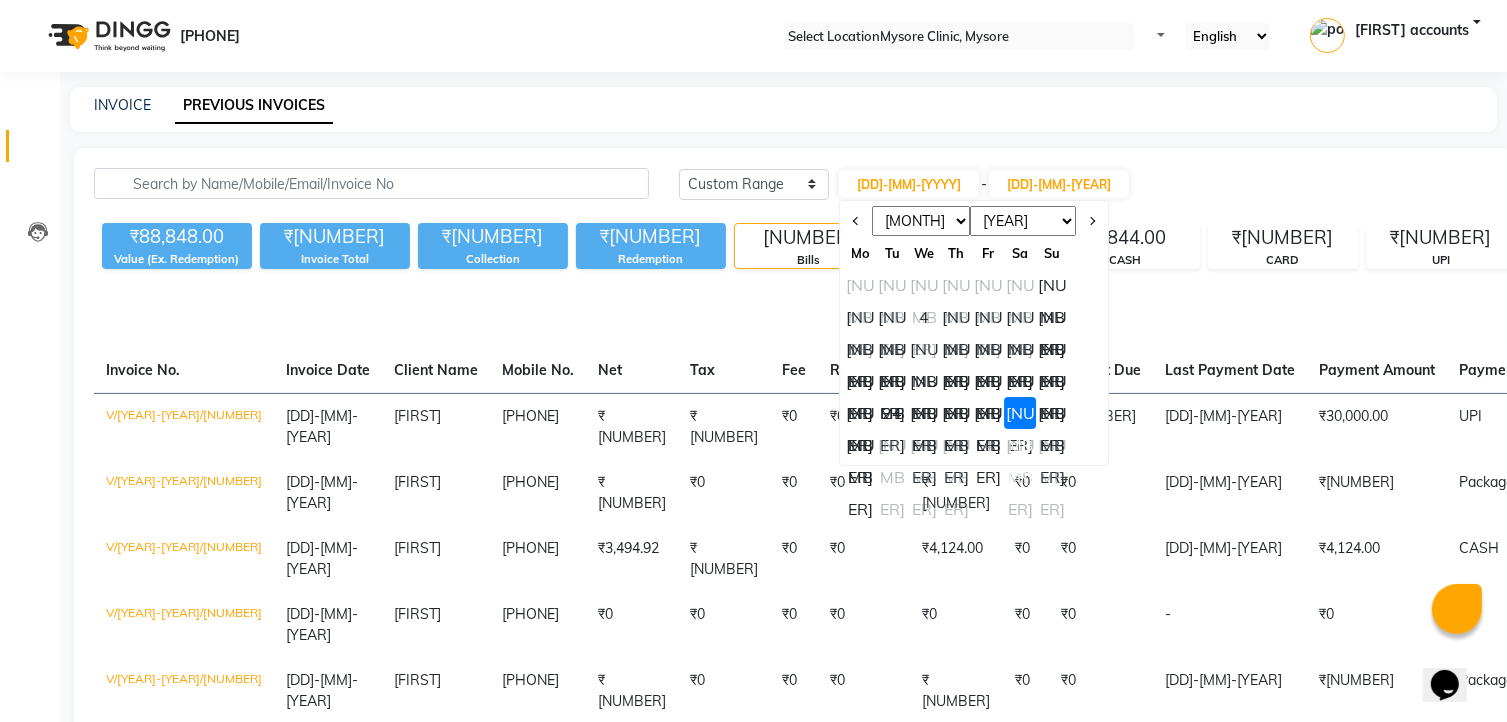 click on "[NUMBER]" at bounding box center [1052, 413] 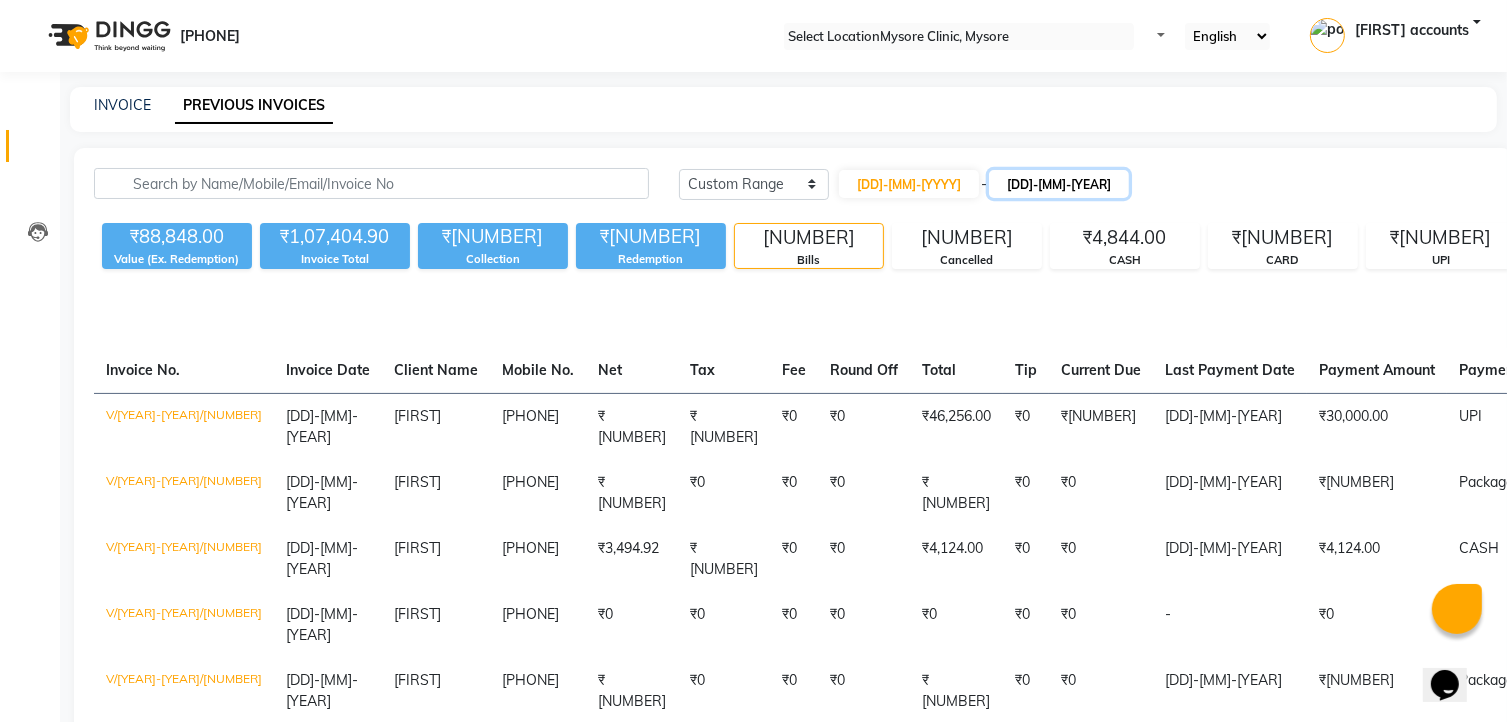 click on "[DD]-[MM]-[YYYY]" at bounding box center (1059, 184) 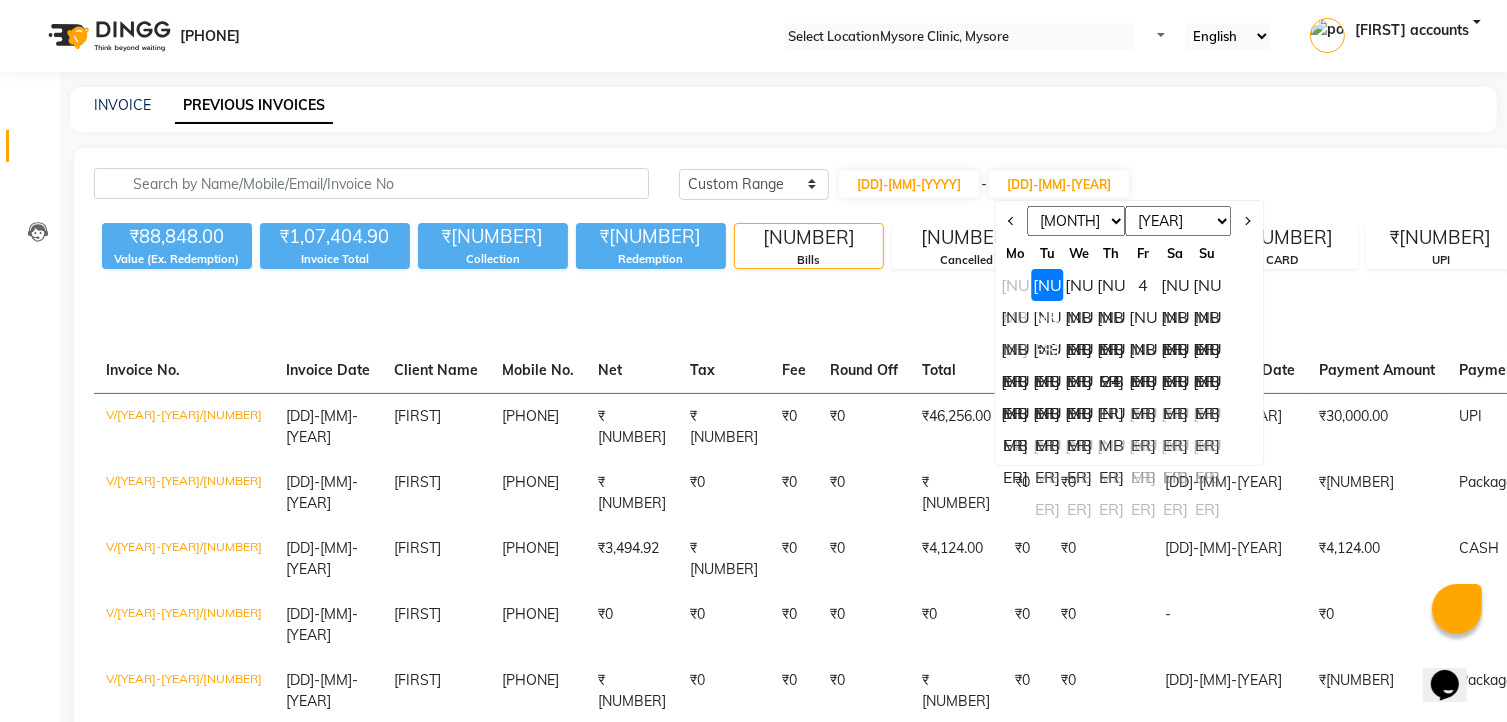click on "[NUMBER]" at bounding box center [1047, 413] 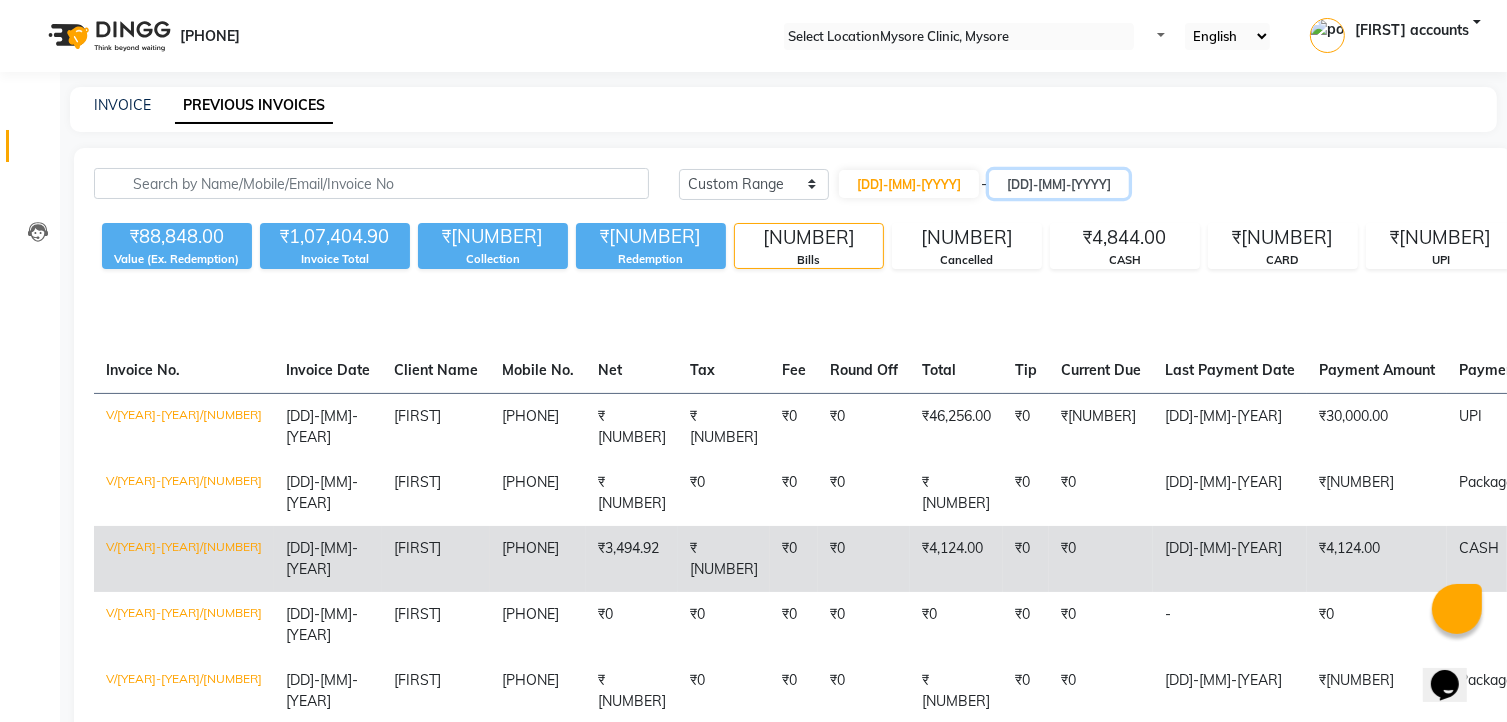 scroll, scrollTop: 303, scrollLeft: 0, axis: vertical 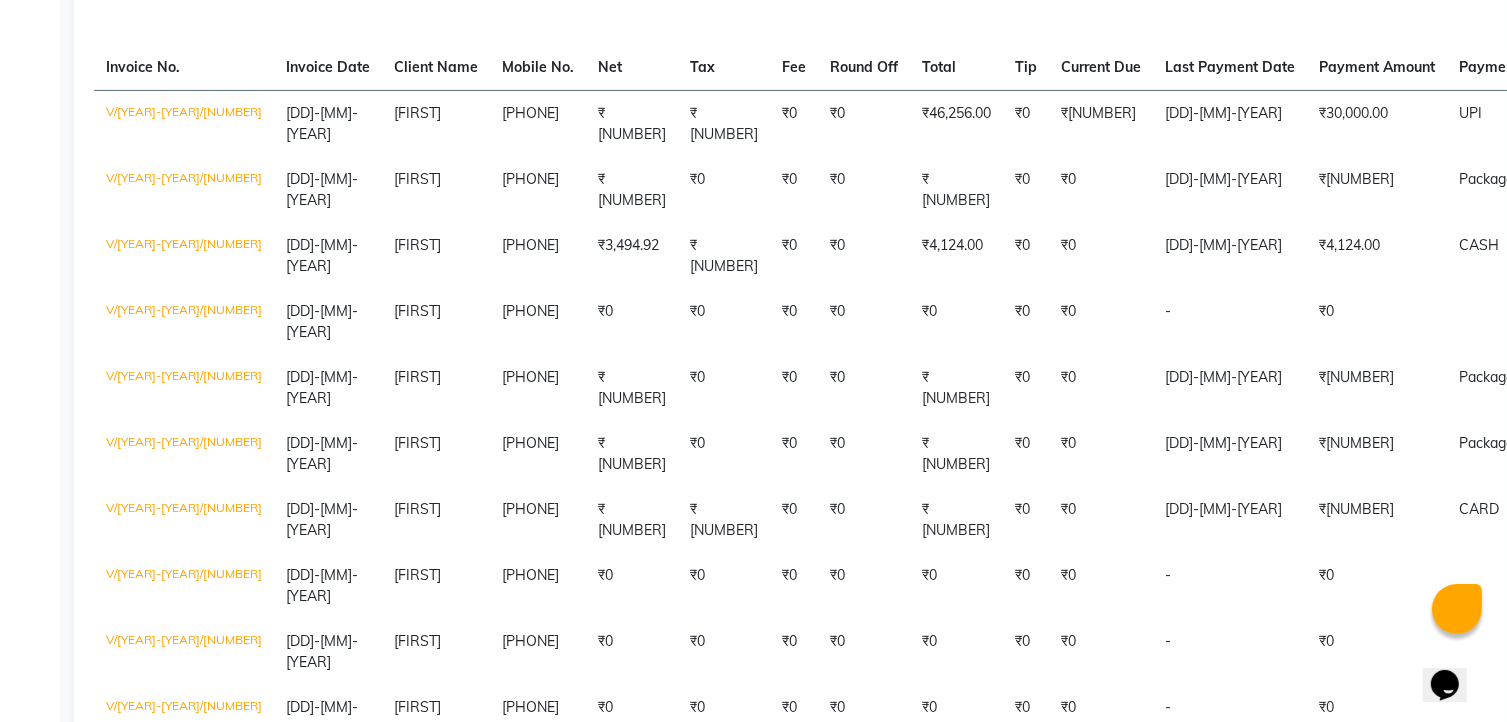 click on "CASH," at bounding box center [322, 123] 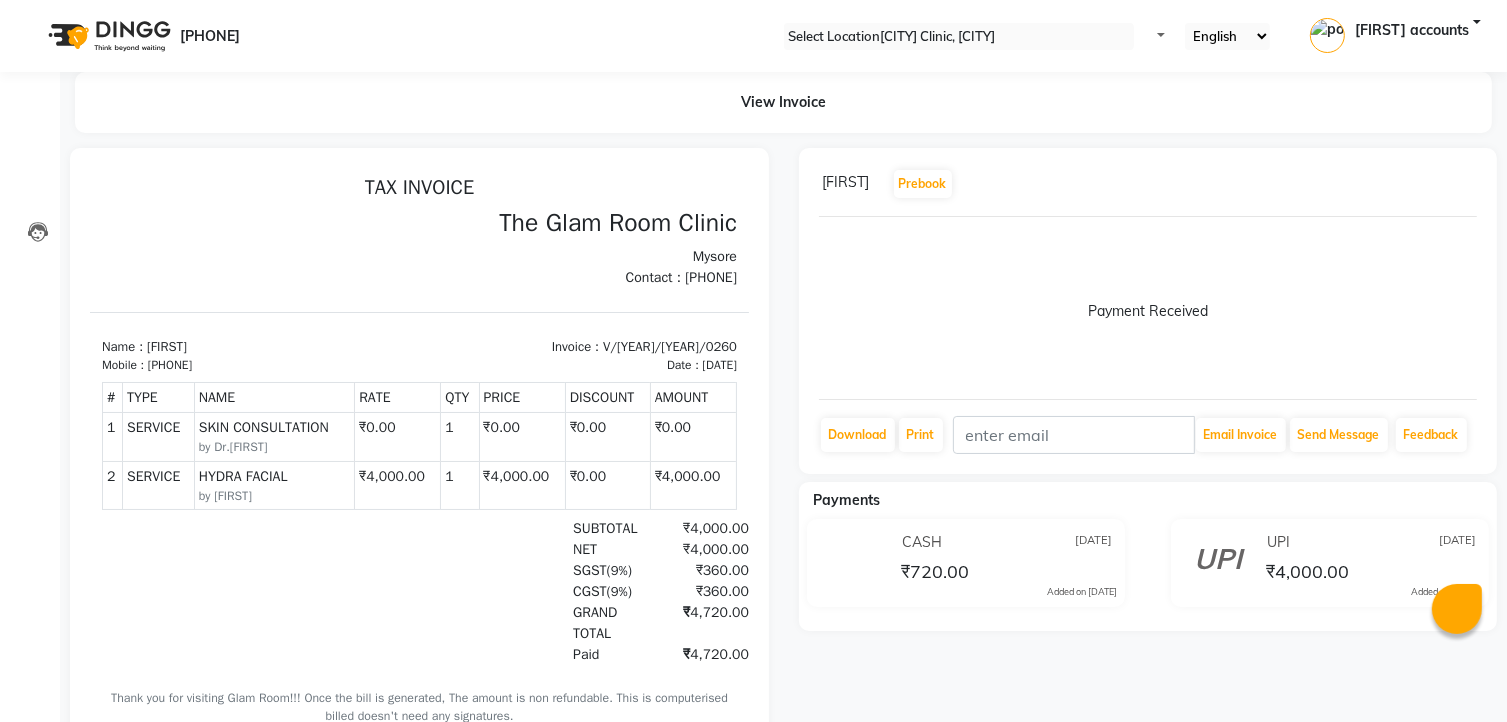 scroll, scrollTop: 0, scrollLeft: 0, axis: both 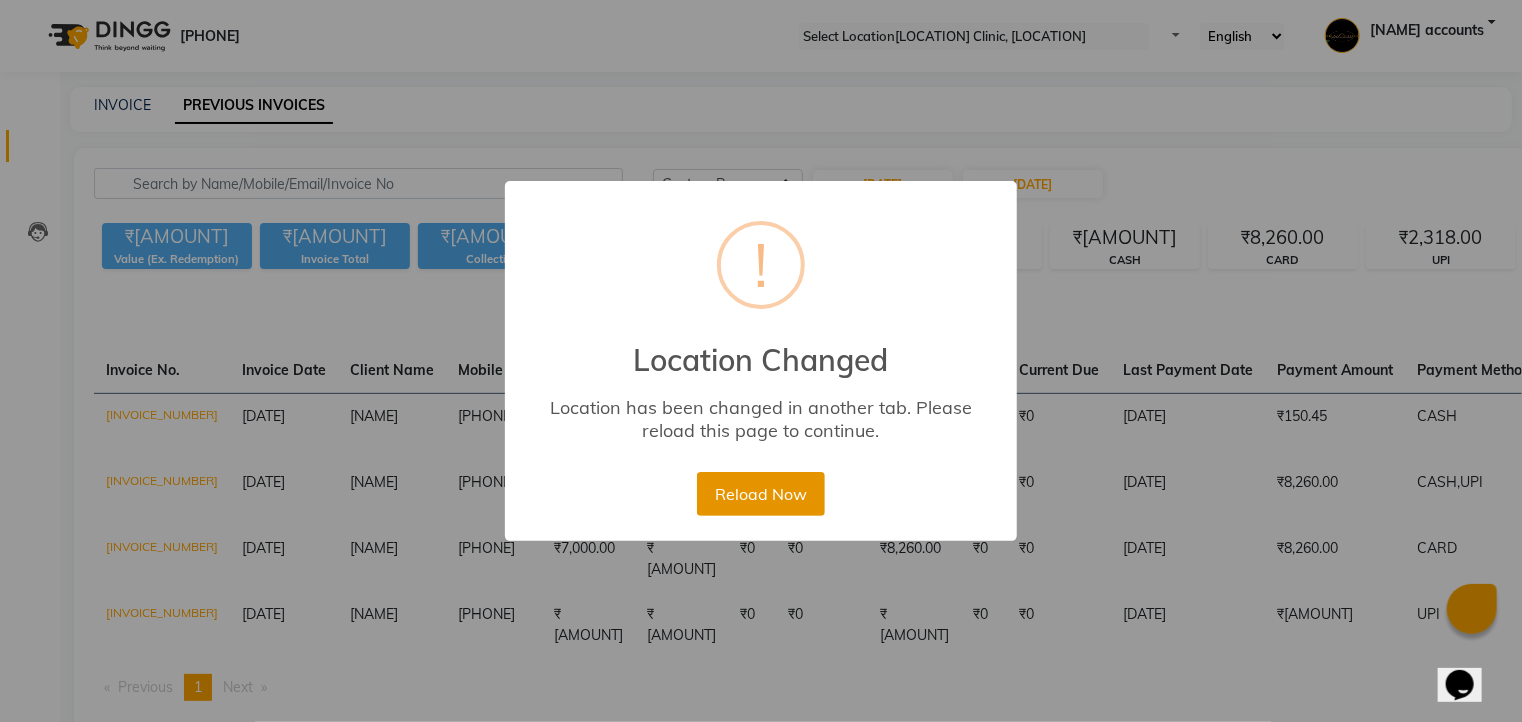 click on "Reload Now" at bounding box center [760, 494] 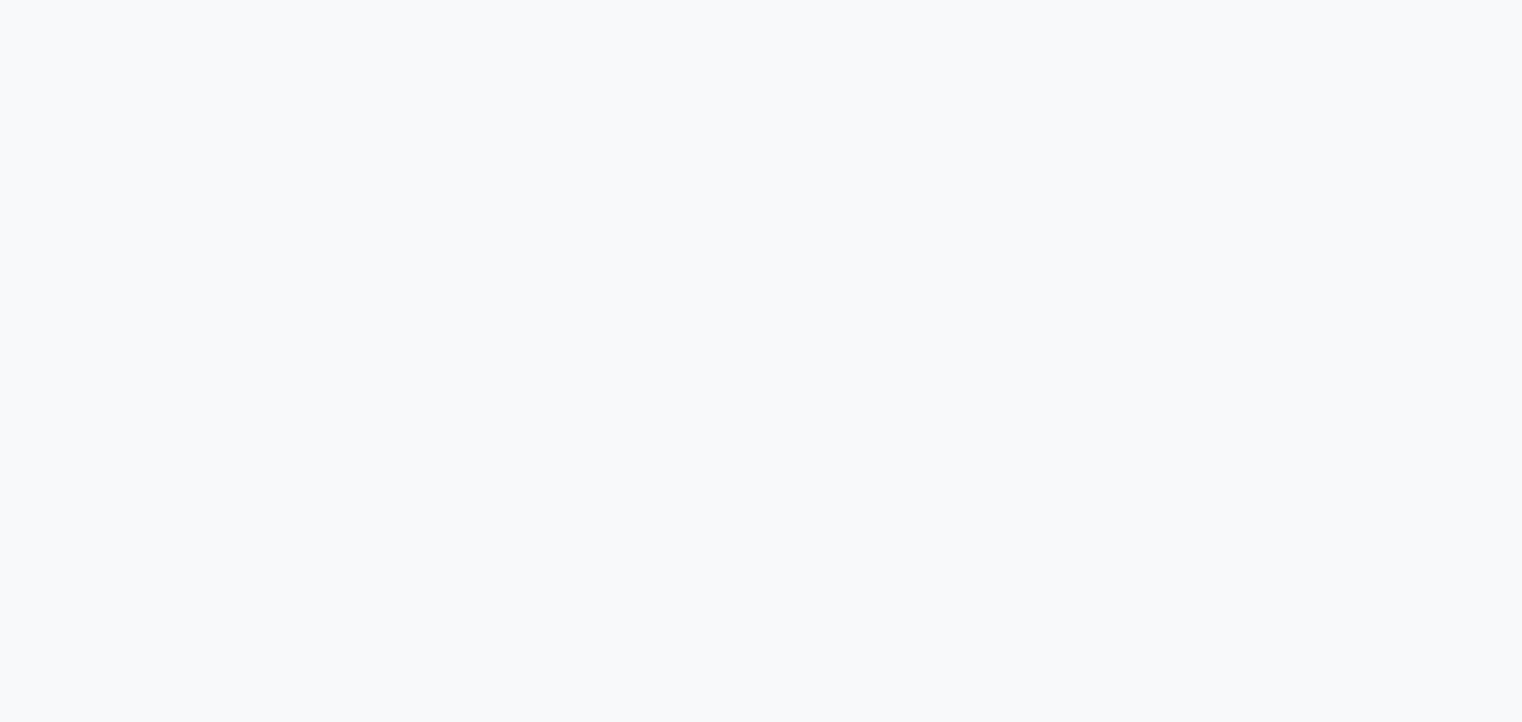 scroll, scrollTop: 0, scrollLeft: 0, axis: both 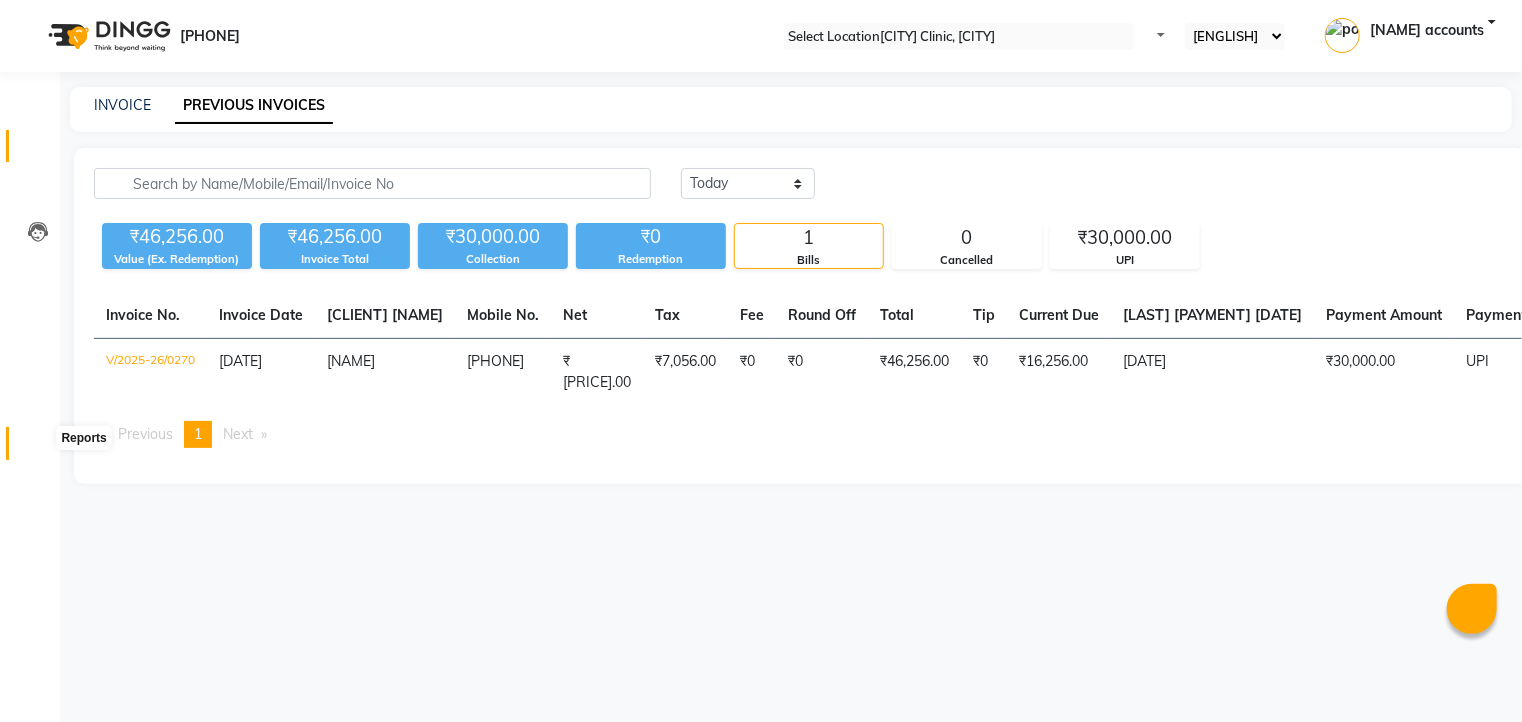 click at bounding box center (38, 448) 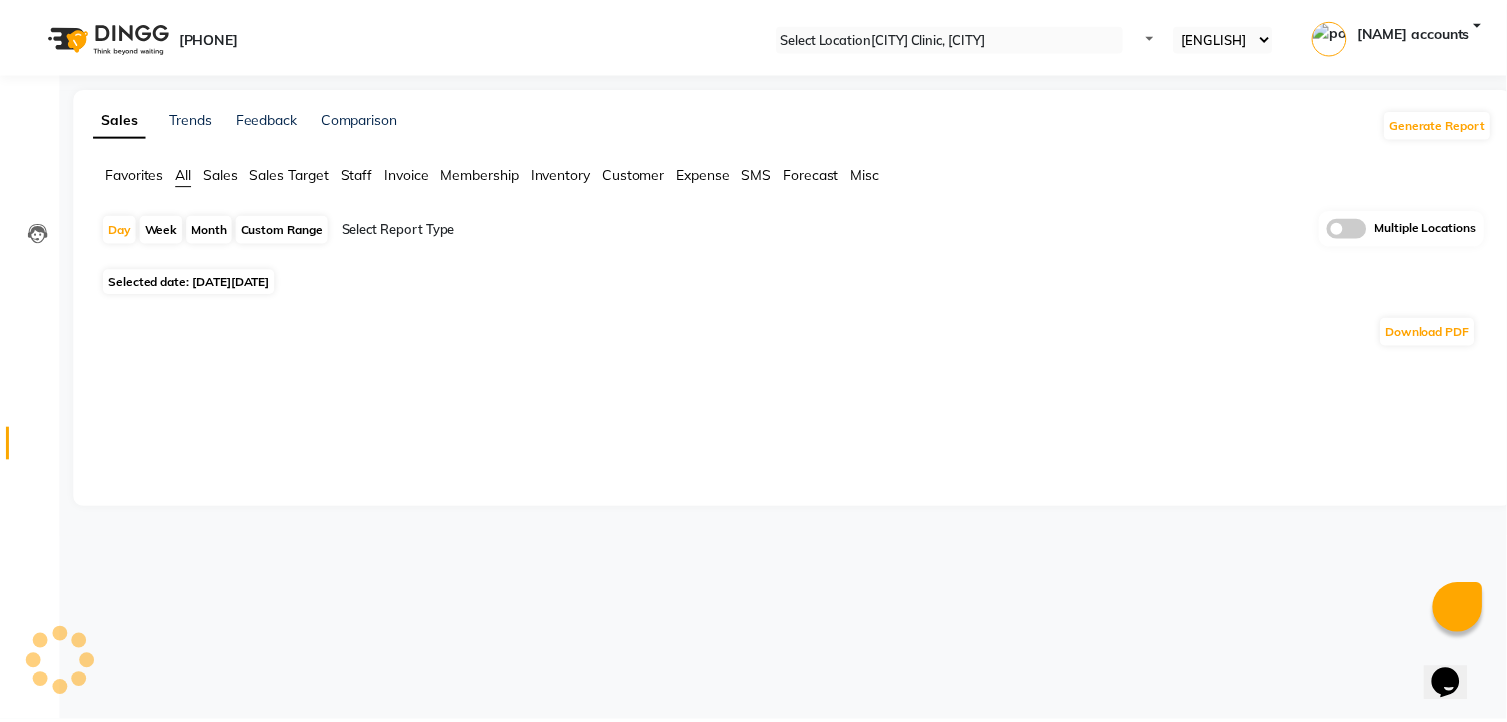 scroll, scrollTop: 0, scrollLeft: 0, axis: both 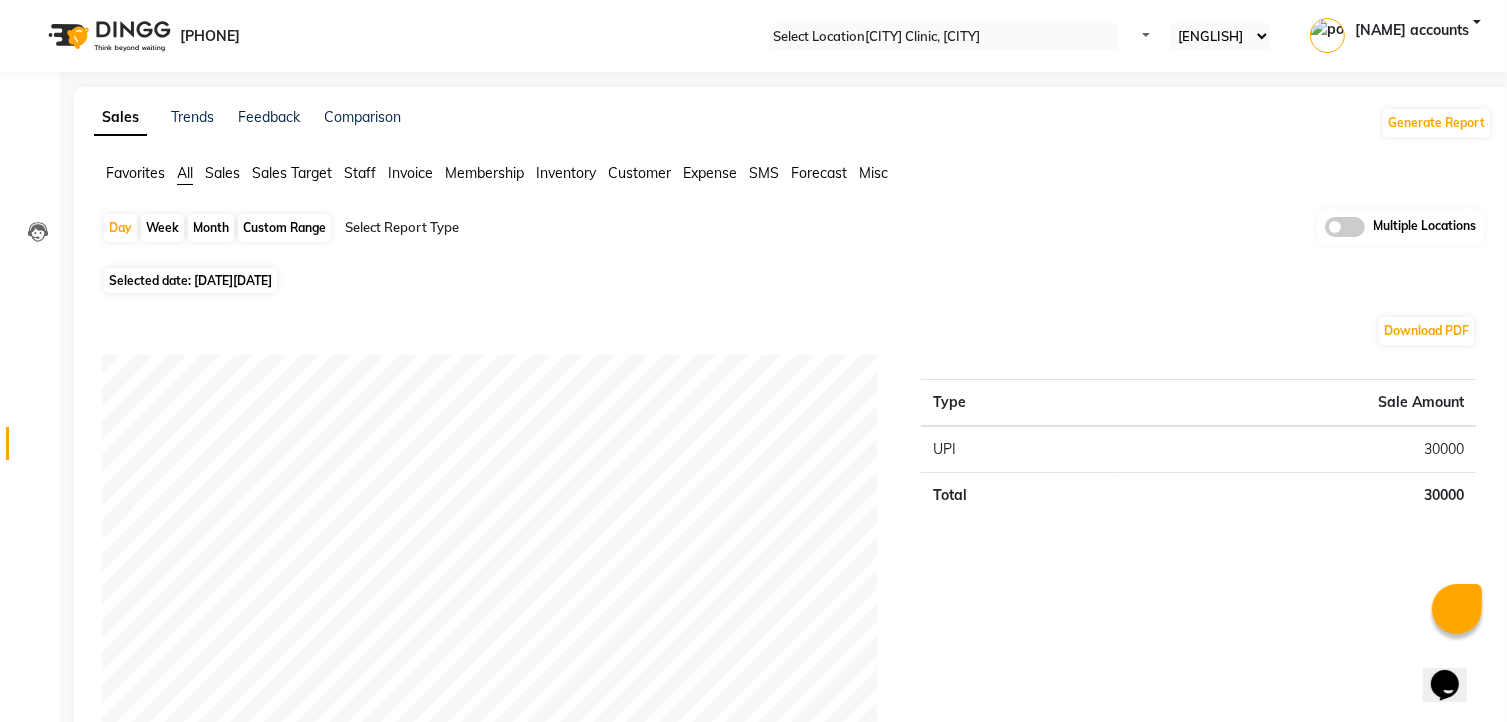 click on "[DD]-[MM]-[YYYY]" at bounding box center [252, 280] 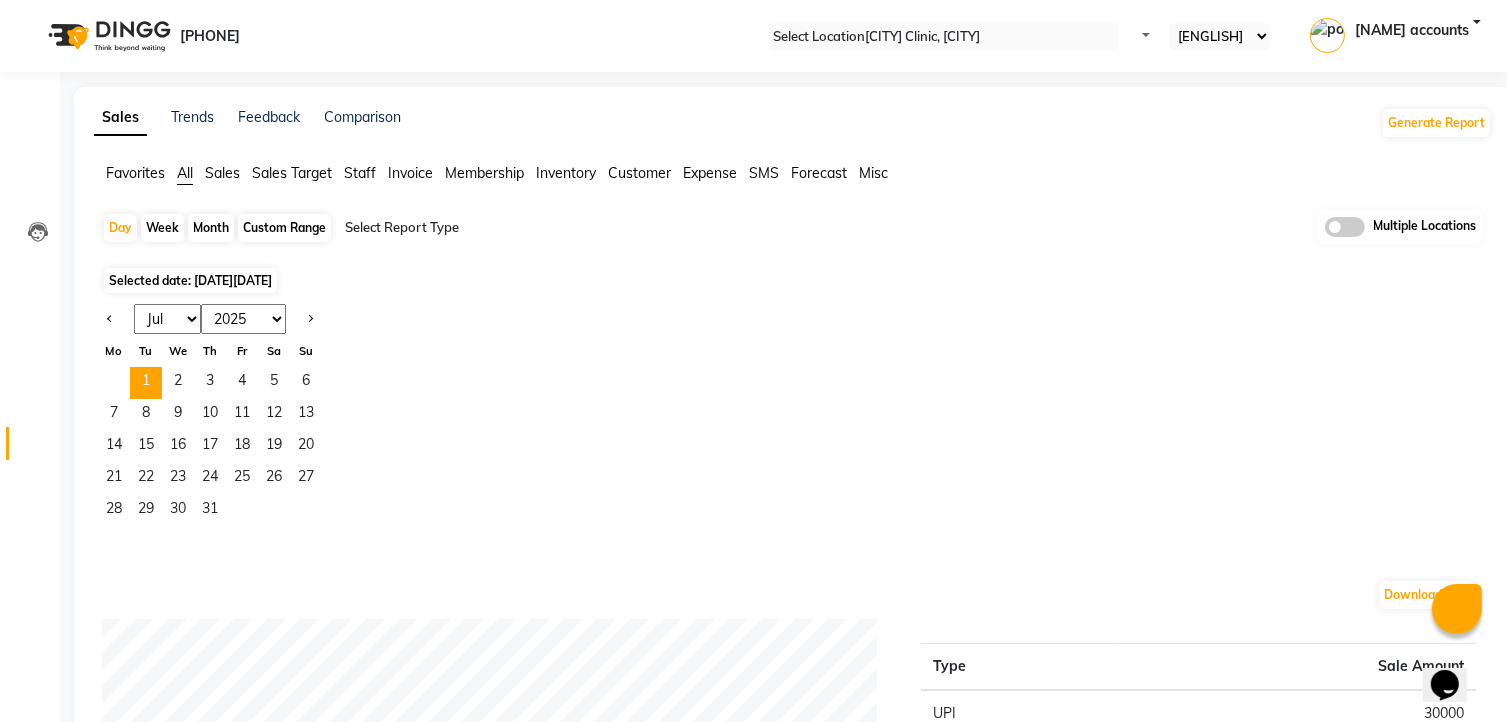 click on "Jan Feb Mar Apr May Jun Jul Aug Sep Oct Nov Dec" at bounding box center [167, 319] 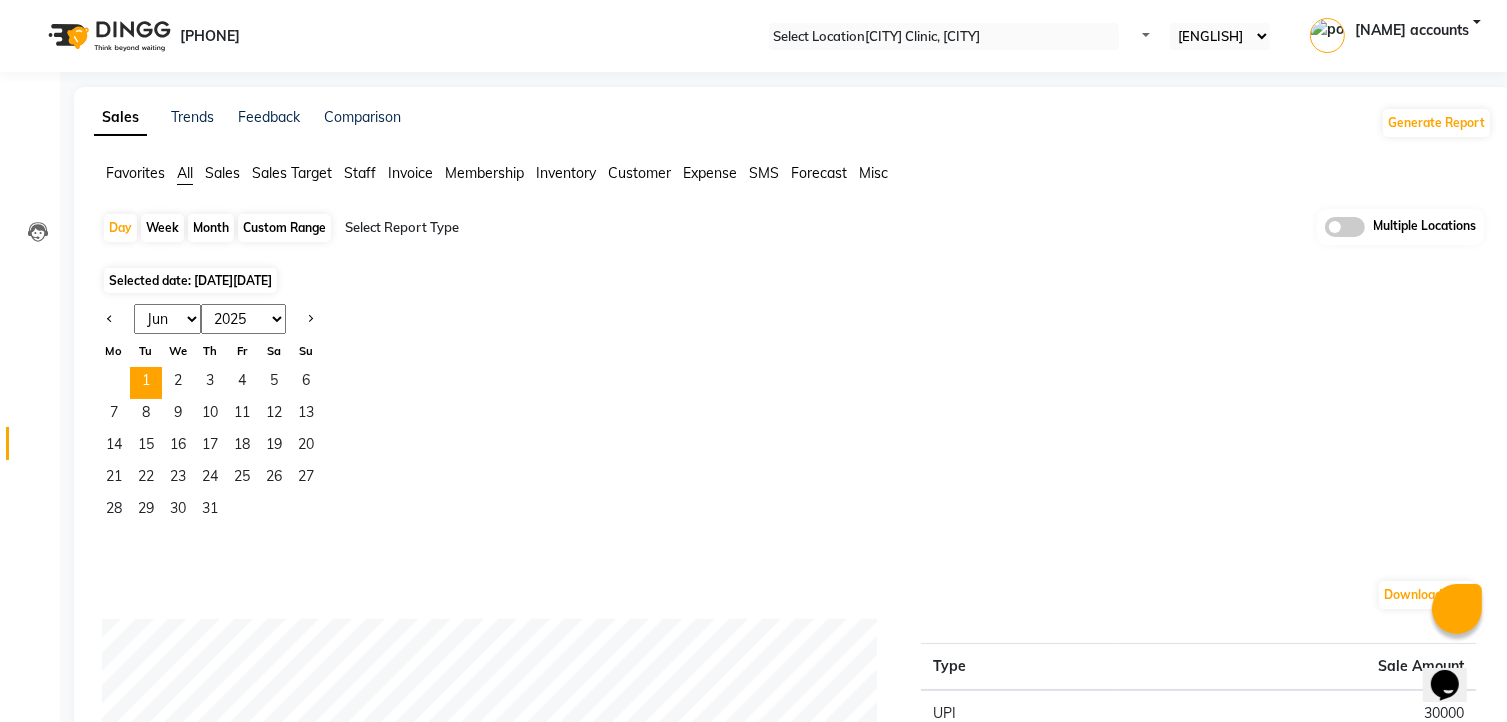 click on "Jan Feb Mar Apr May Jun Jul Aug Sep Oct Nov Dec" at bounding box center (167, 319) 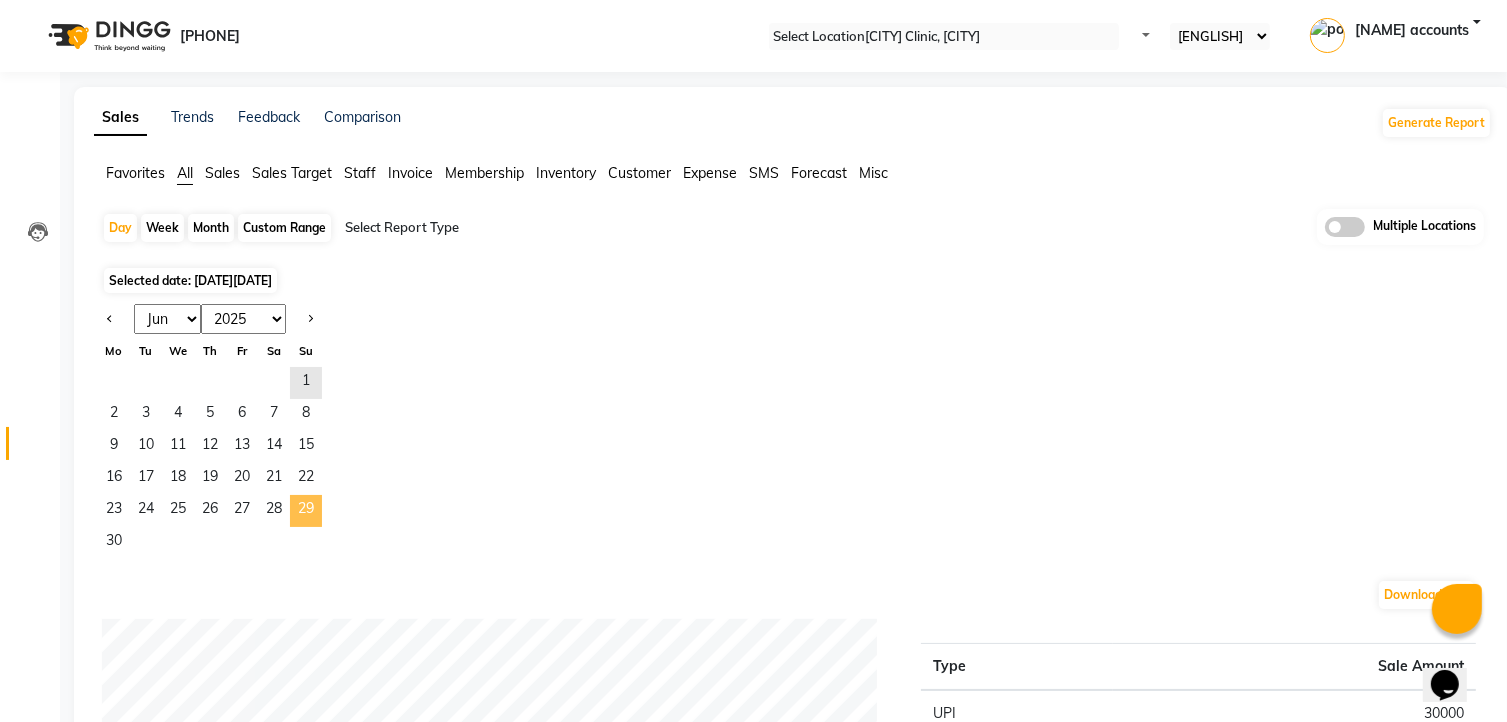 click on "29" at bounding box center (306, 511) 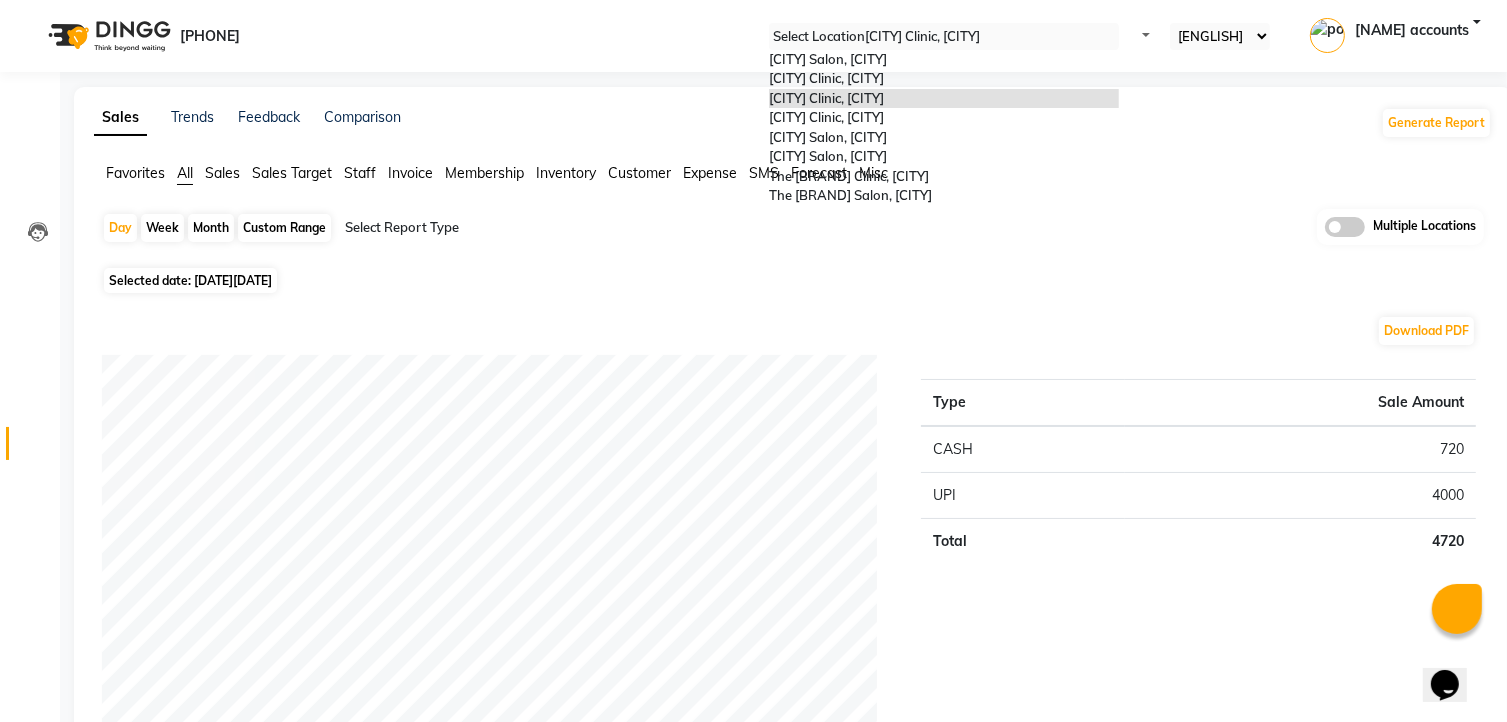 click at bounding box center [944, 37] 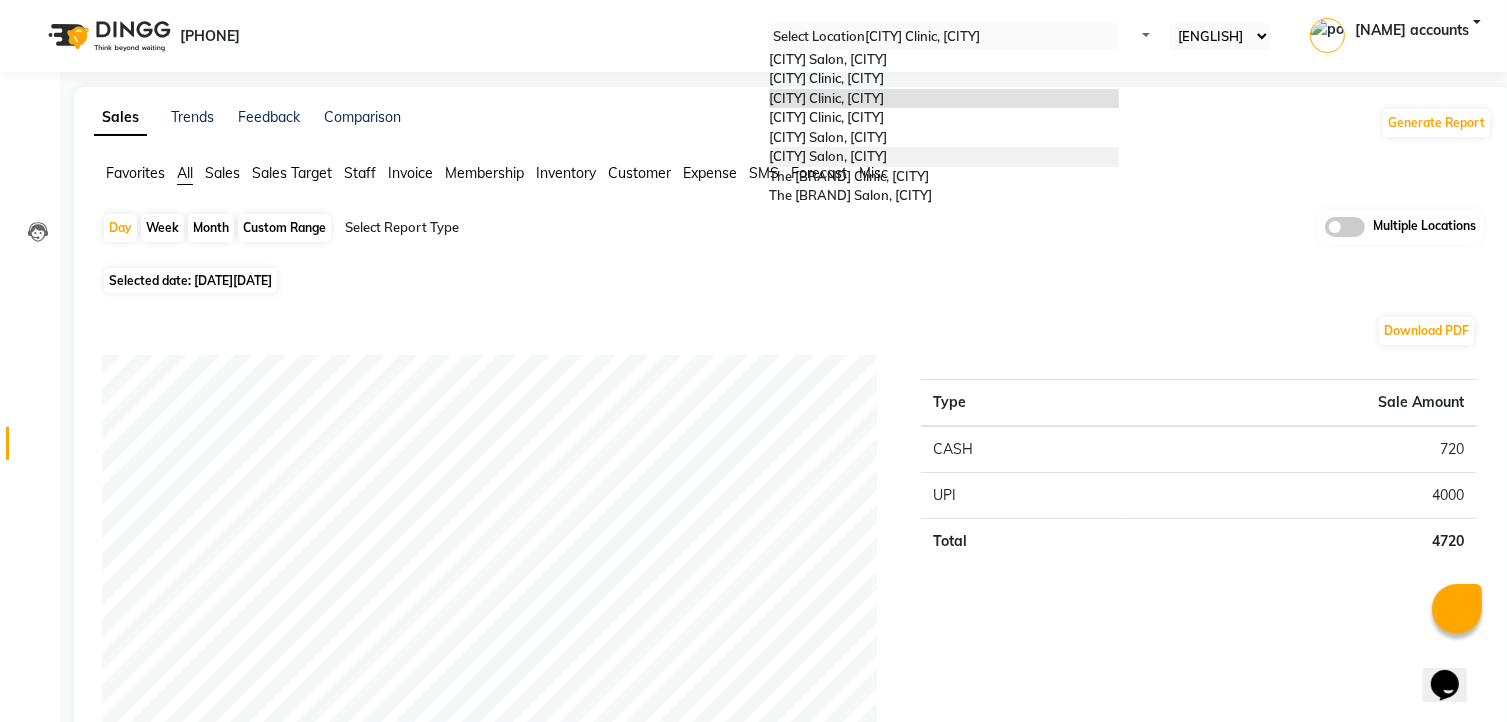 click on "[PLACE], [PLACE]" at bounding box center [828, 156] 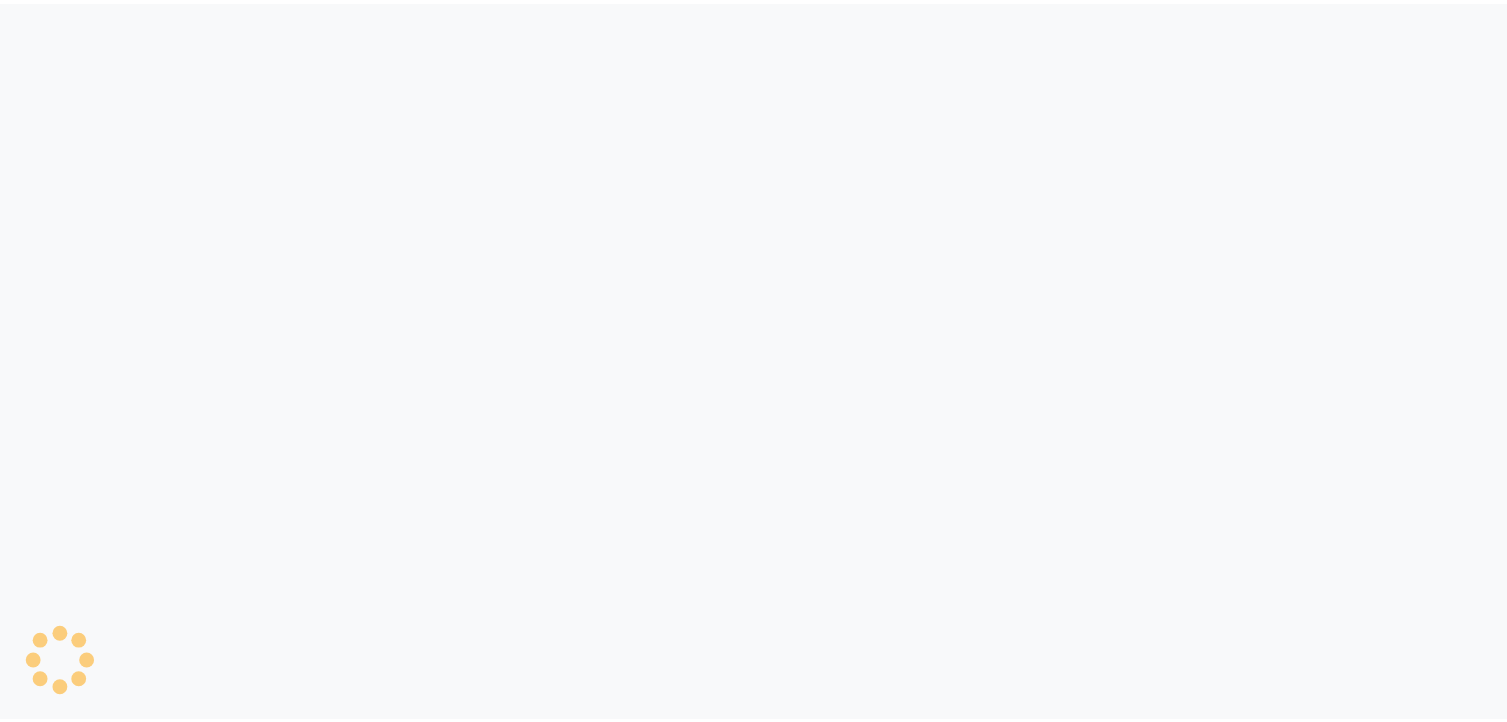 scroll, scrollTop: 0, scrollLeft: 0, axis: both 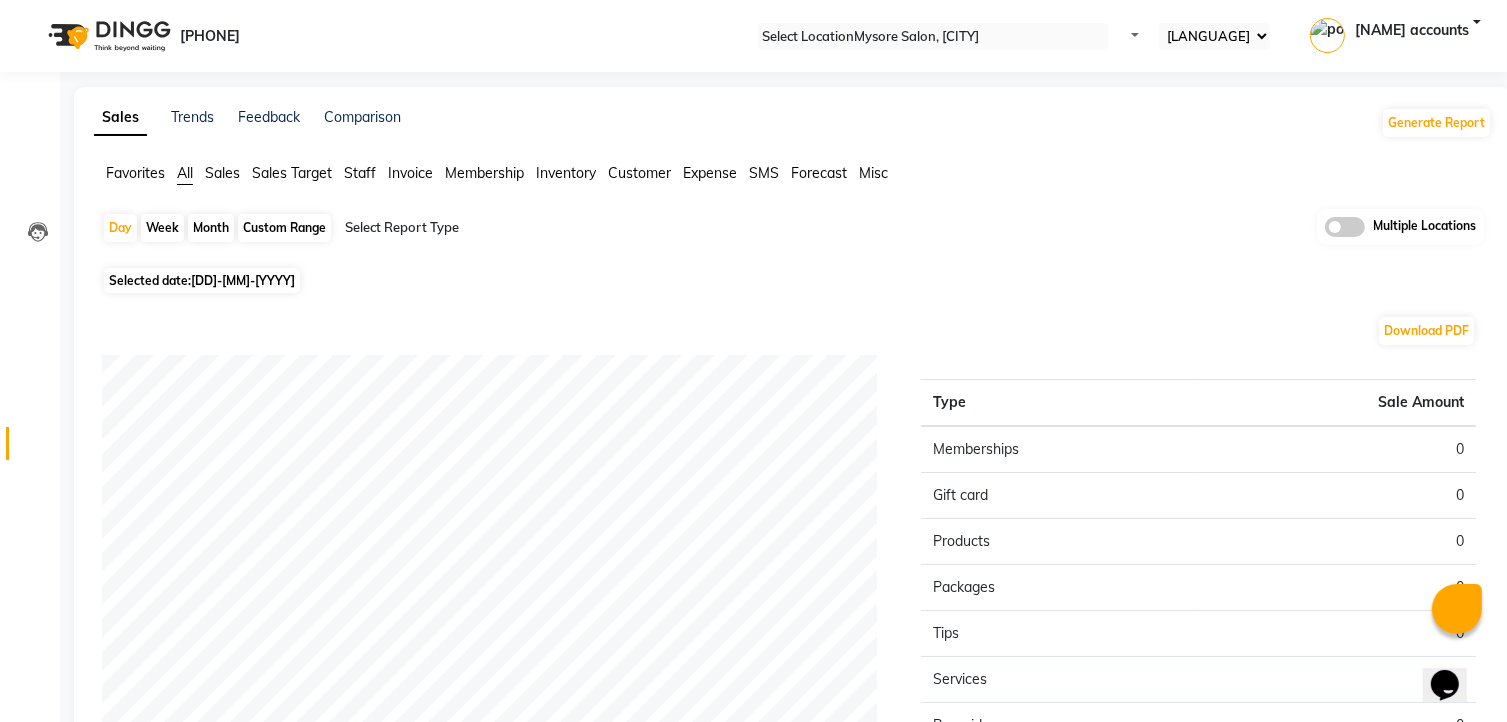 click on "[DD]-[MM]-[YYYY]" at bounding box center (243, 280) 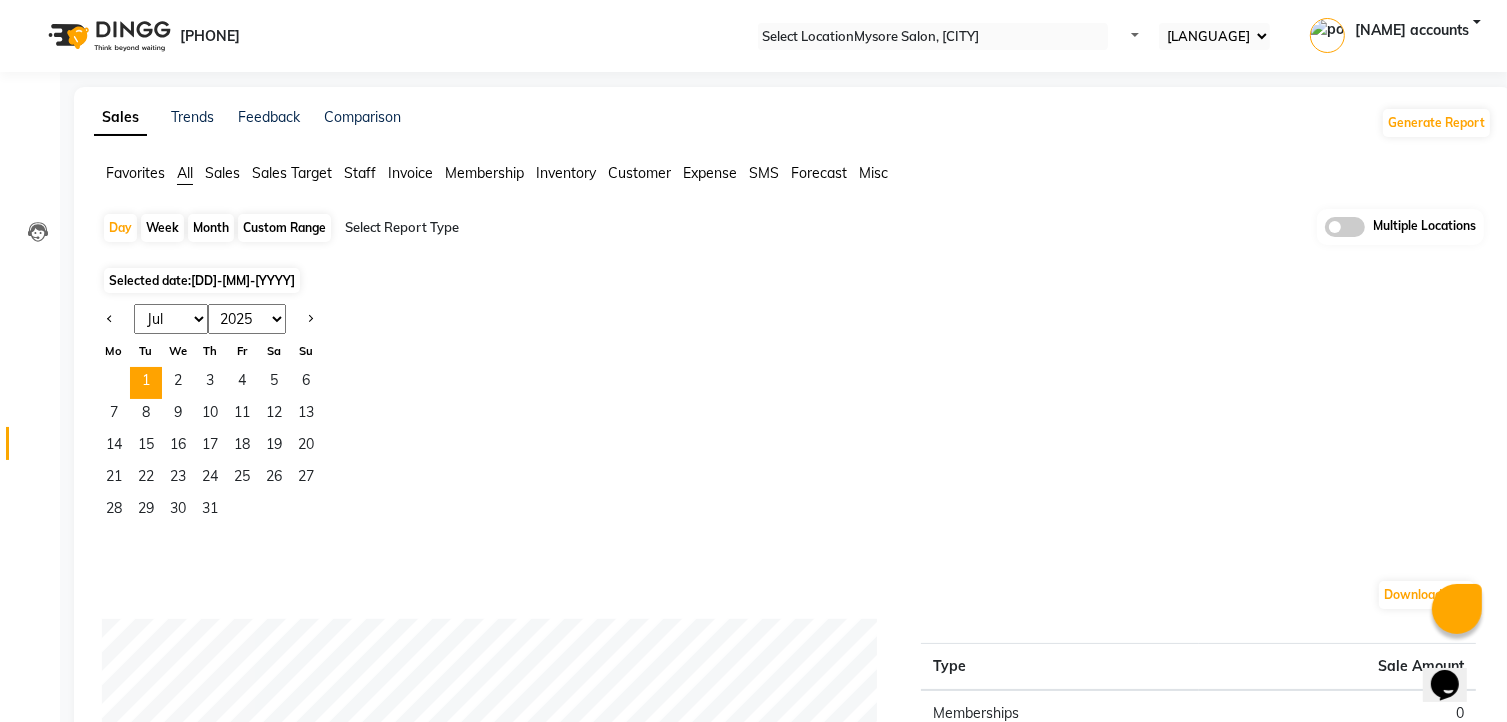click on "[MONTH] [MONTH] [MONTH] [MONTH] [MONTH] [MONTH] [MONTH] [MONTH] [MONTH] [MONTH] [MONTH] [MONTH]" at bounding box center [171, 319] 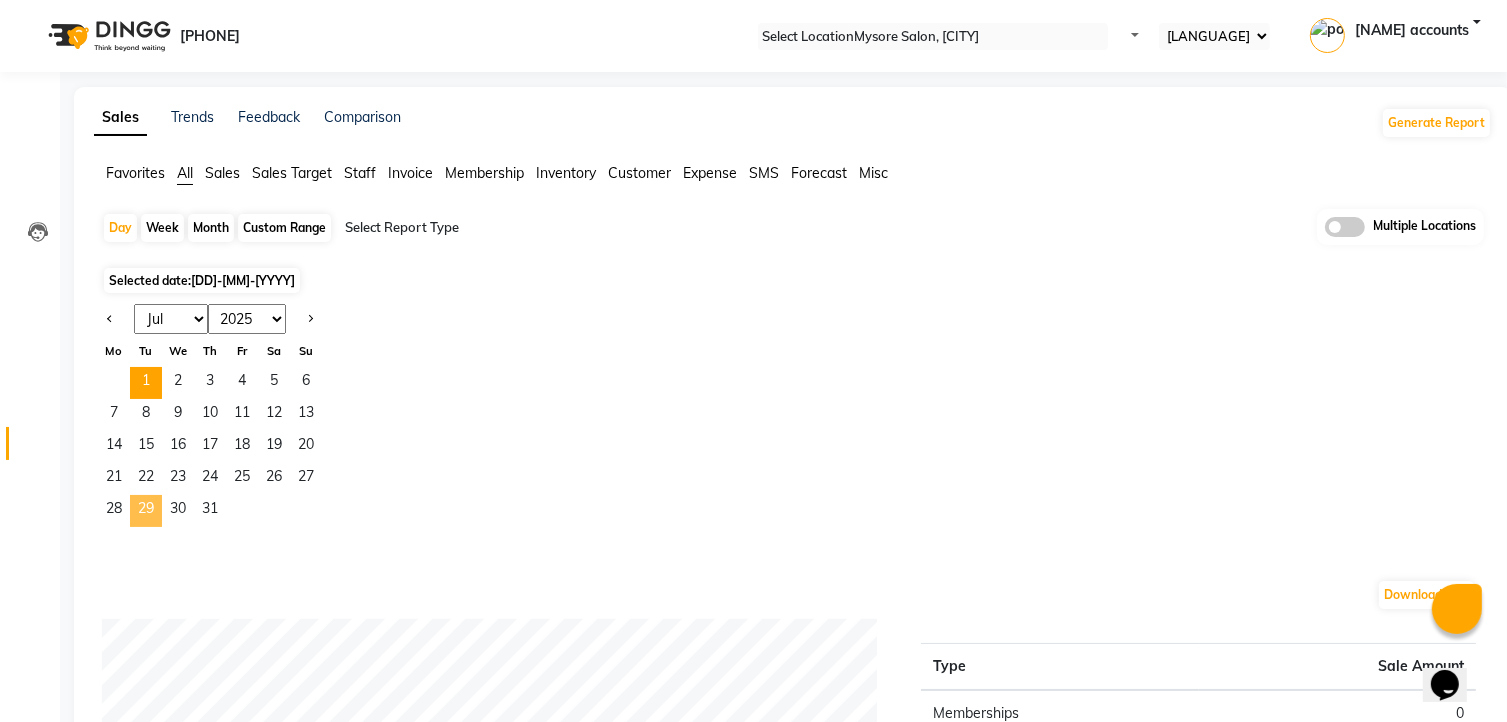 select on "[NUMBER]" 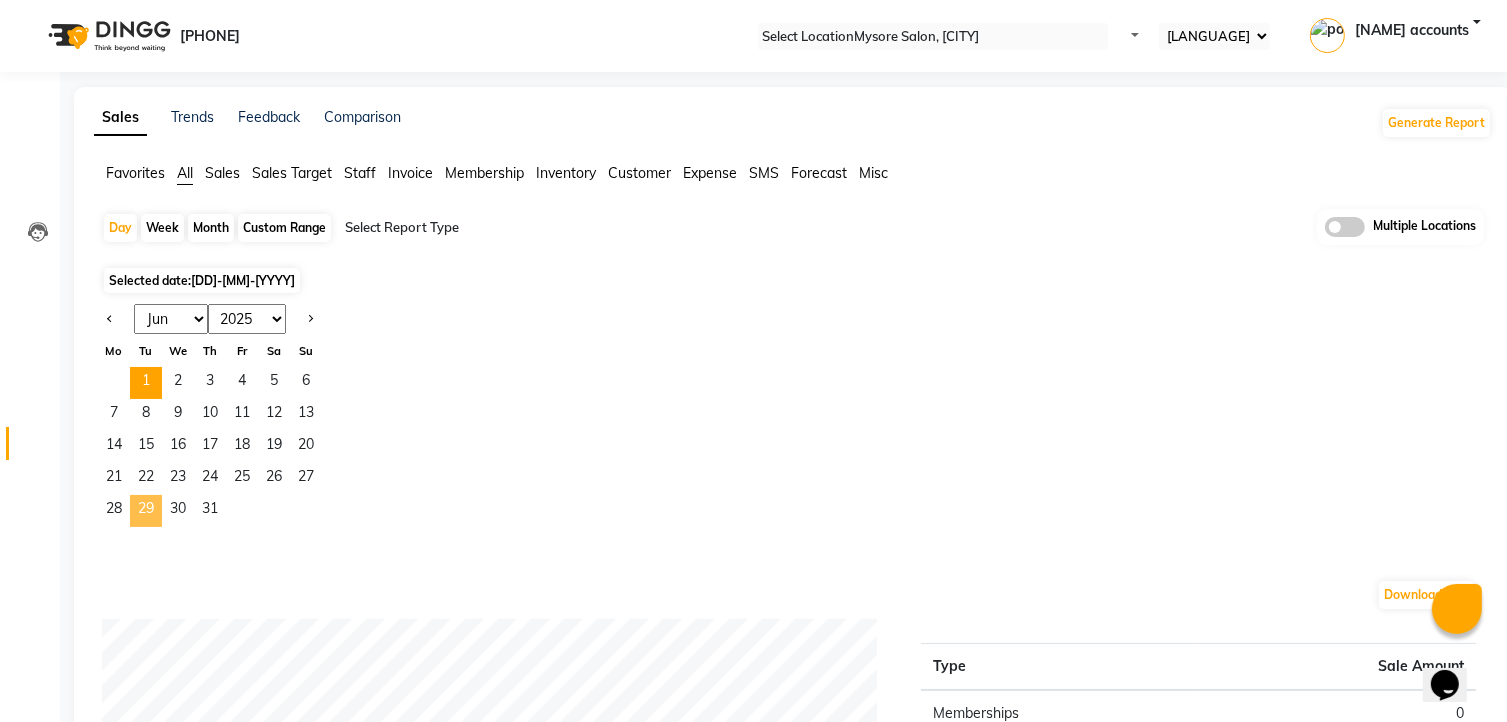 click on "[MONTH] [MONTH] [MONTH] [MONTH] [MONTH] [MONTH] [MONTH] [MONTH] [MONTH] [MONTH] [MONTH] [MONTH]" at bounding box center (171, 319) 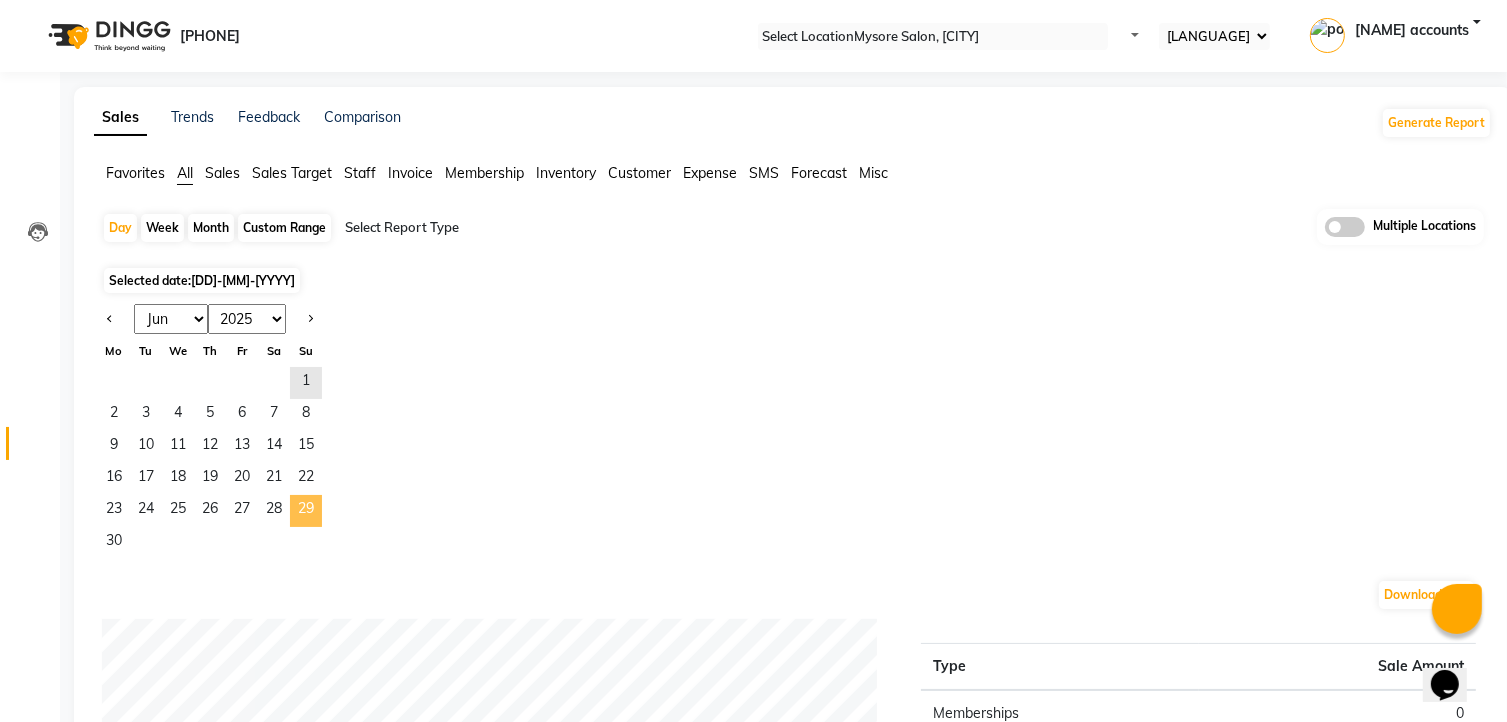 click on "29" at bounding box center [306, 511] 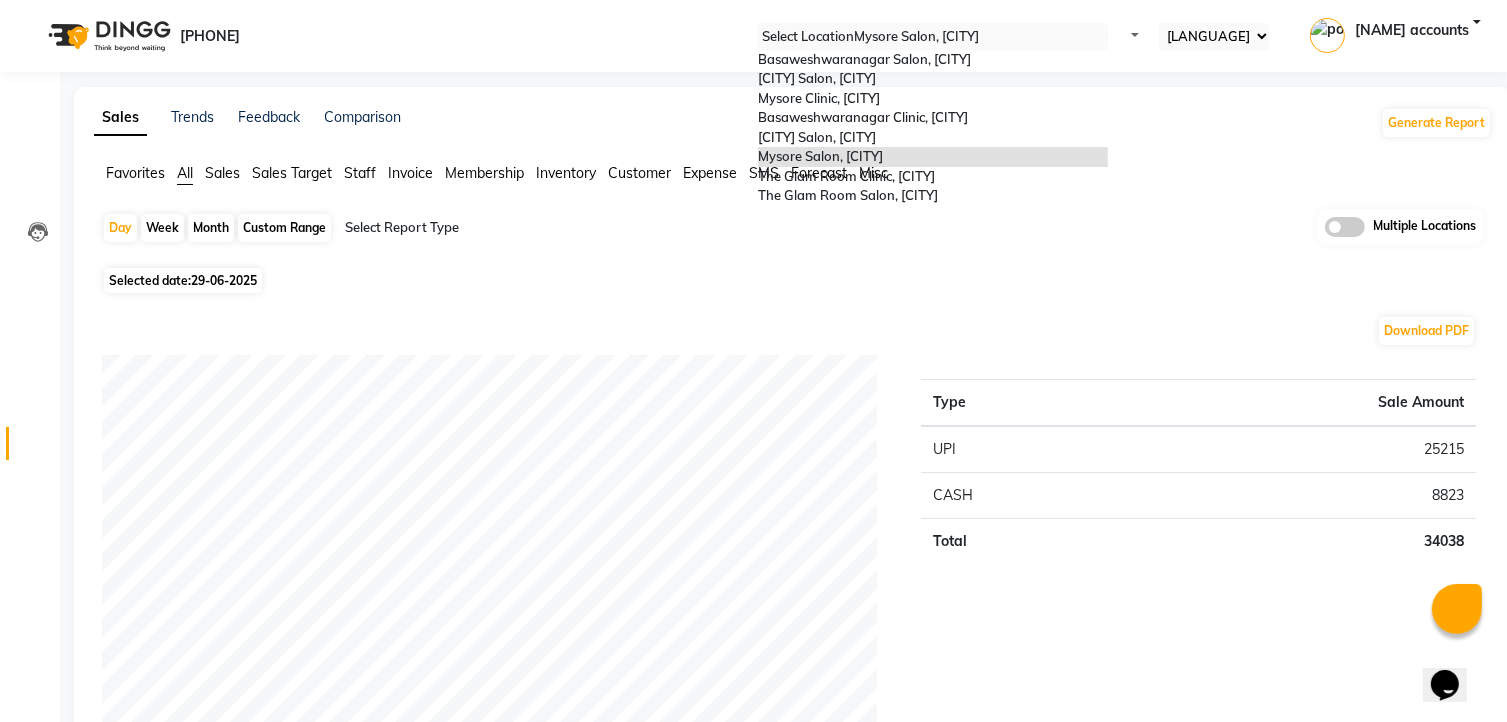 click at bounding box center [933, 37] 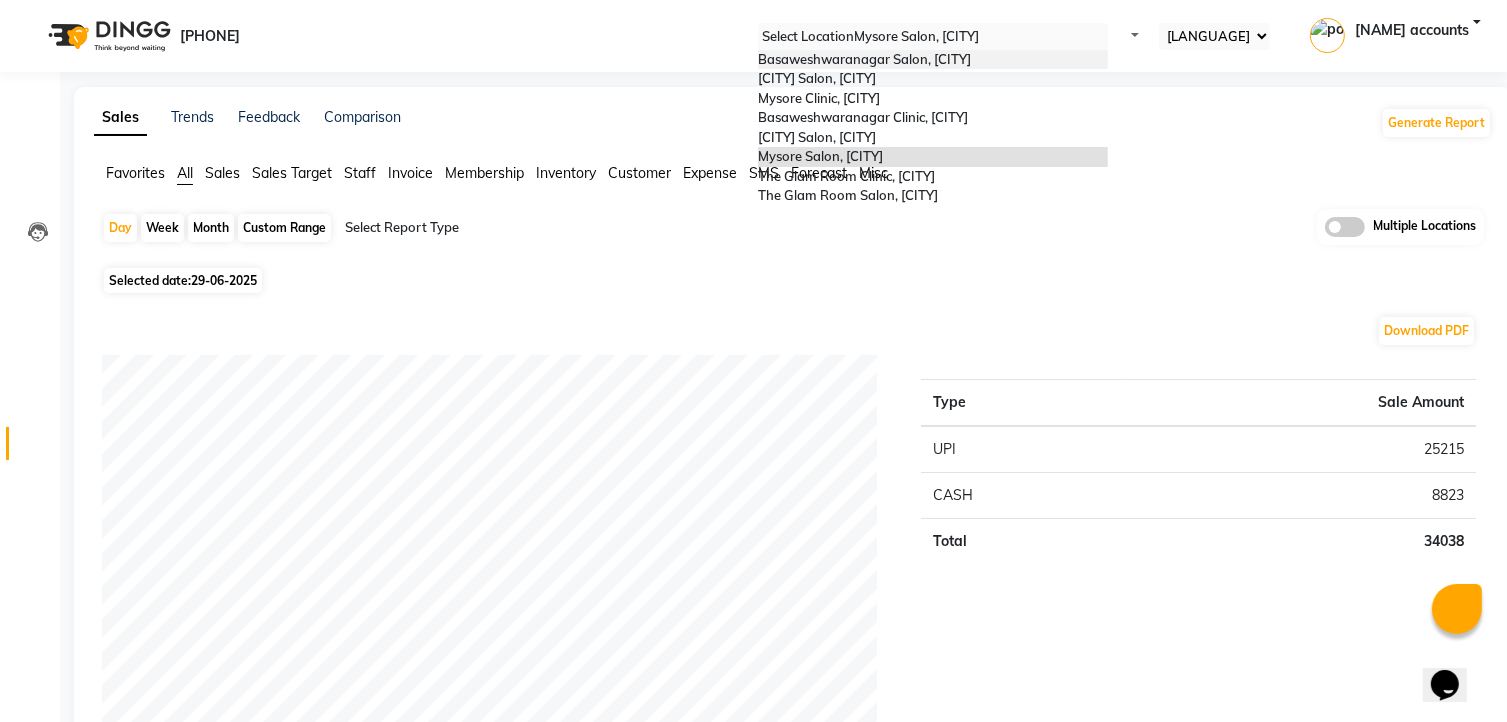 click on "Basaweshwaranagar Salon, Basveshwarnagar" at bounding box center (933, 60) 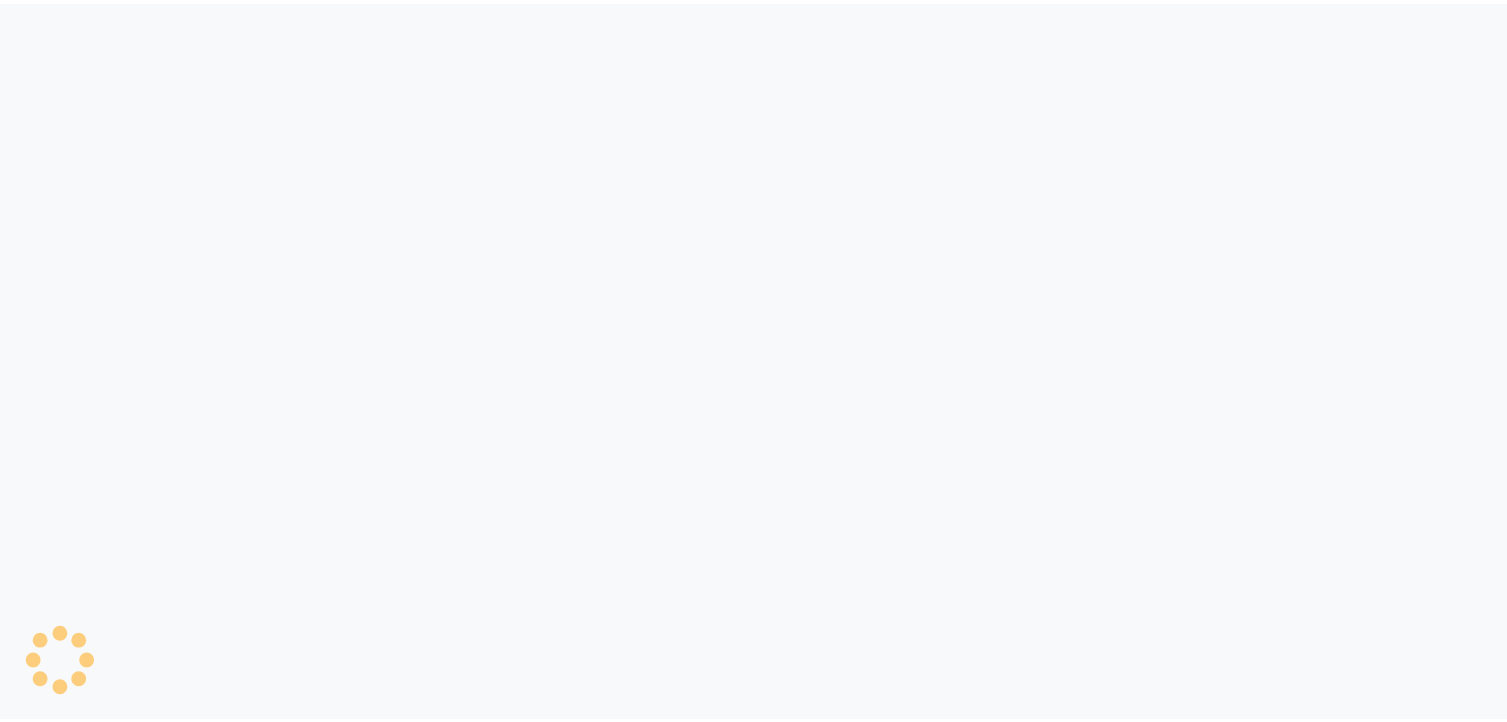 scroll, scrollTop: 0, scrollLeft: 0, axis: both 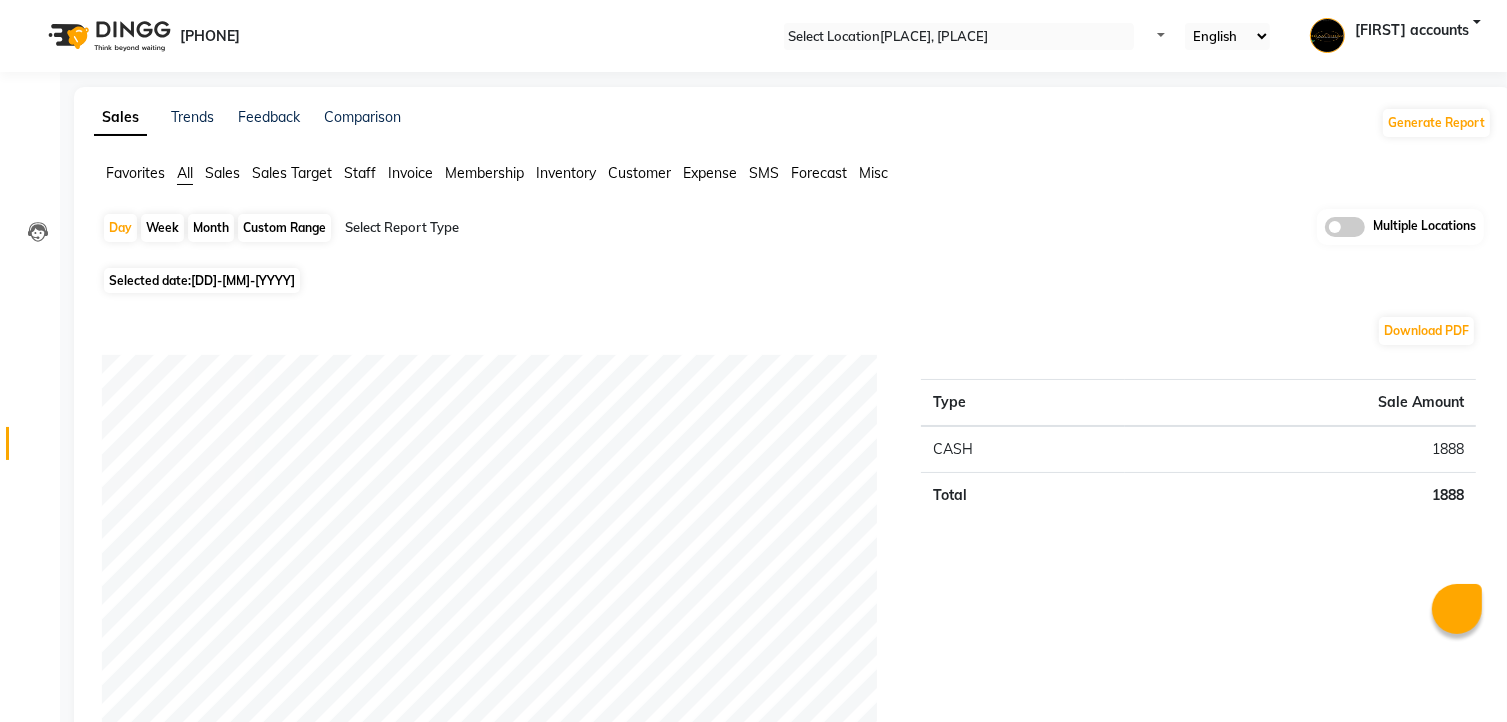 click on "[DD]-[MM]-[YYYY]" at bounding box center [243, 280] 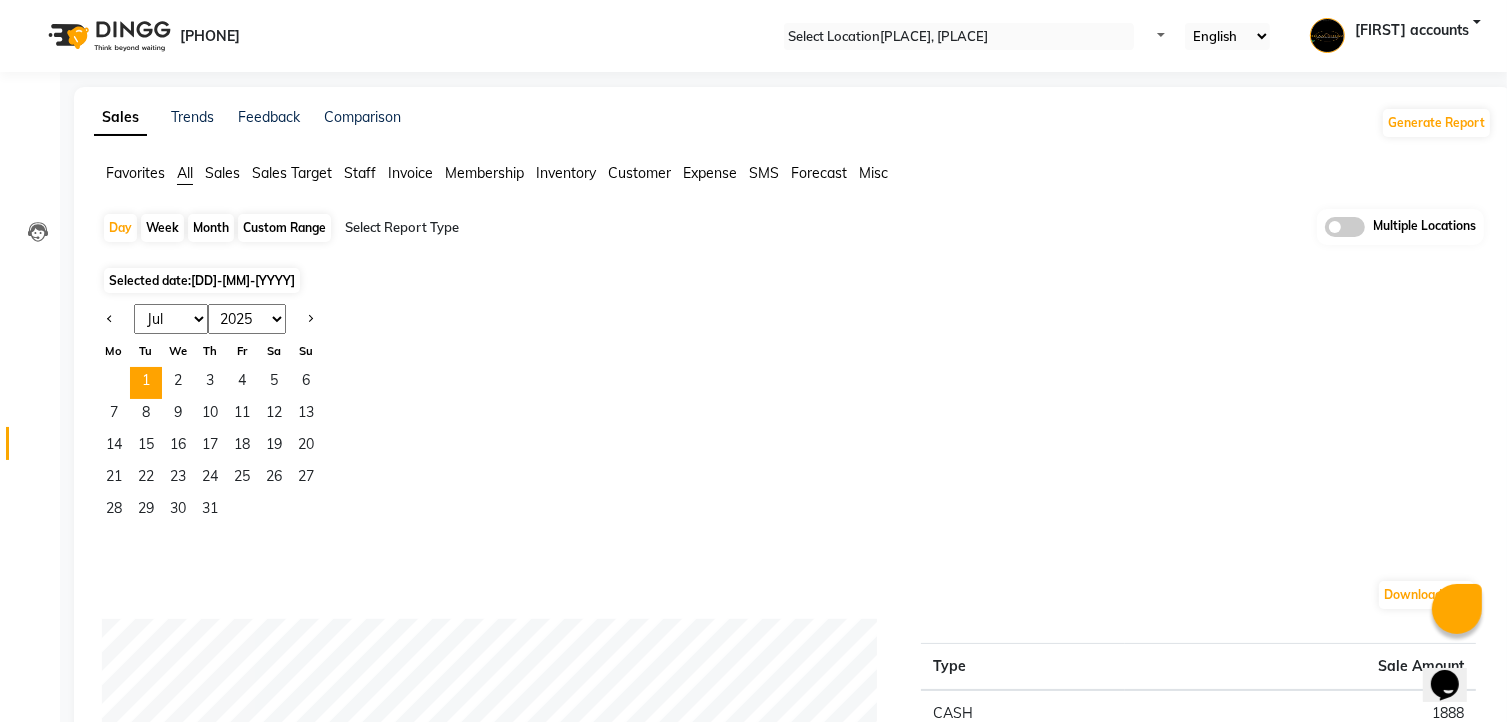 scroll, scrollTop: 0, scrollLeft: 0, axis: both 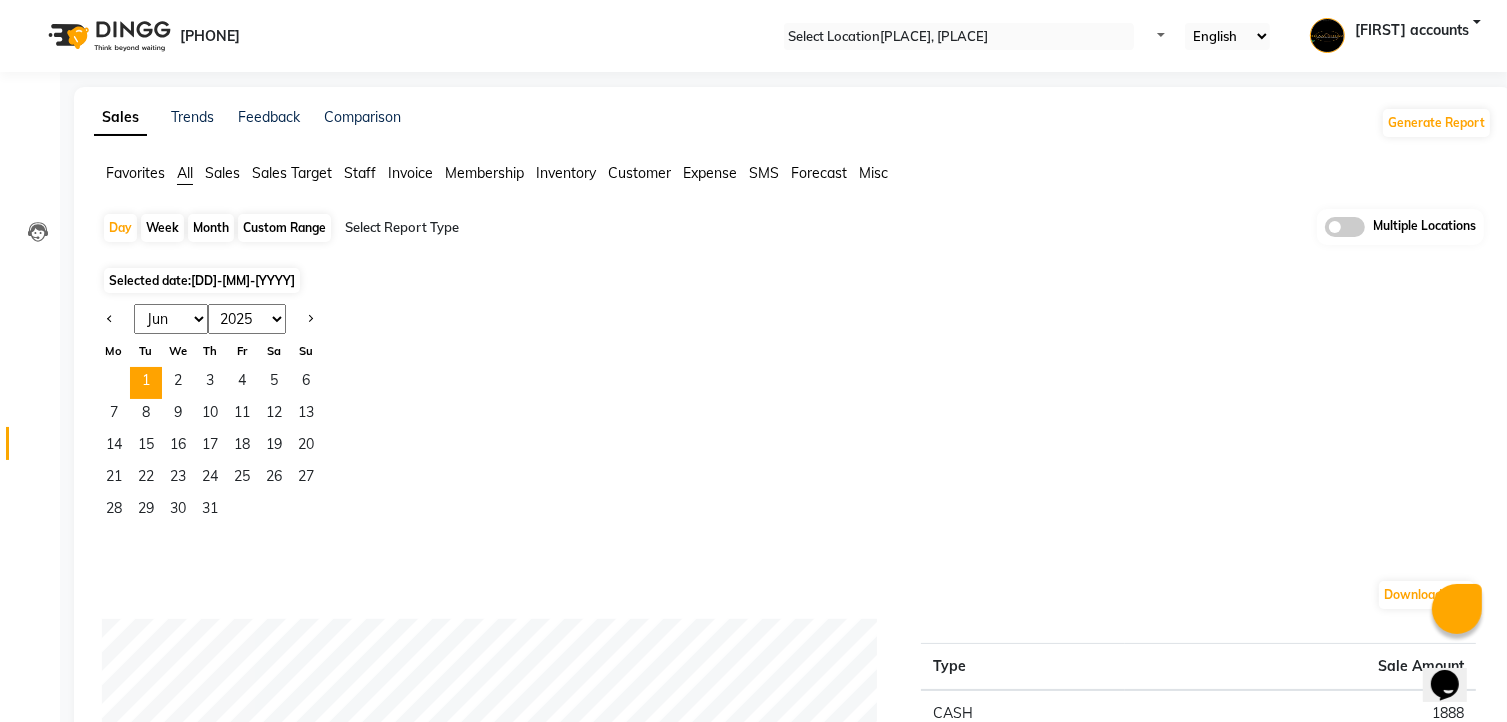 click on "[MONTH] [MONTH] [MONTH] [MONTH] [MONTH] [MONTH] [MONTH] [MONTH] [MONTH] [MONTH] [MONTH] [MONTH]" at bounding box center (171, 319) 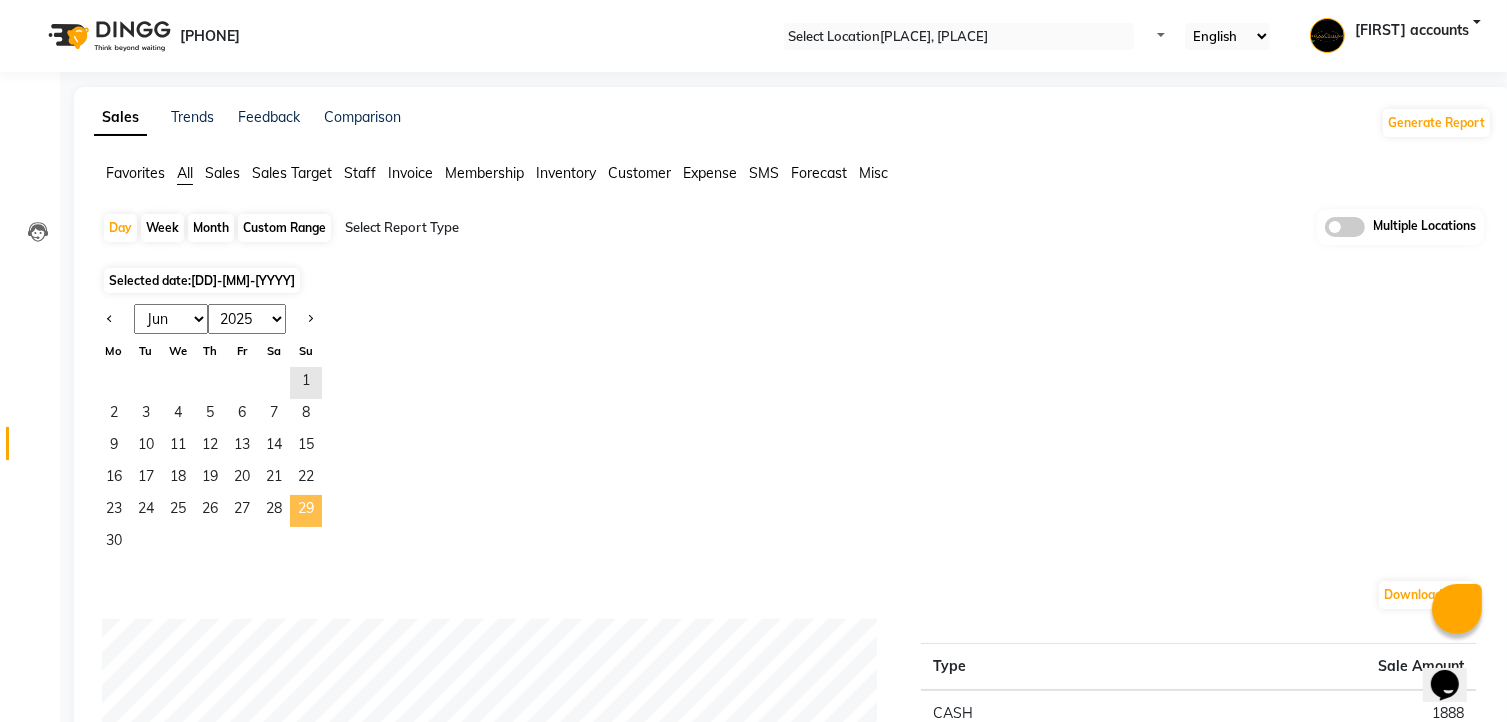 click on "29" at bounding box center (306, 511) 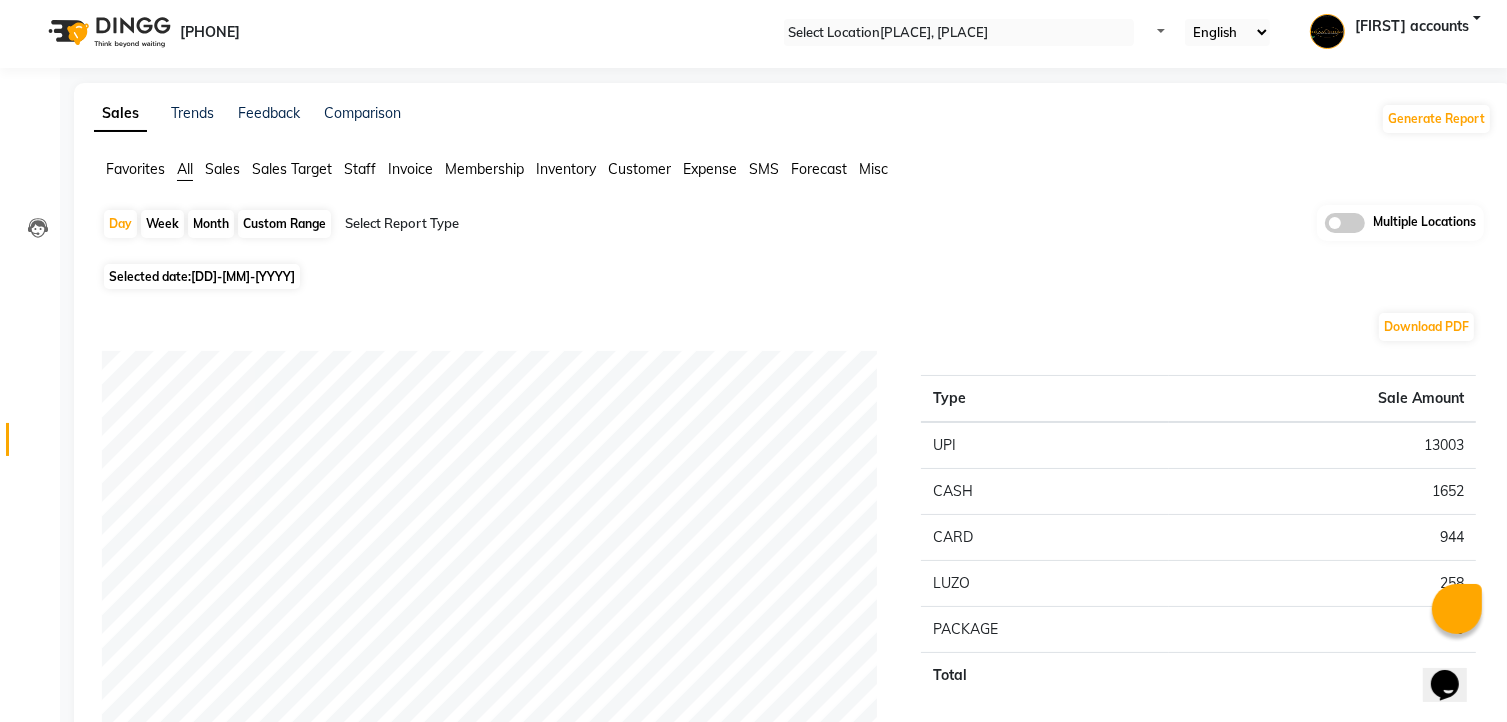 scroll, scrollTop: 0, scrollLeft: 0, axis: both 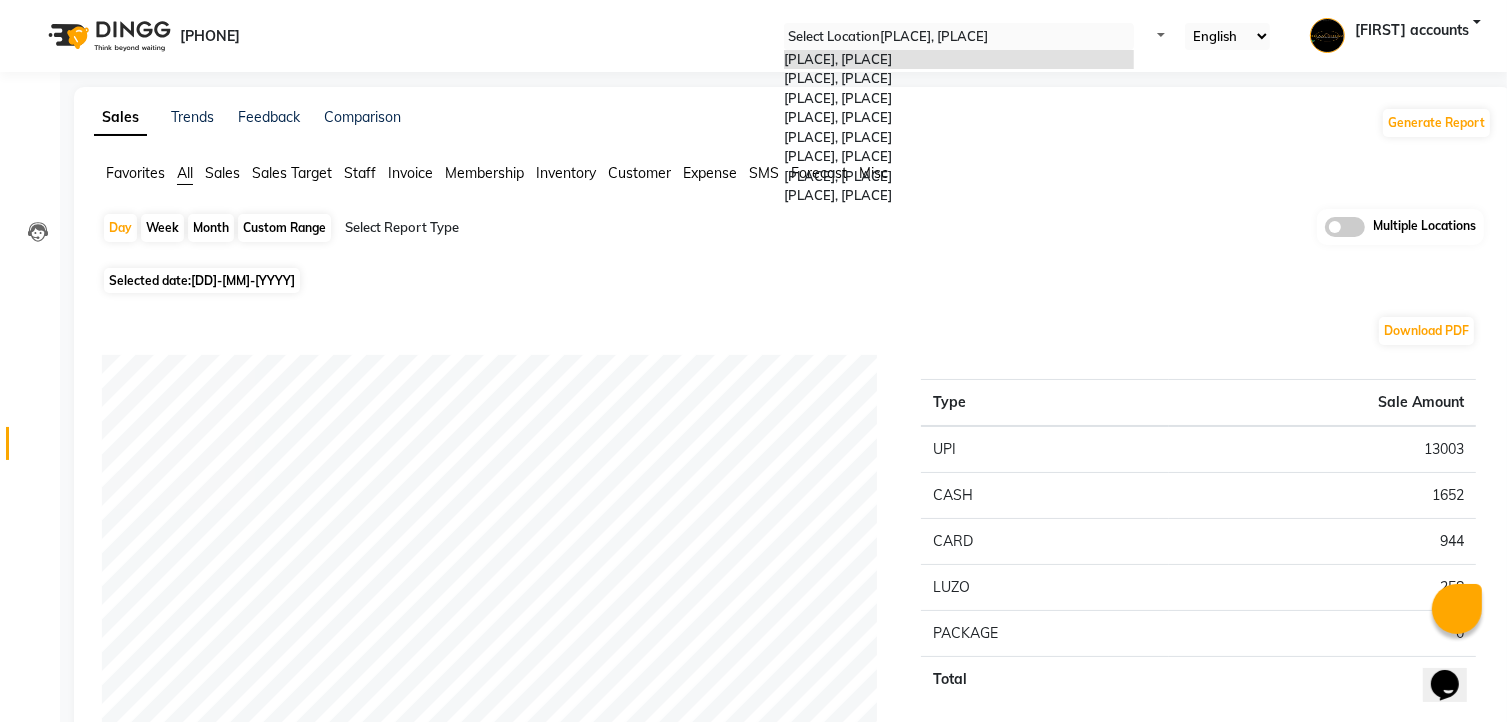 click at bounding box center (959, 37) 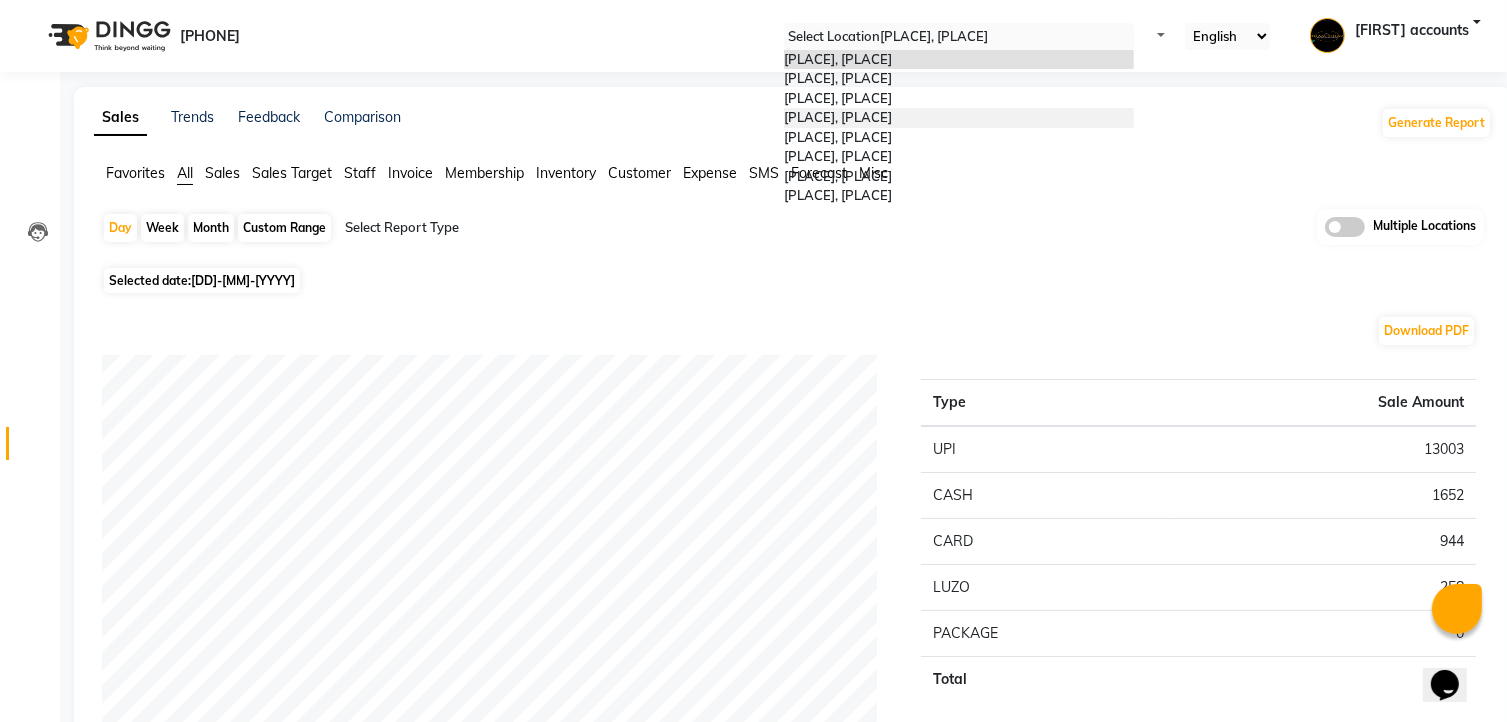 click on "Basaweshwaranagar Clinic, [CITY]" at bounding box center [838, 117] 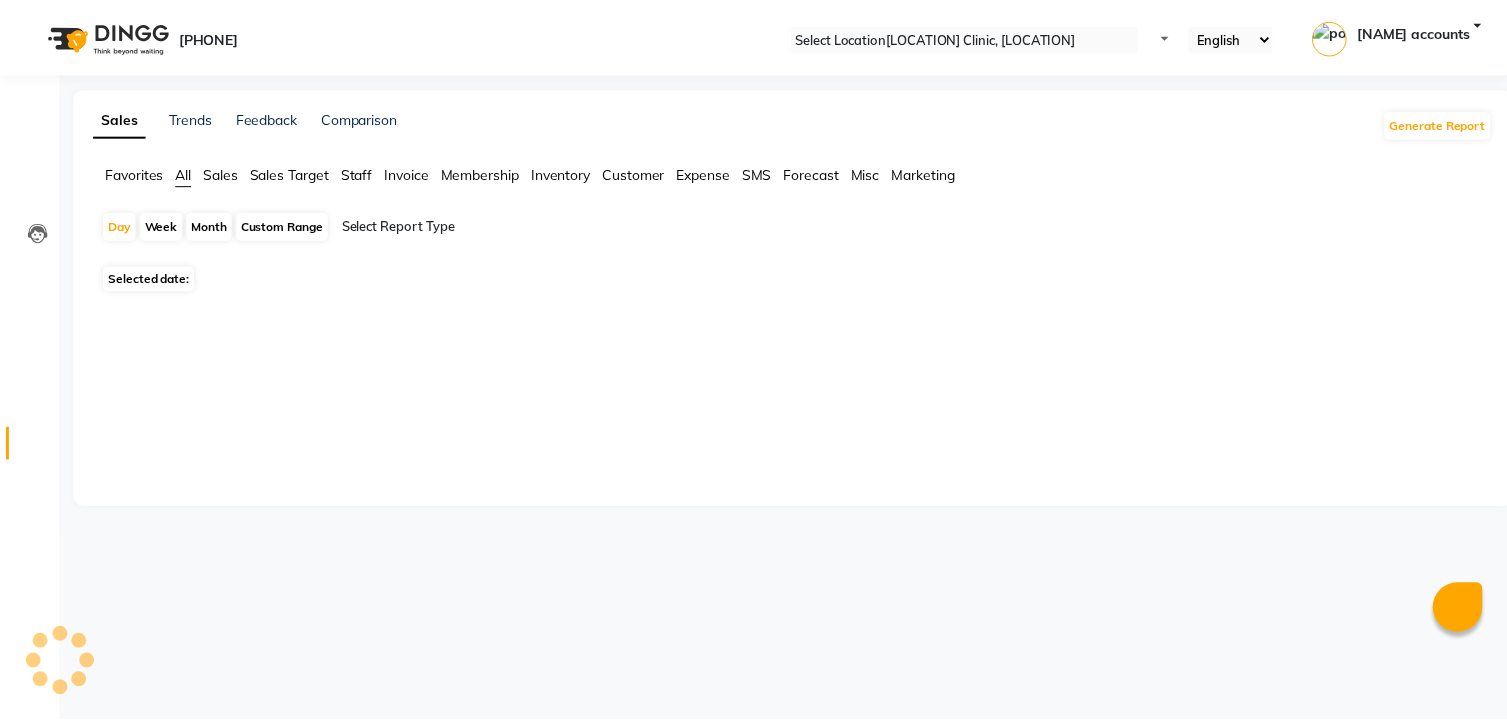 scroll, scrollTop: 0, scrollLeft: 0, axis: both 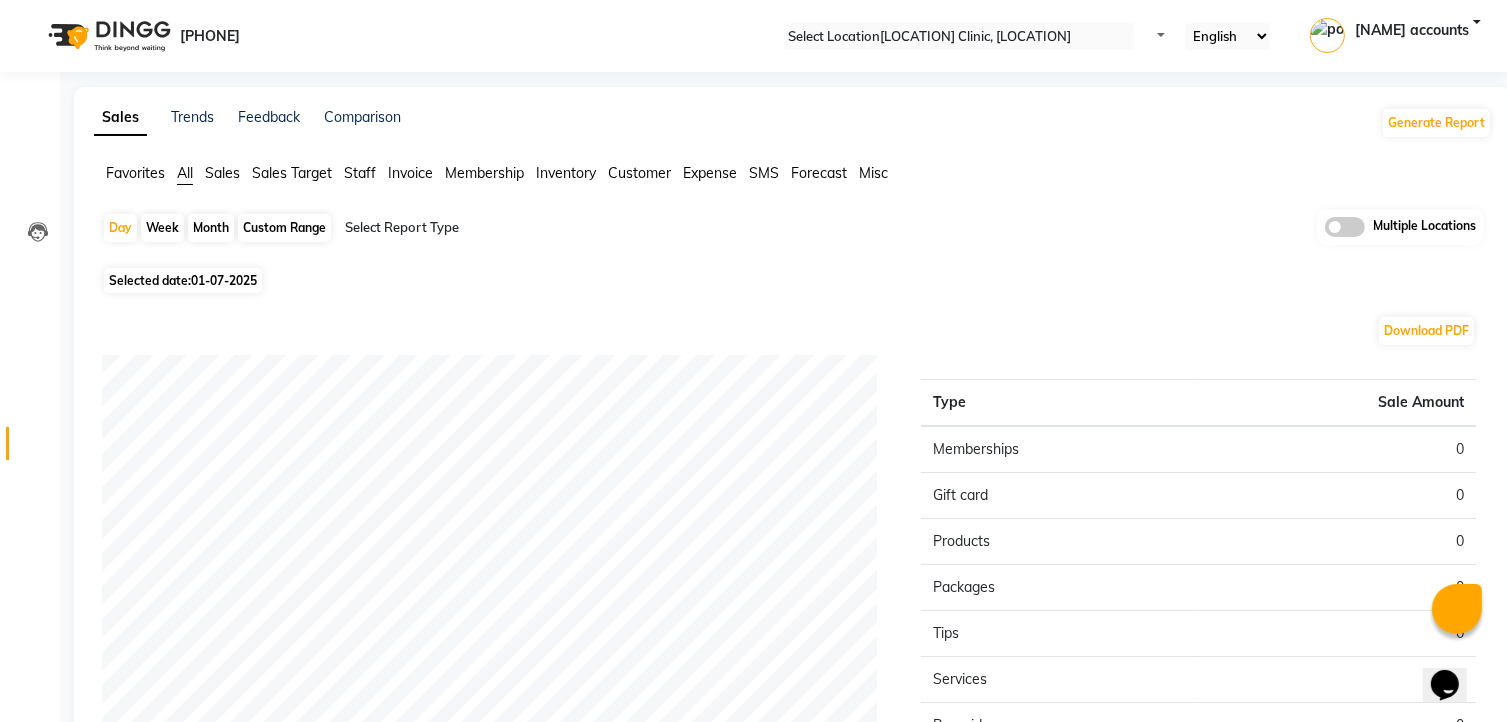 click on "[DD]-[MM]-[YYYY]" at bounding box center [224, 280] 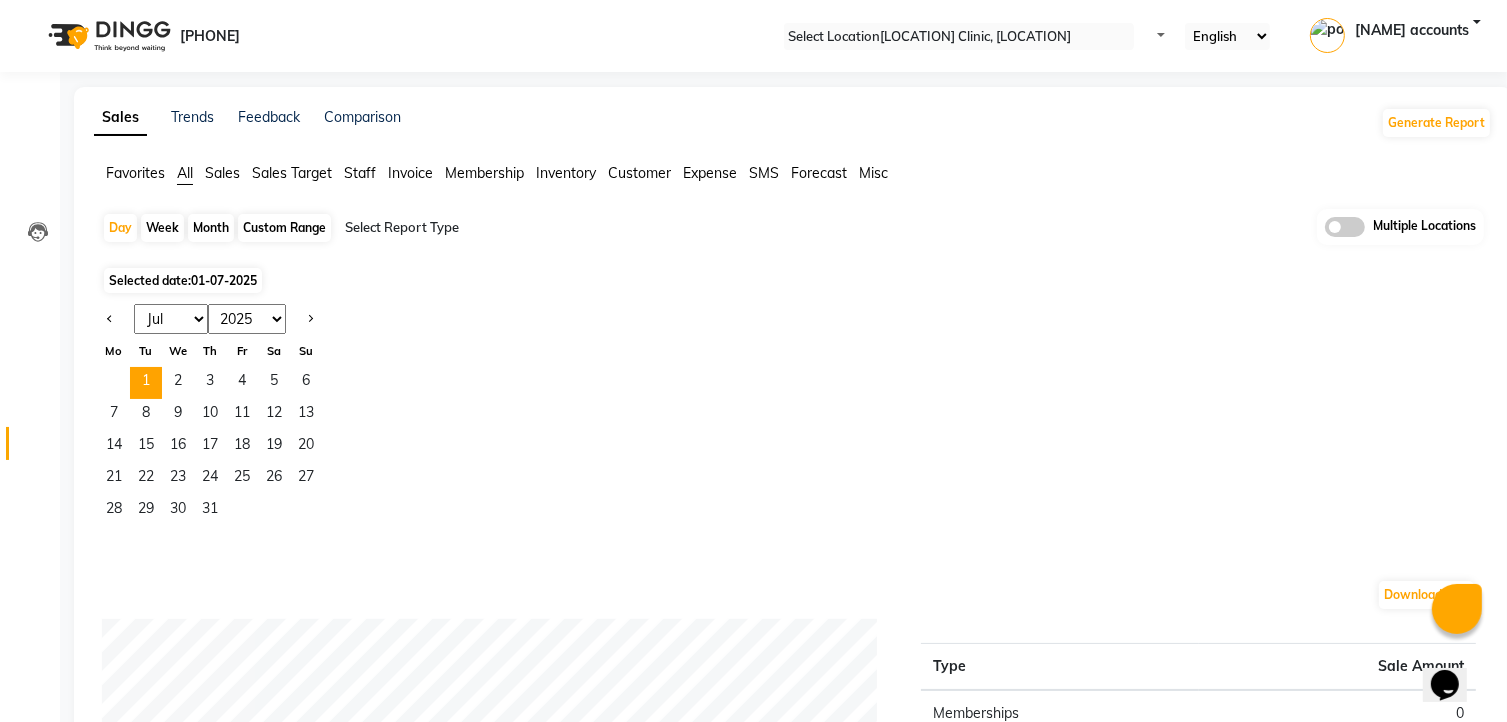 click on "Jan Feb Mar Apr May Jun Jul Aug Sep Oct Nov Dec" at bounding box center (171, 319) 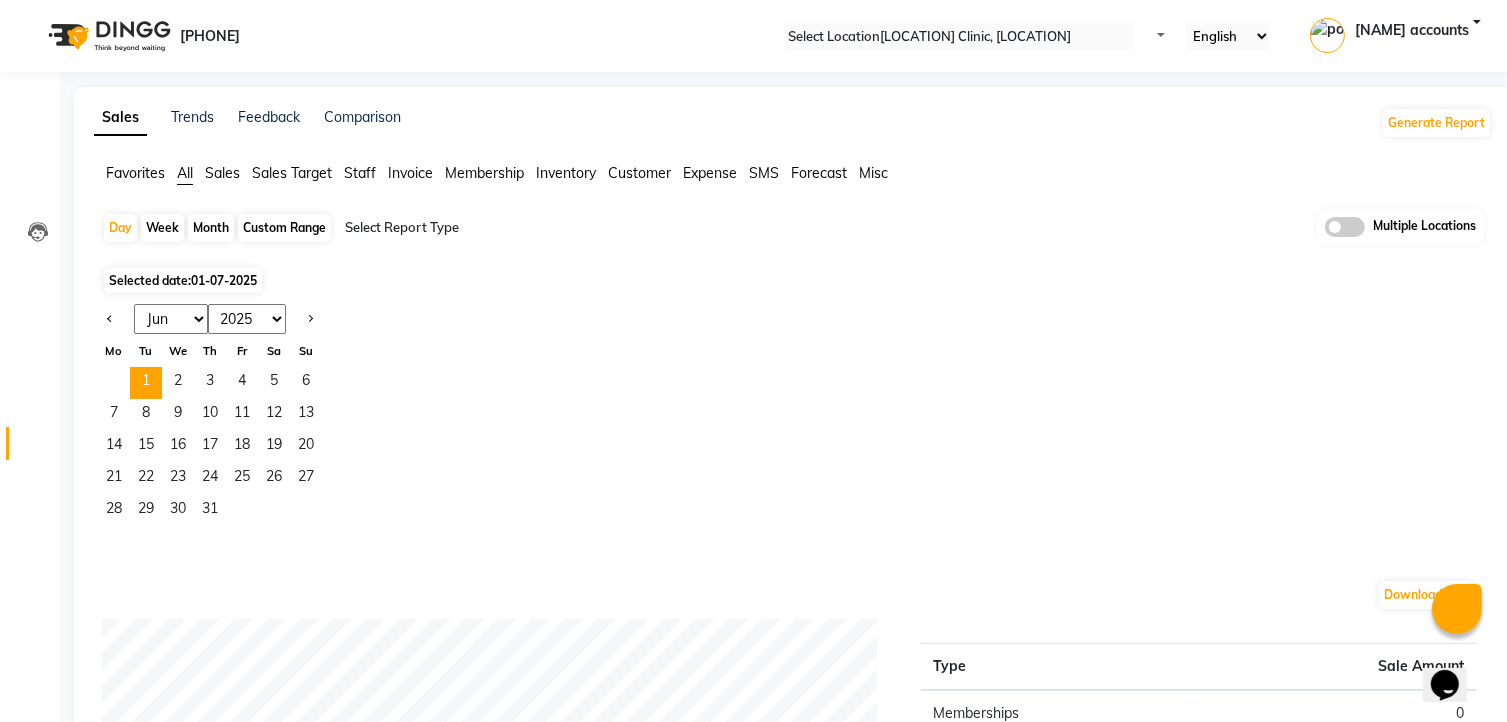 click on "Jan Feb Mar Apr May Jun Jul Aug Sep Oct Nov Dec" at bounding box center (171, 319) 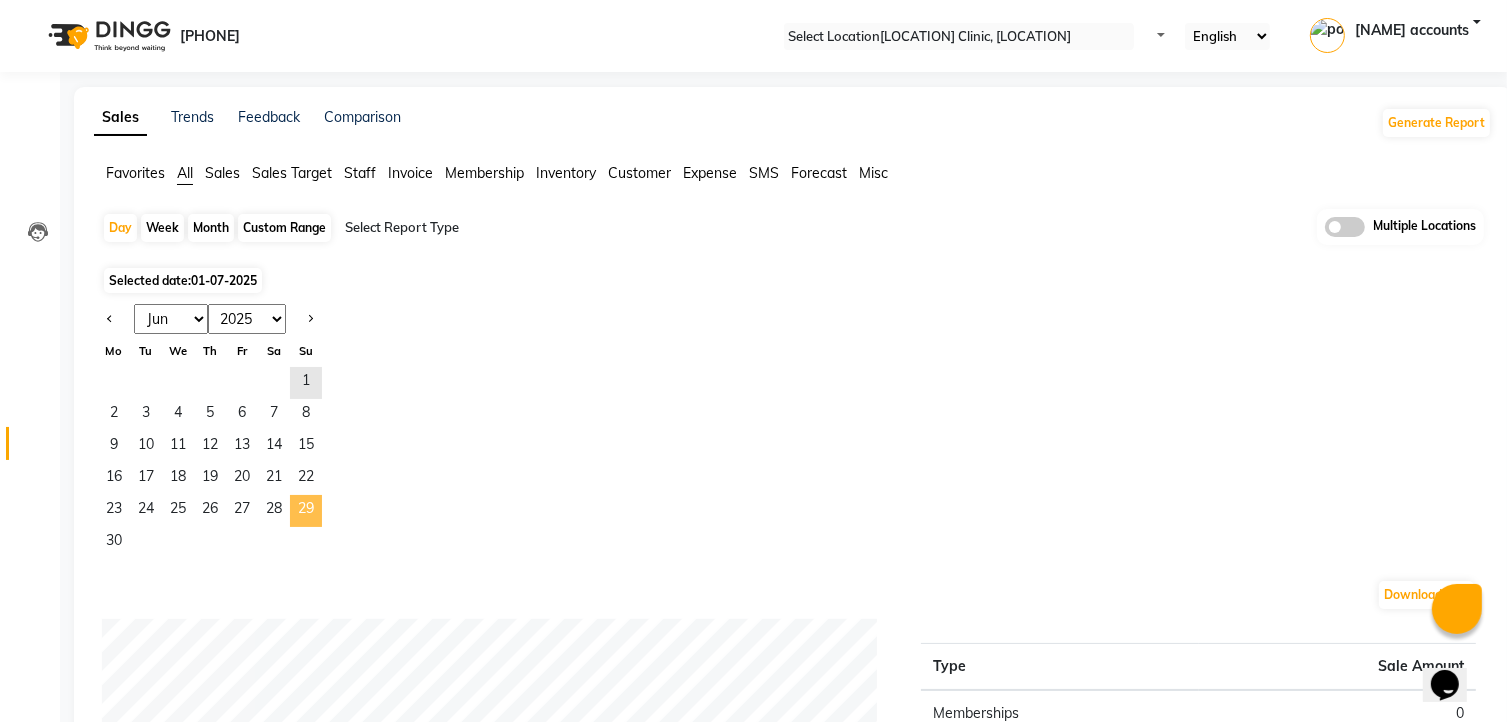click on "29" at bounding box center (306, 511) 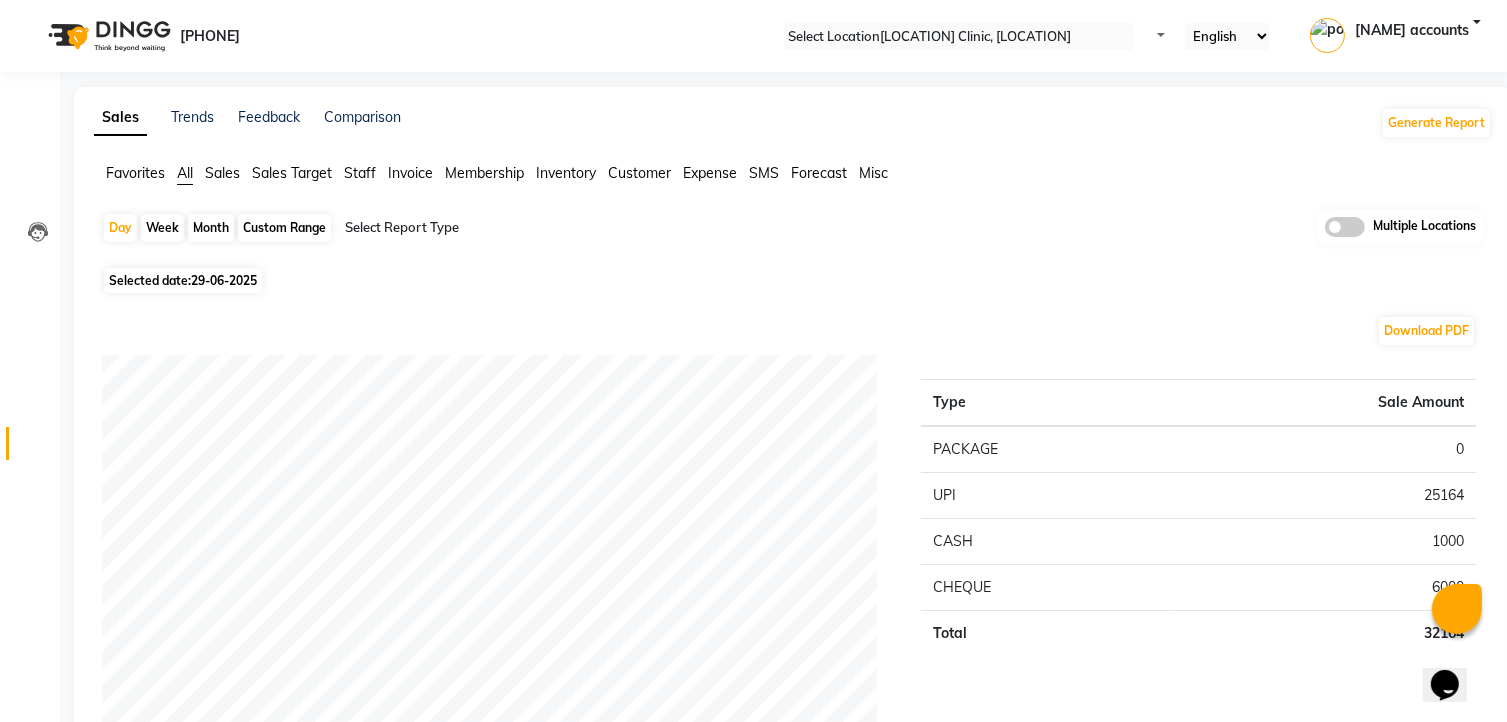 click on "Select Location × Basaweshwaranagar Clinic, Basveshwar Nagar" at bounding box center [959, 36] 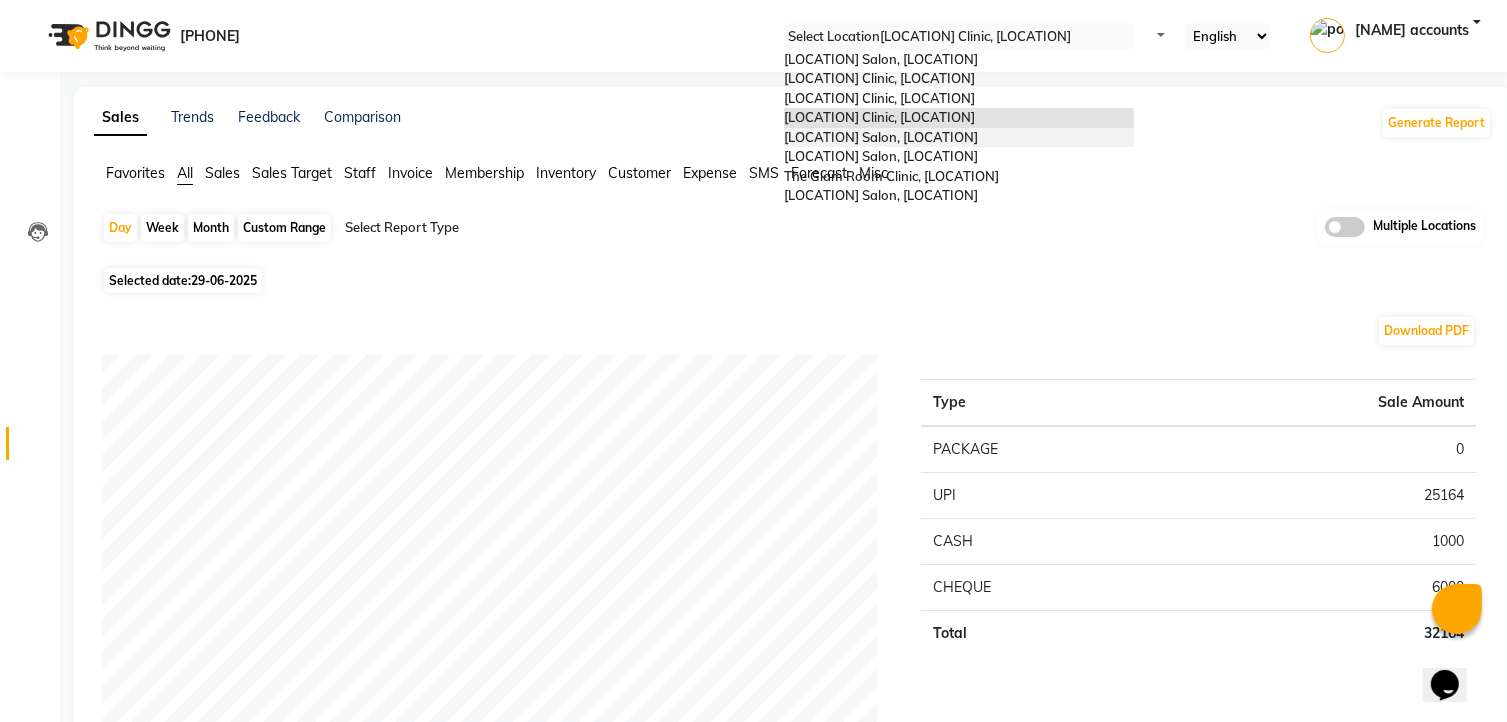 click on "[PLACE], [PLACE]" at bounding box center (881, 137) 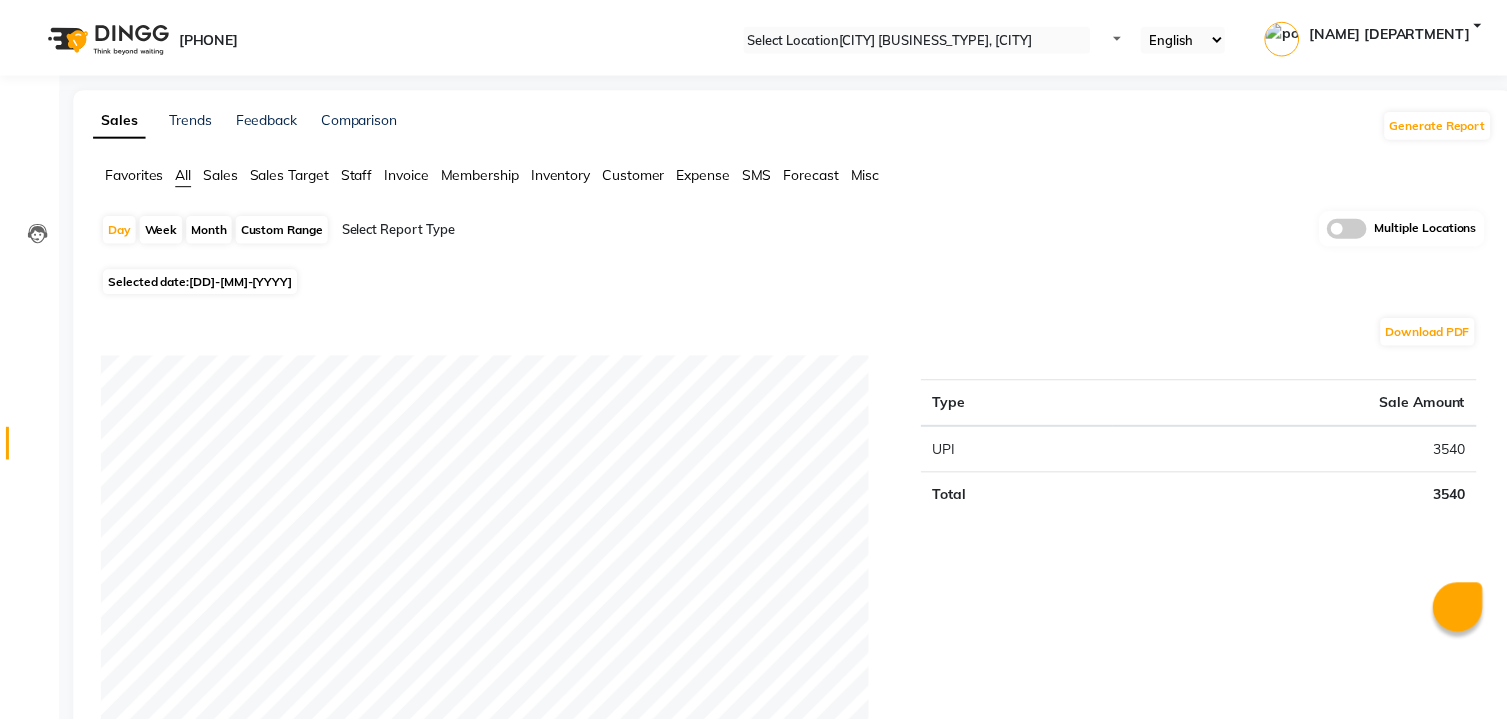 scroll, scrollTop: 0, scrollLeft: 0, axis: both 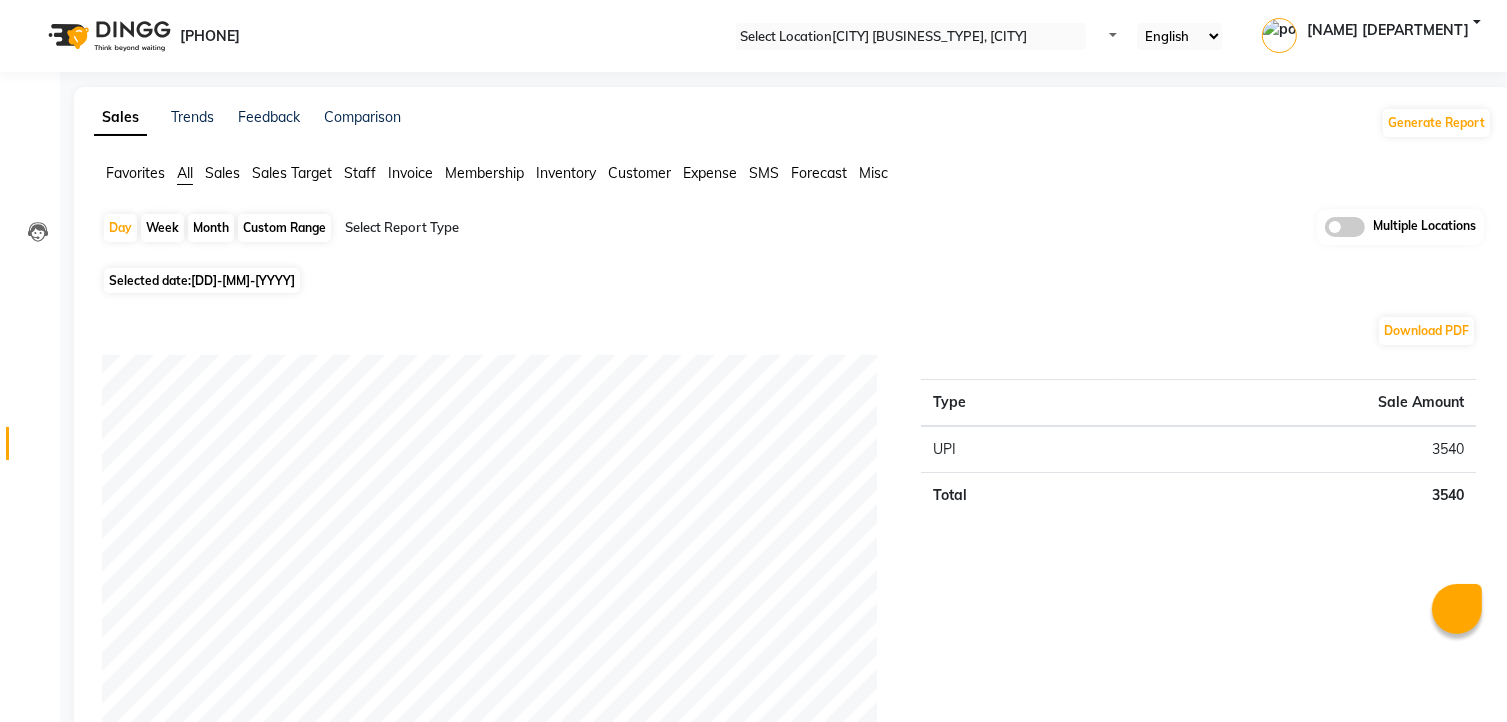 click on "[DD]-[MM]-[YYYY]" at bounding box center [243, 280] 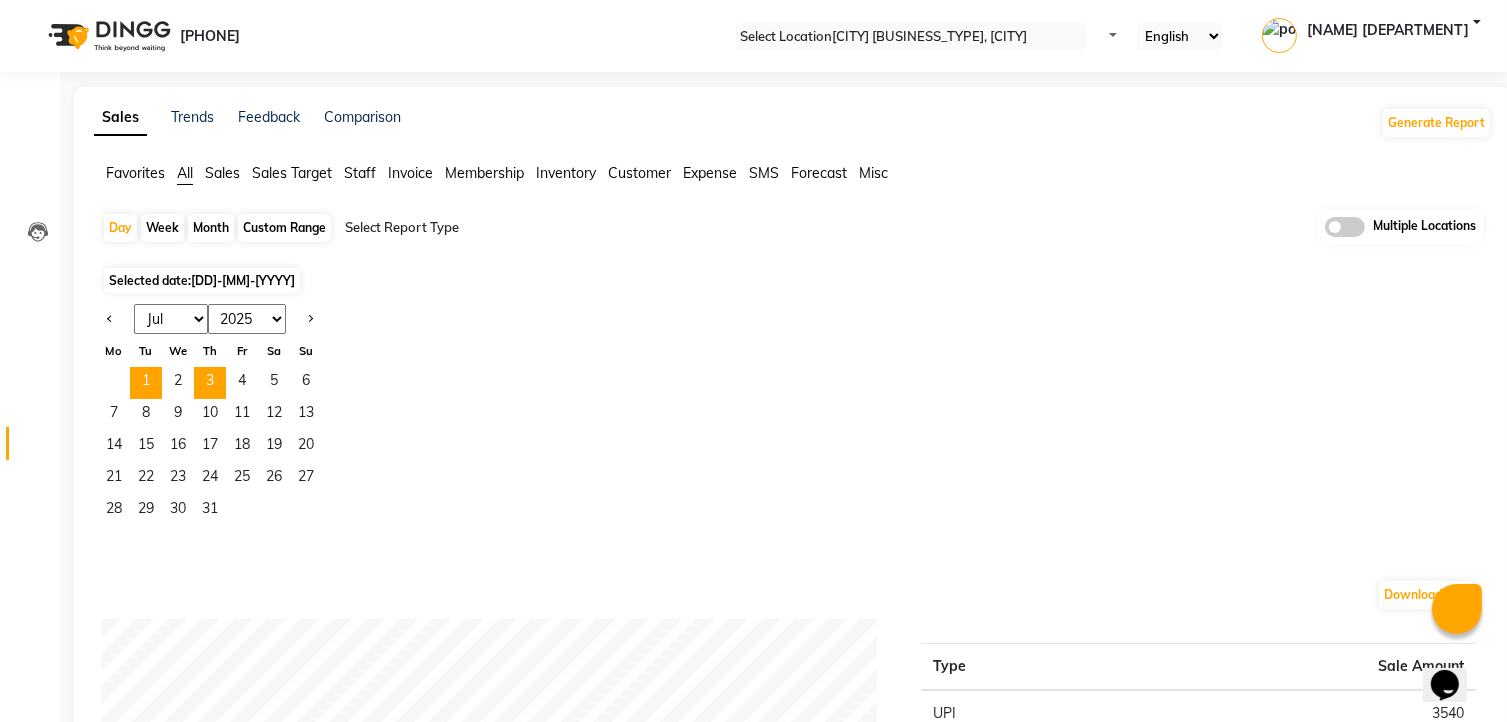 scroll, scrollTop: 0, scrollLeft: 0, axis: both 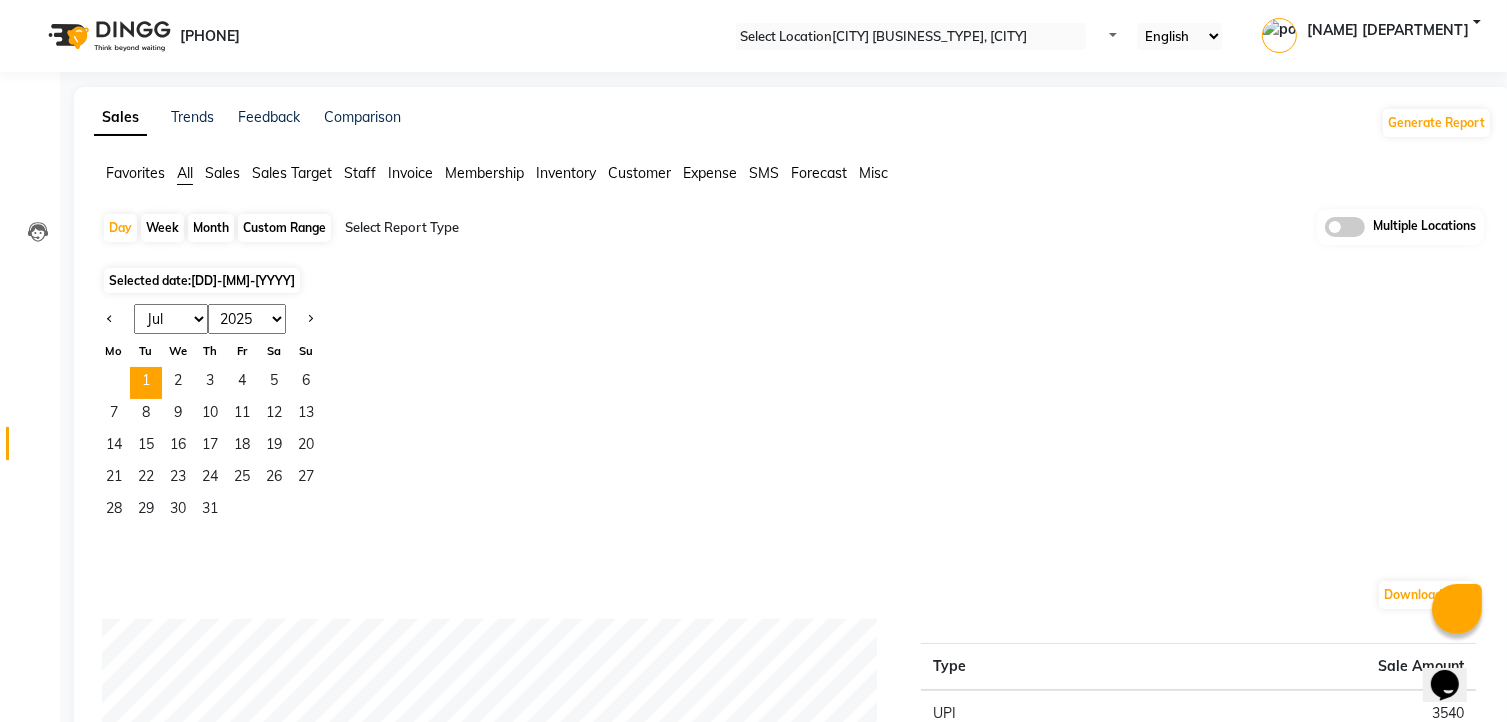 click on "Jan Feb Mar Apr May Jun Jul Aug Sep Oct Nov Dec" at bounding box center [171, 319] 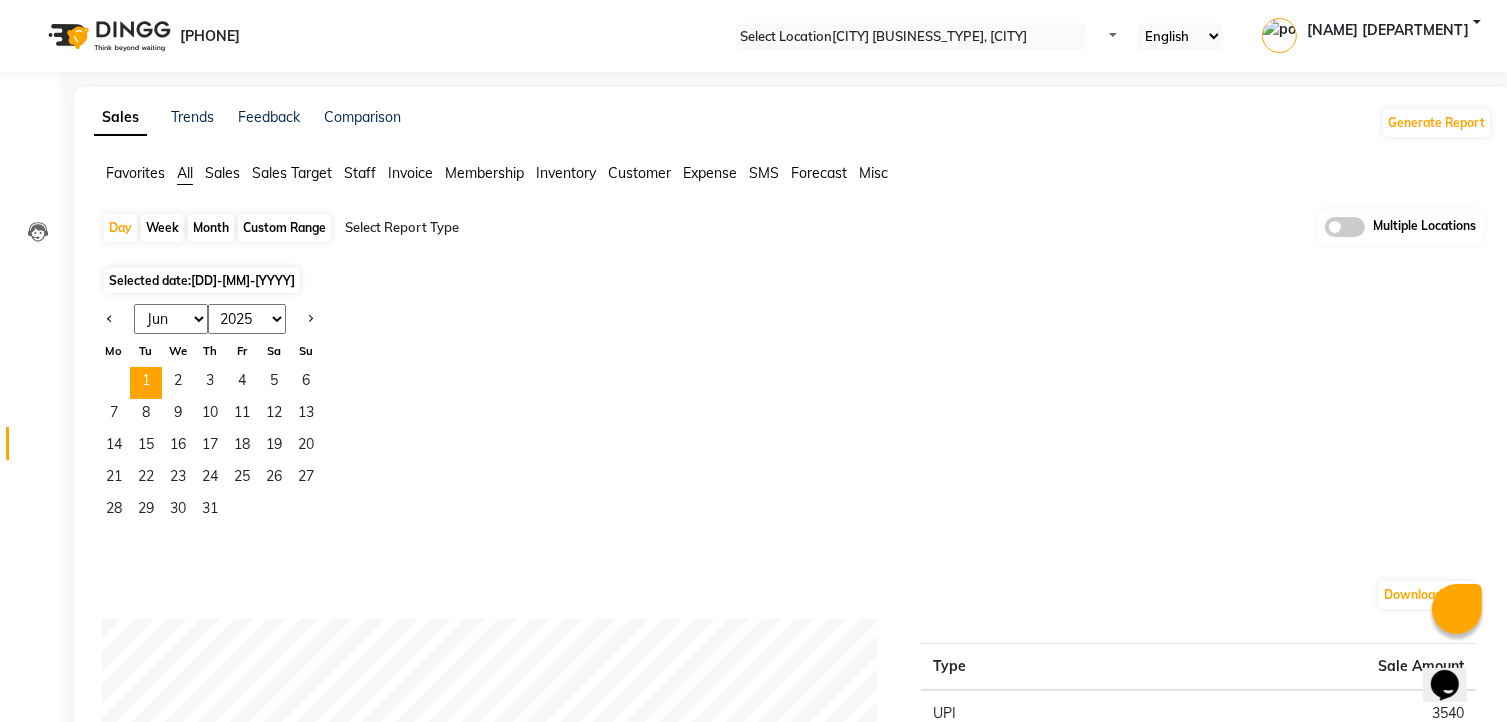 click on "Jan Feb Mar Apr May Jun Jul Aug Sep Oct Nov Dec" at bounding box center (171, 319) 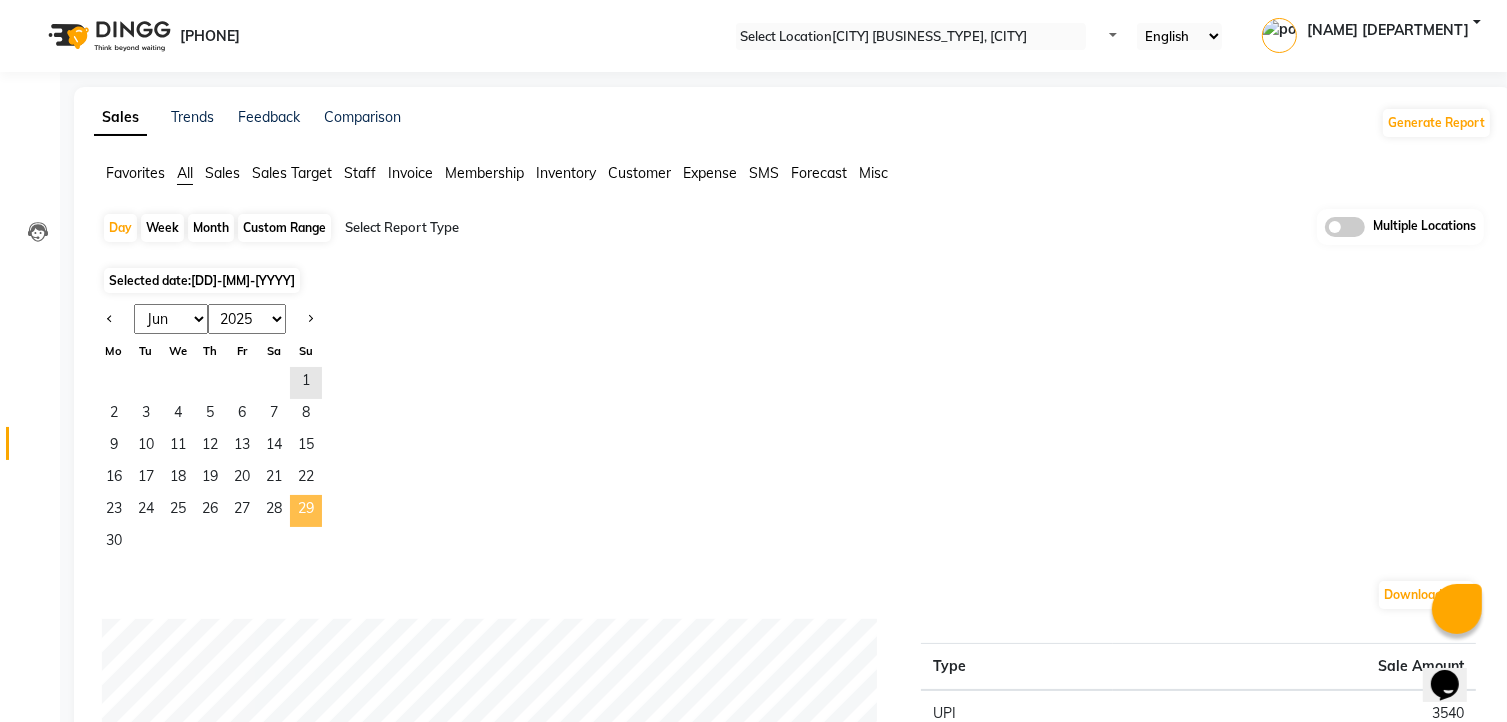 click on "29" at bounding box center [306, 511] 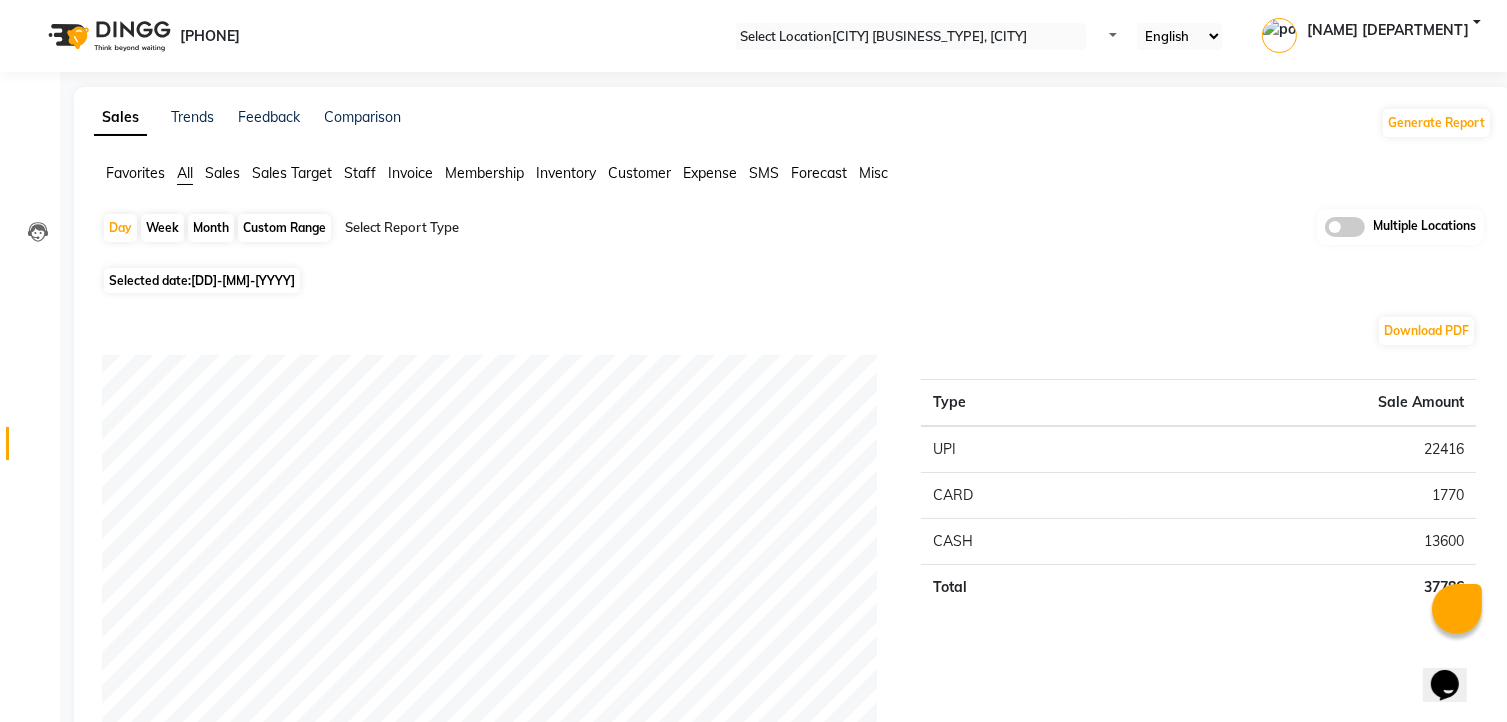 click on "Select Location × Jp Nagar Salon, J. P. Nagar" at bounding box center [911, 36] 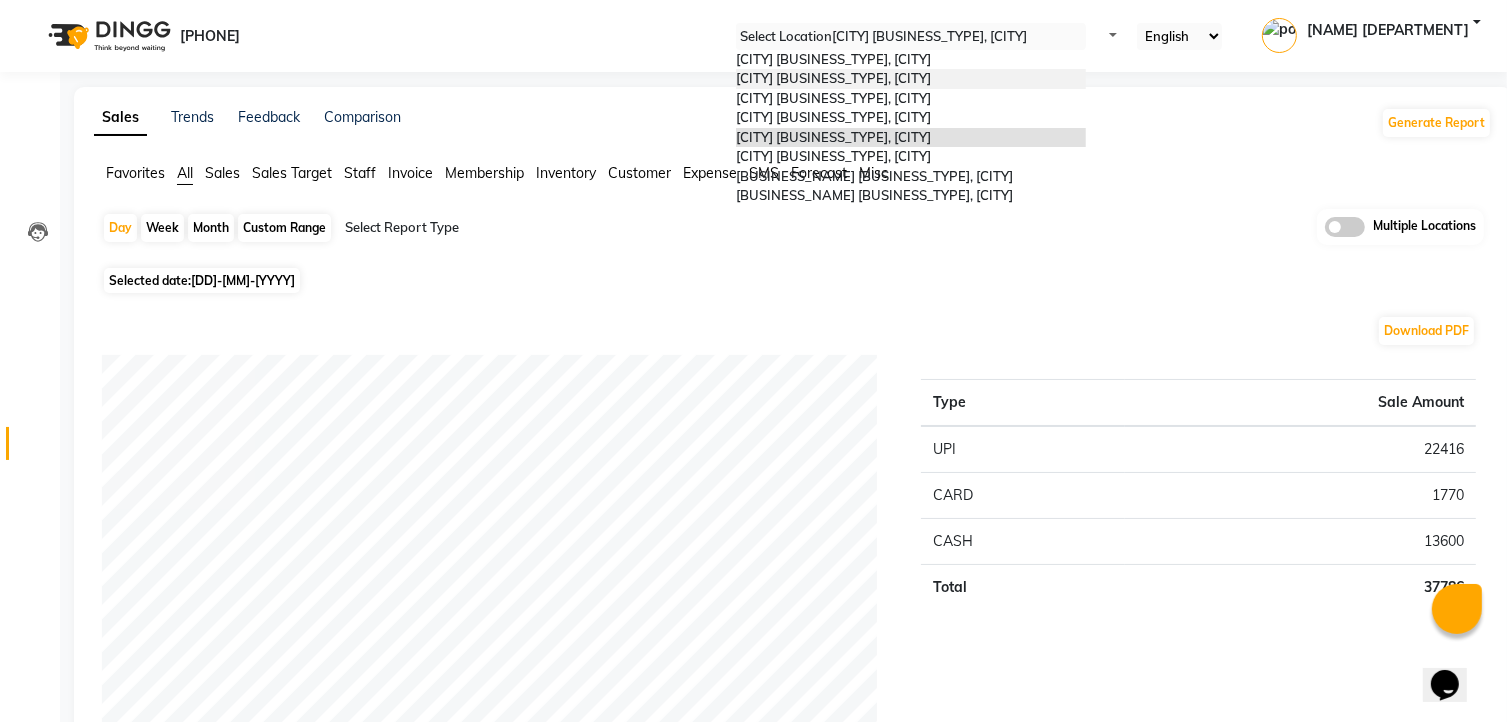 click on "Jp Nagar Clinic, Jp Nagar" at bounding box center [911, 79] 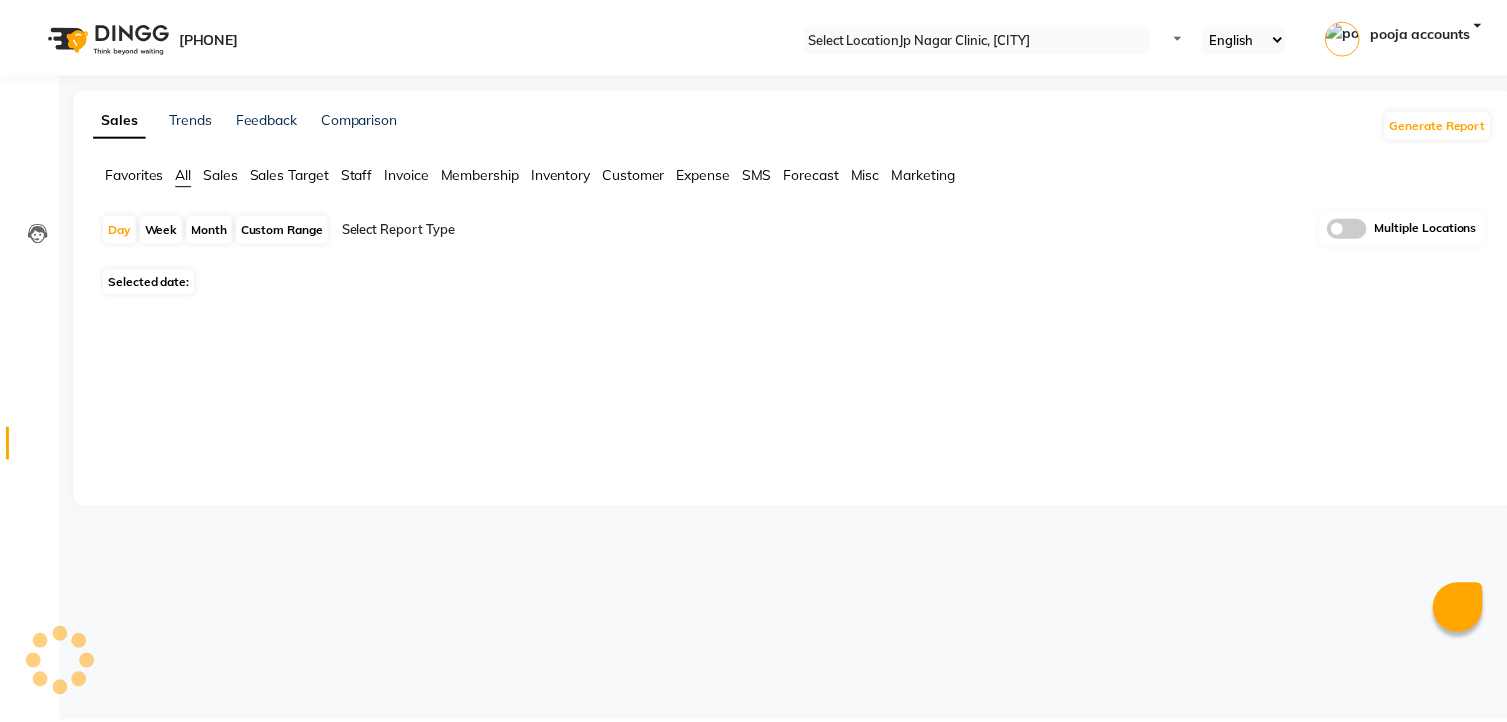 scroll, scrollTop: 0, scrollLeft: 0, axis: both 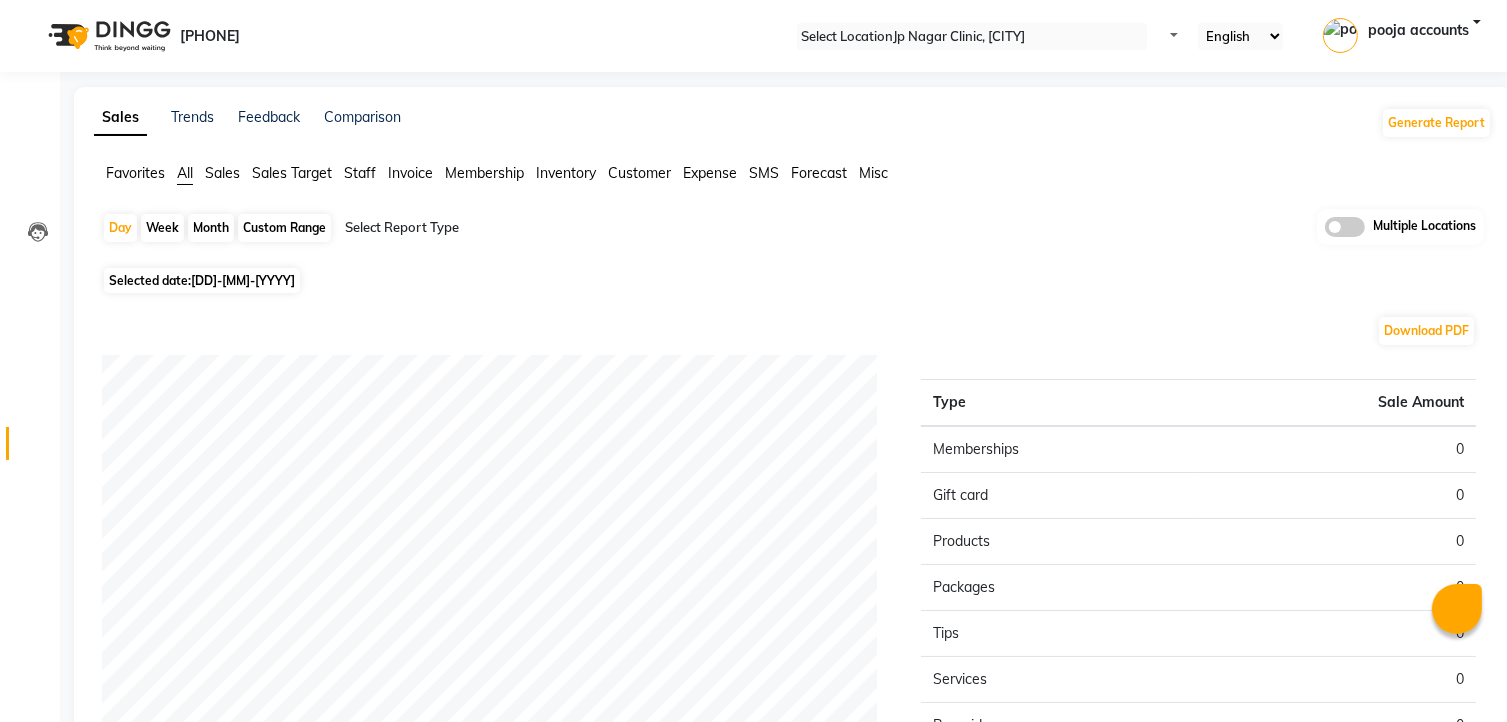 click on "[DD]-[MM]-[YYYY]" at bounding box center [243, 280] 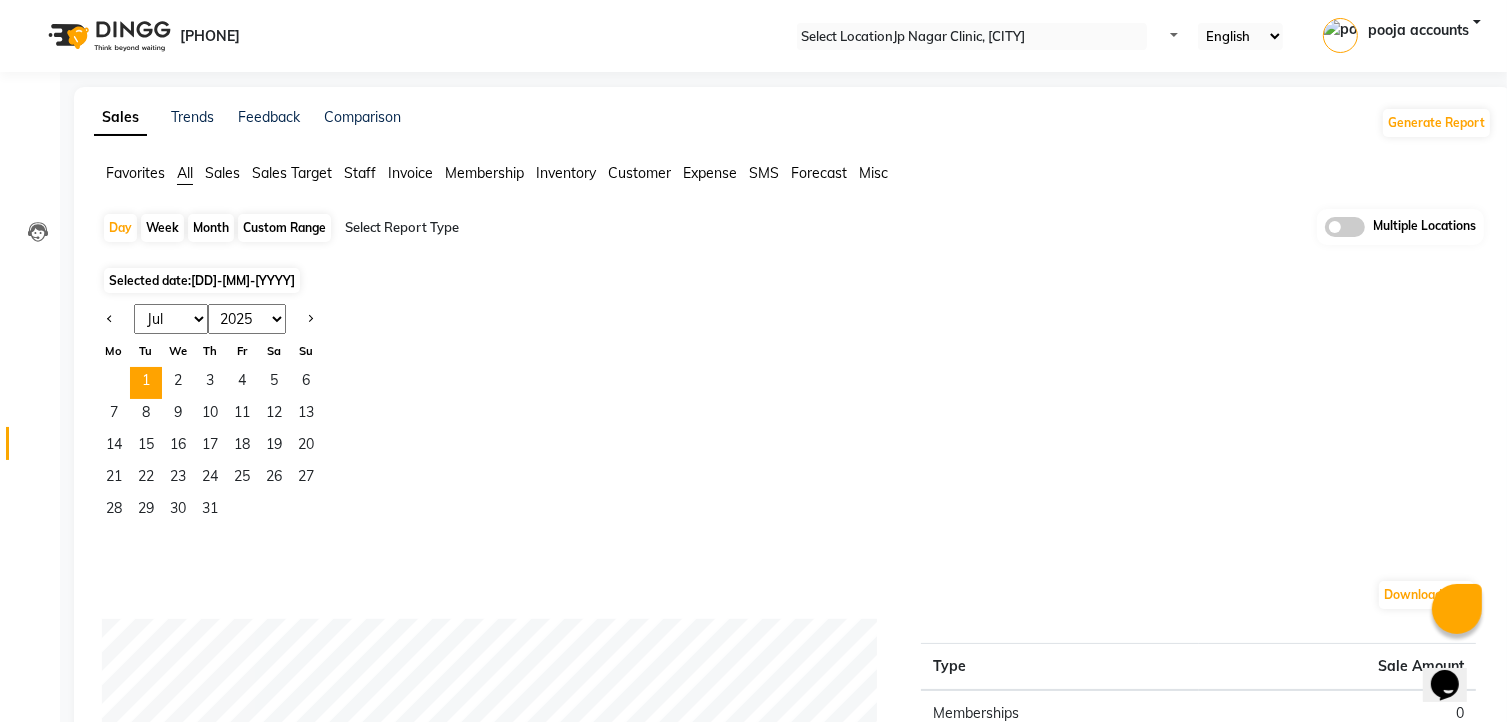 scroll, scrollTop: 0, scrollLeft: 0, axis: both 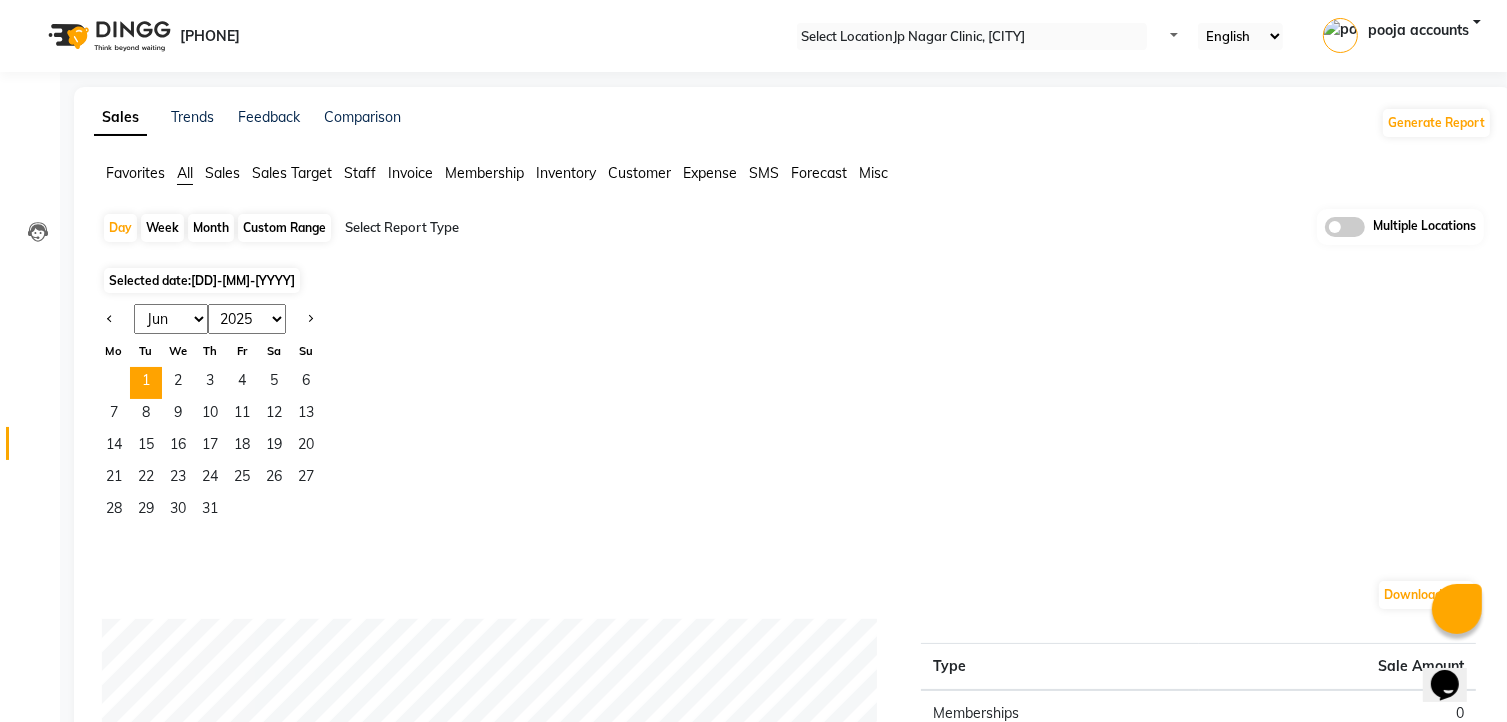 click on "Jan Feb Mar Apr May Jun Jul Aug Sep Oct Nov Dec" at bounding box center (171, 319) 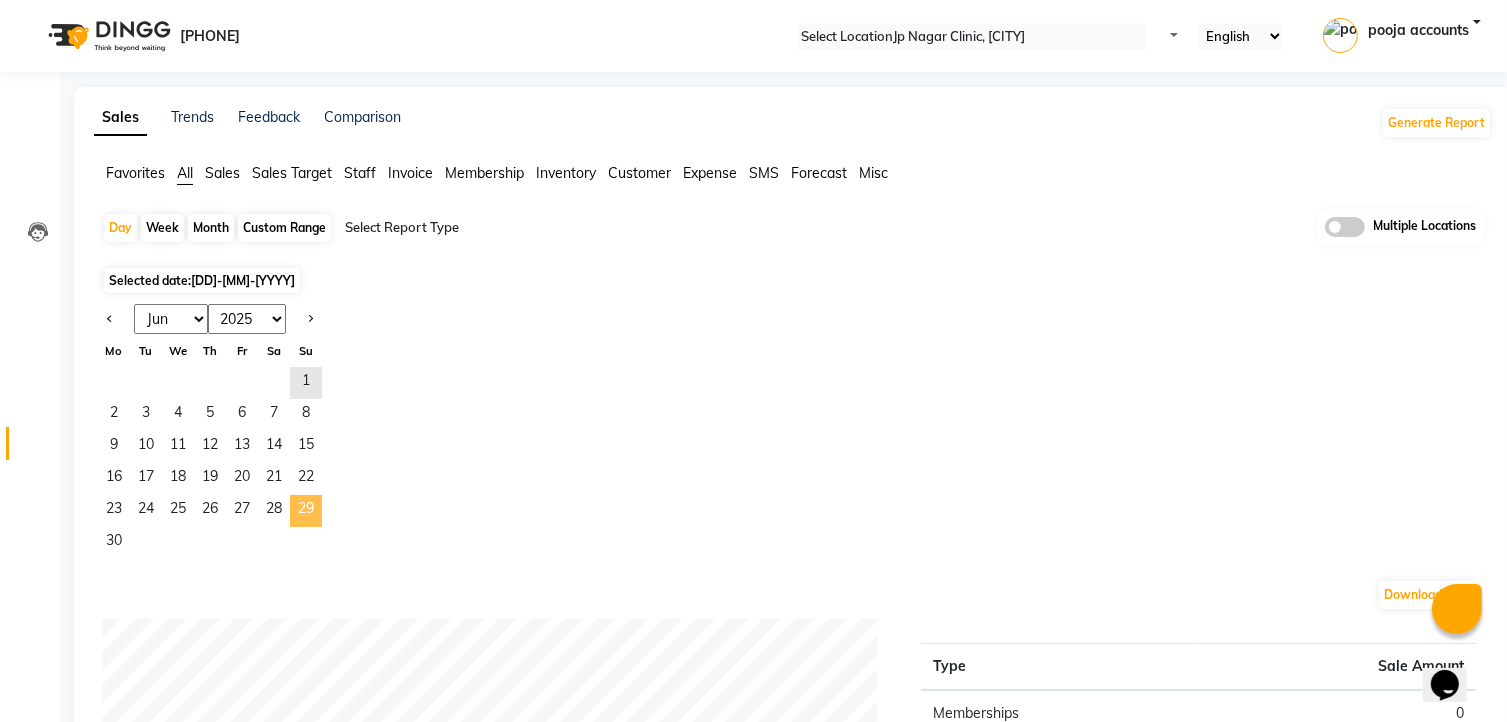 click on "29" at bounding box center [306, 511] 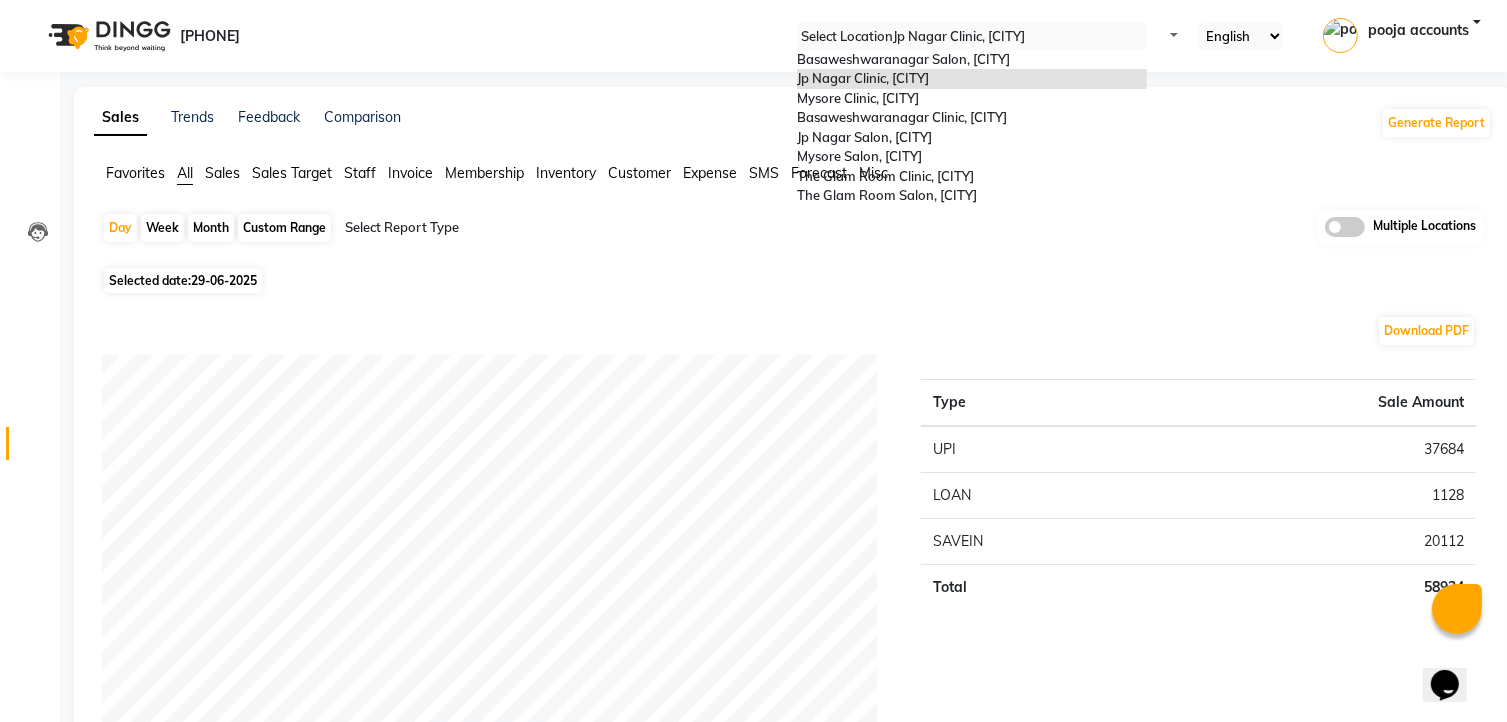 click at bounding box center (972, 37) 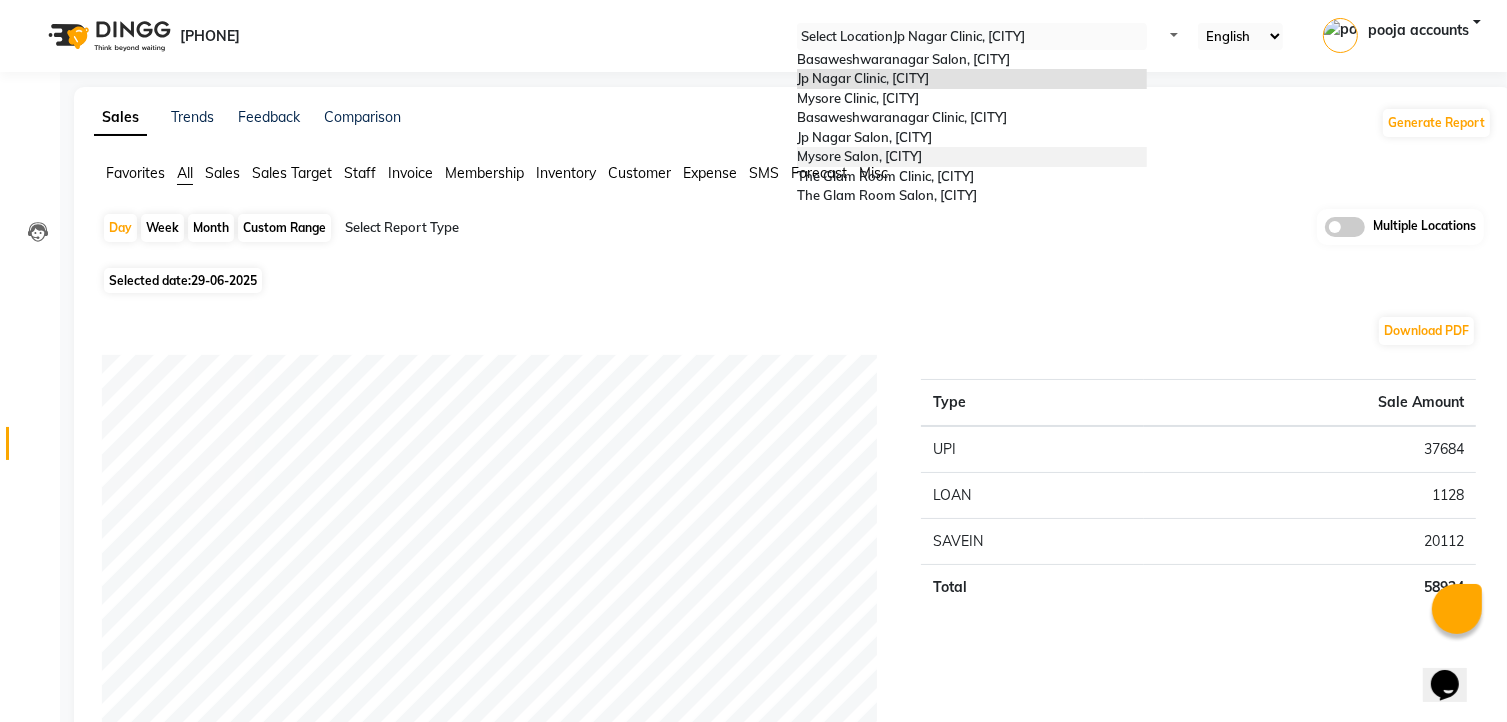 scroll, scrollTop: 43, scrollLeft: 0, axis: vertical 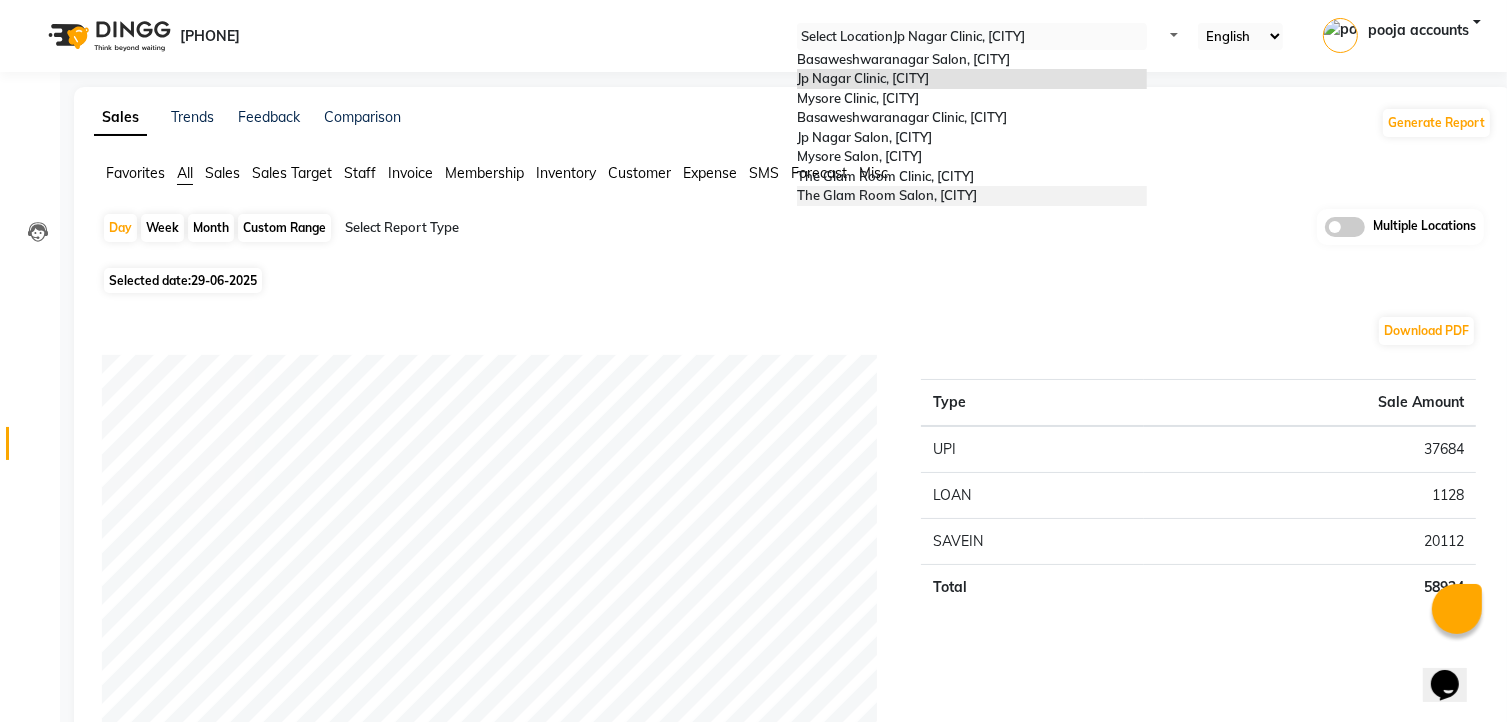 click on "The Glam Room Salon, Hyderabad" at bounding box center (887, 195) 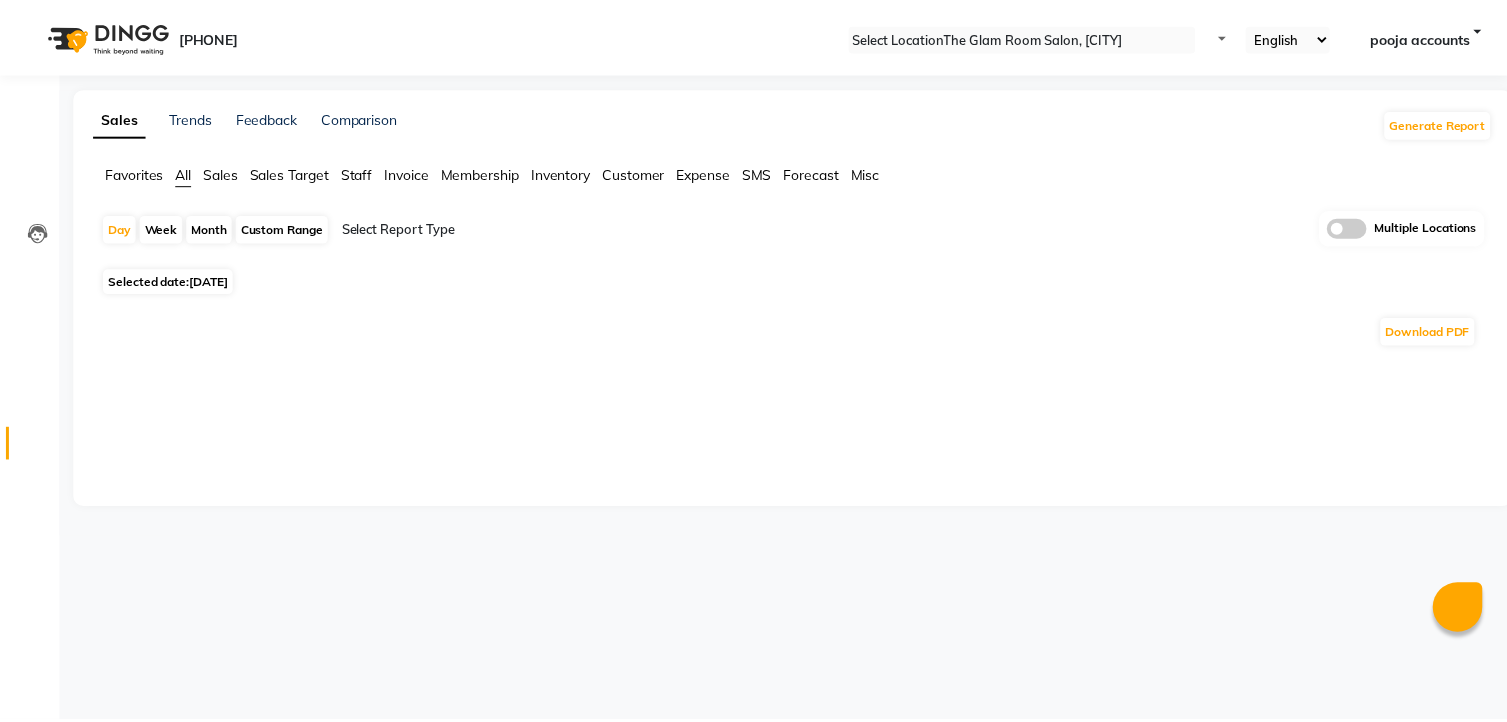 scroll, scrollTop: 0, scrollLeft: 0, axis: both 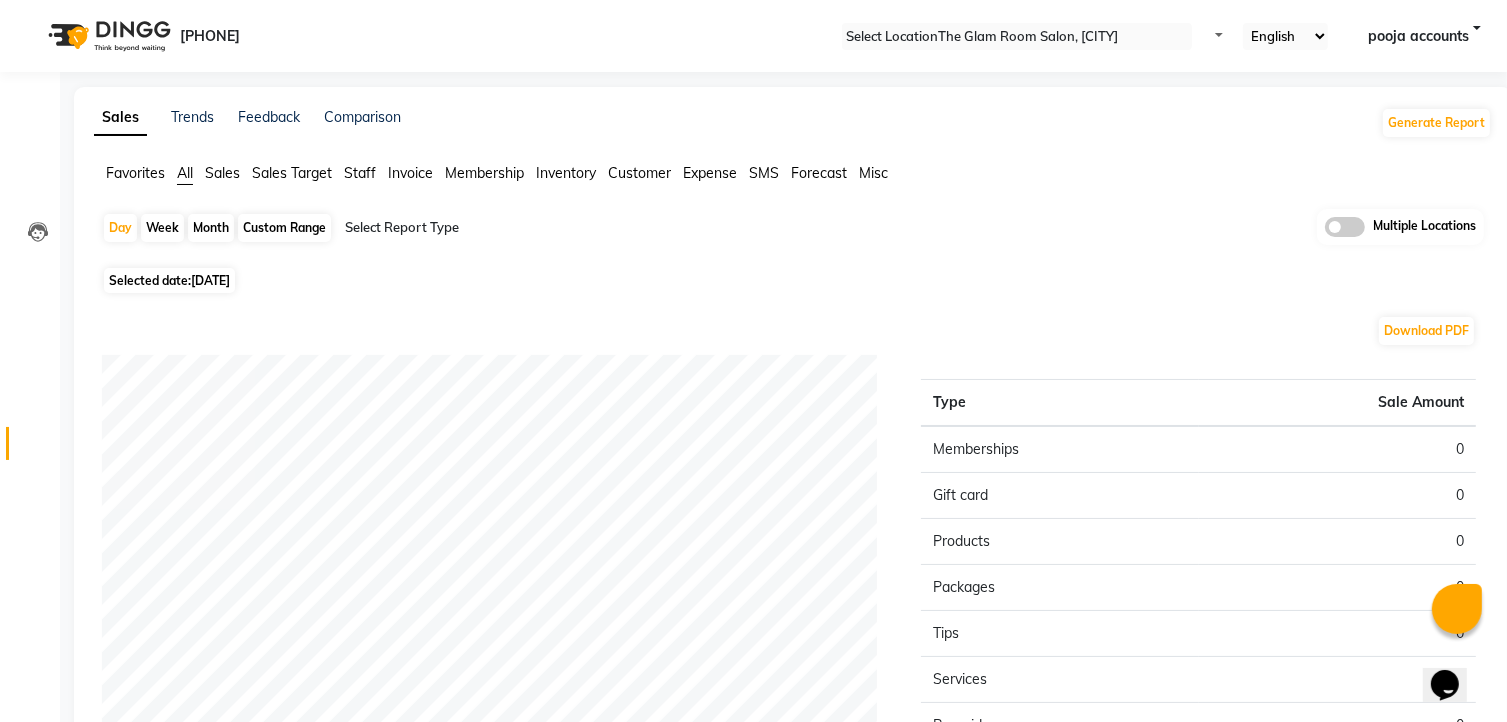 click on "[DD]-[MM]-[YYYY]" at bounding box center (210, 280) 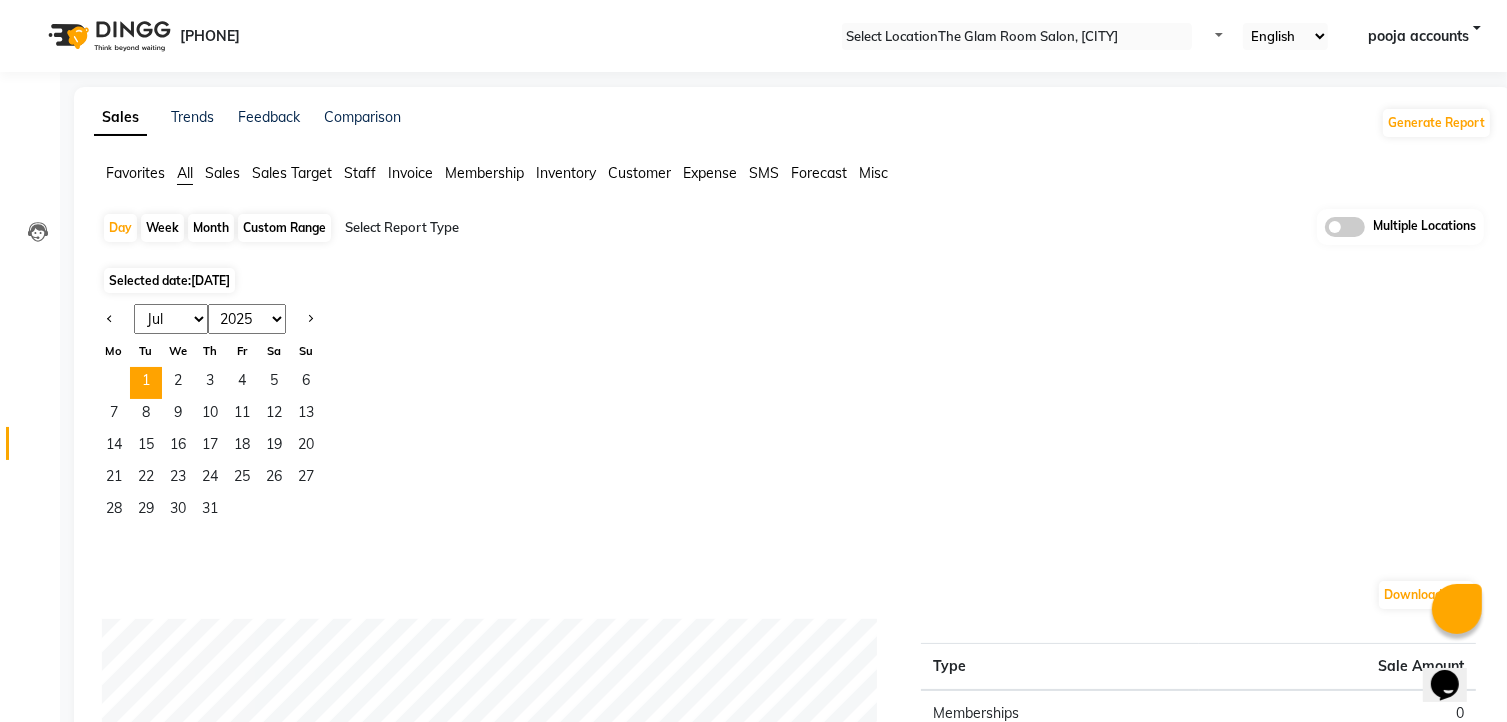 click on "Jan Feb Mar Apr May Jun Jul Aug Sep Oct Nov Dec" at bounding box center [171, 319] 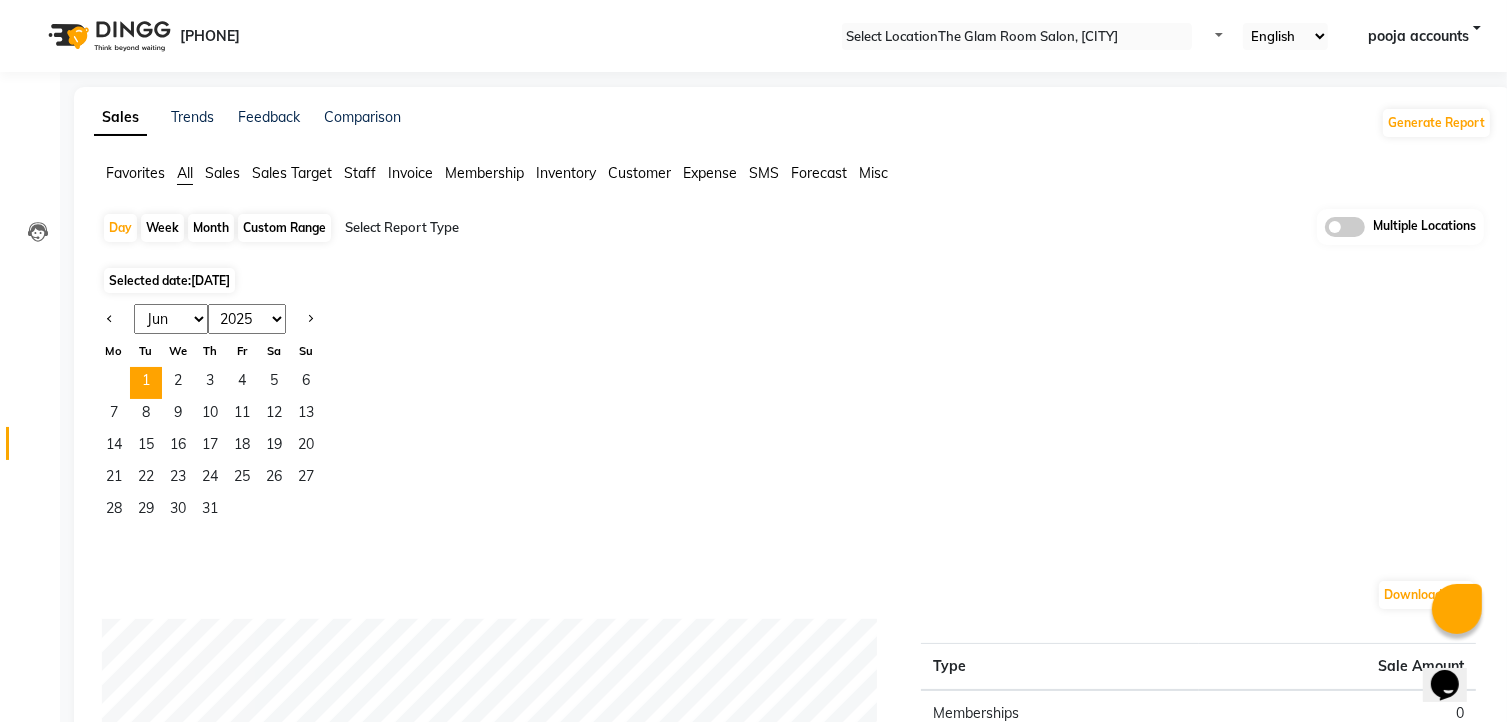 click on "Jan Feb Mar Apr May Jun Jul Aug Sep Oct Nov Dec" at bounding box center [171, 319] 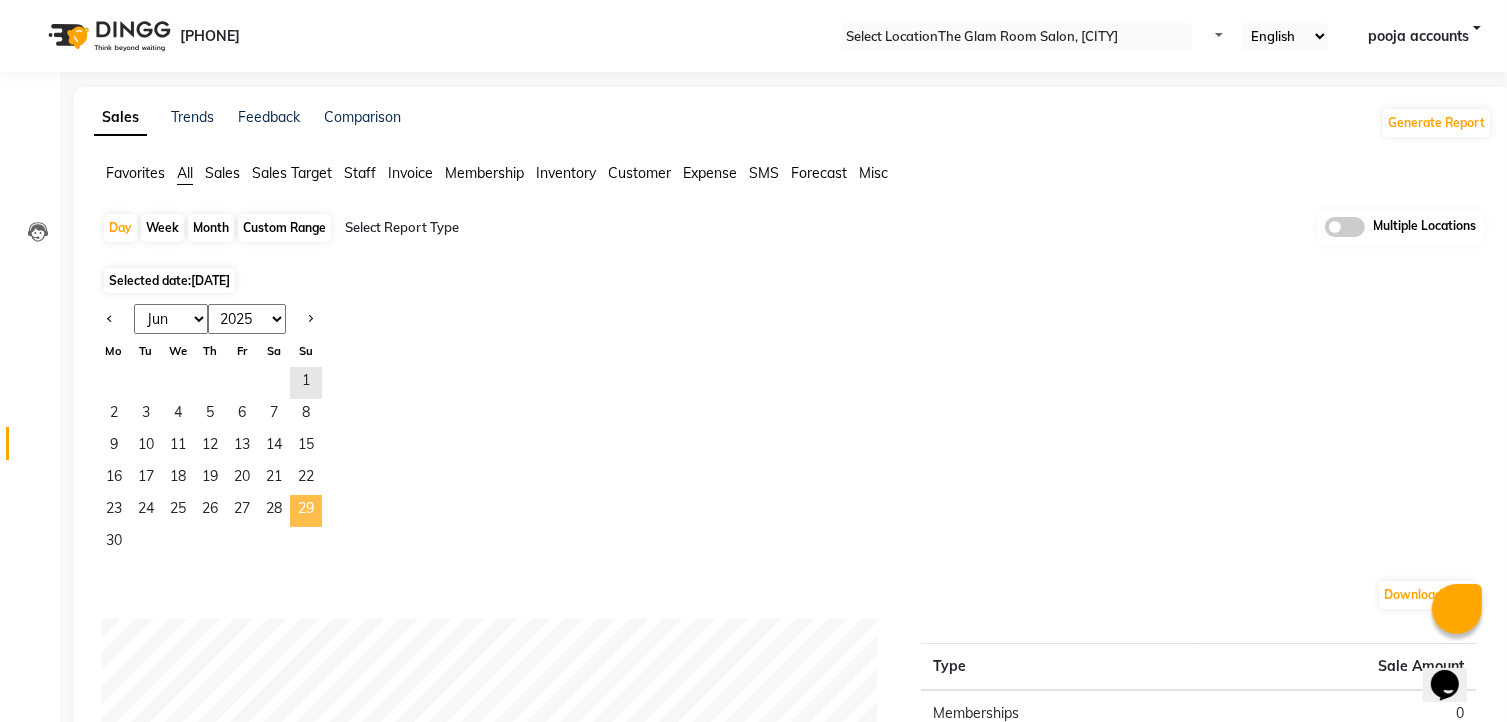 click on "[NUMBER]" at bounding box center [306, 511] 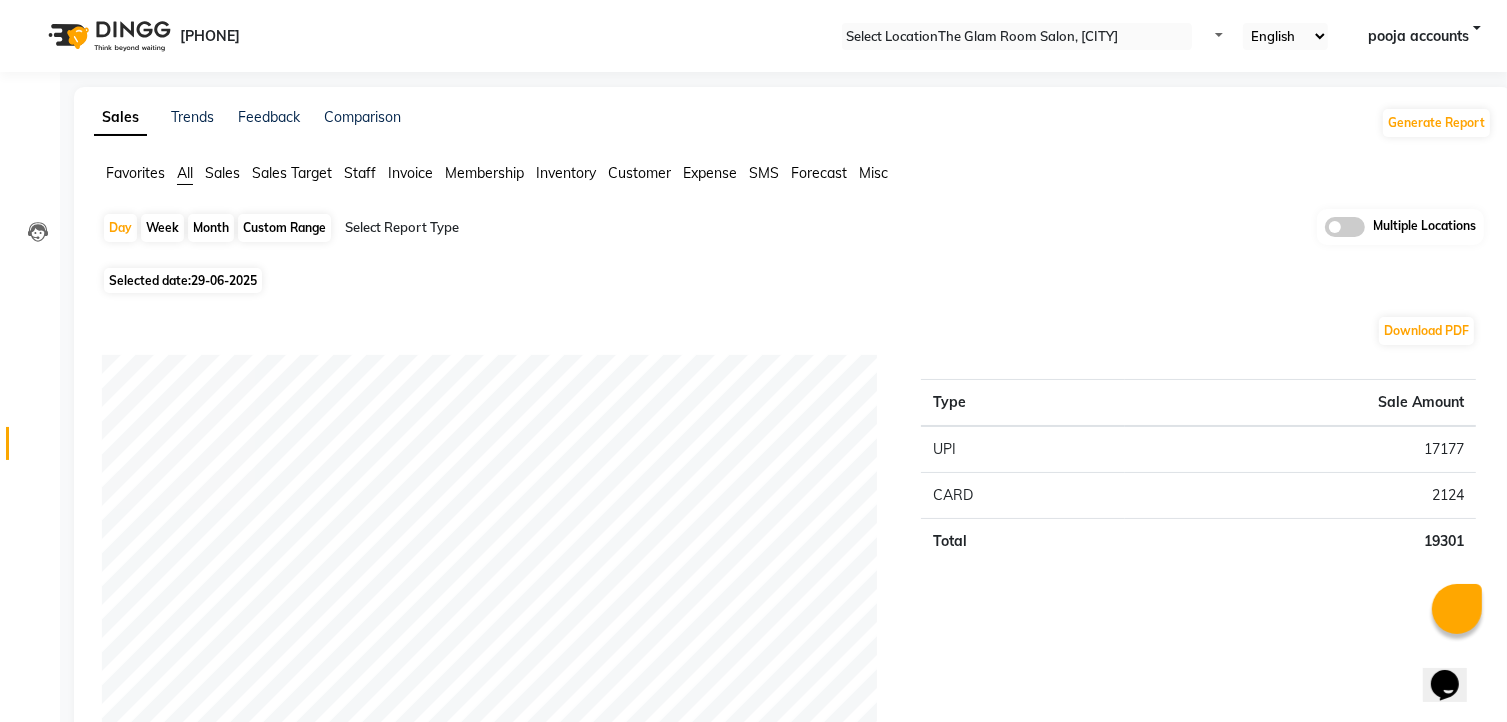 click on "Staff" at bounding box center [135, 173] 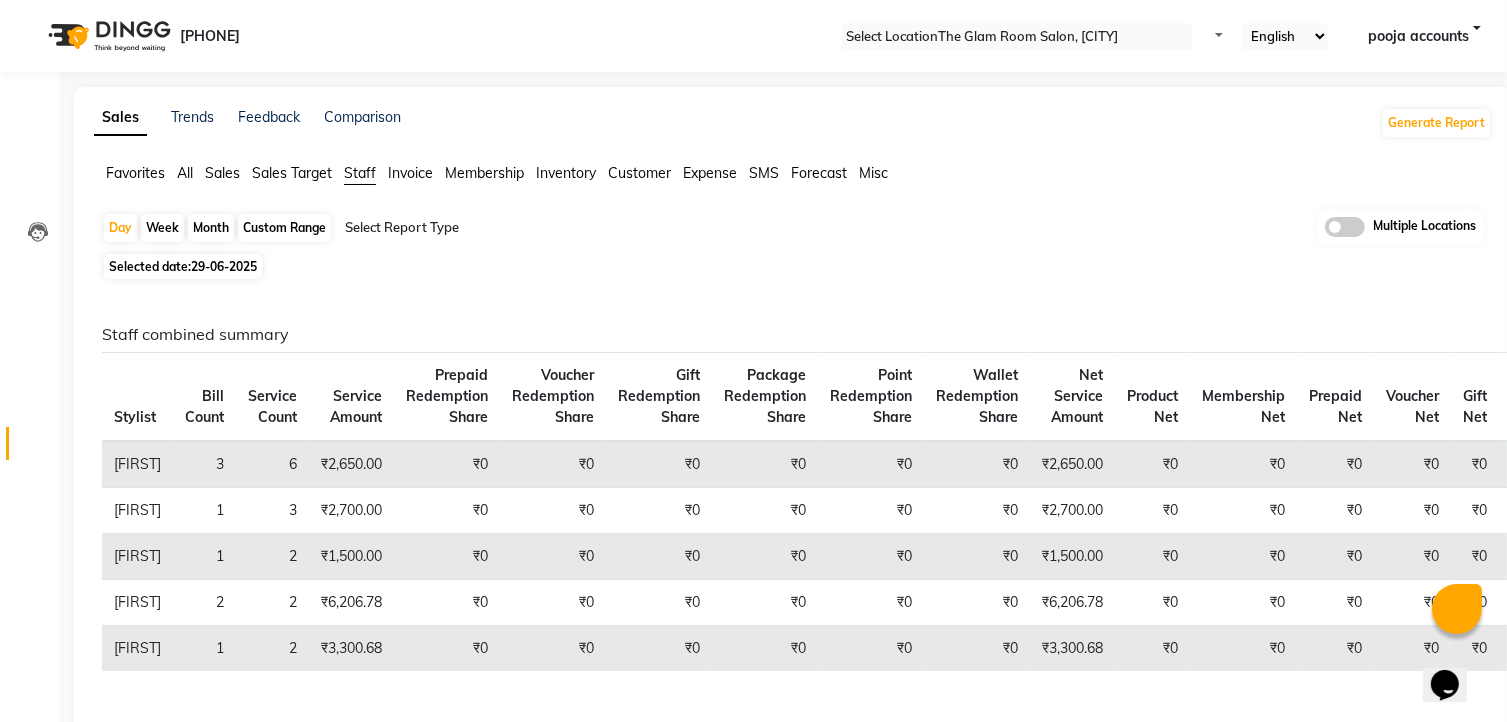 click at bounding box center (516, 228) 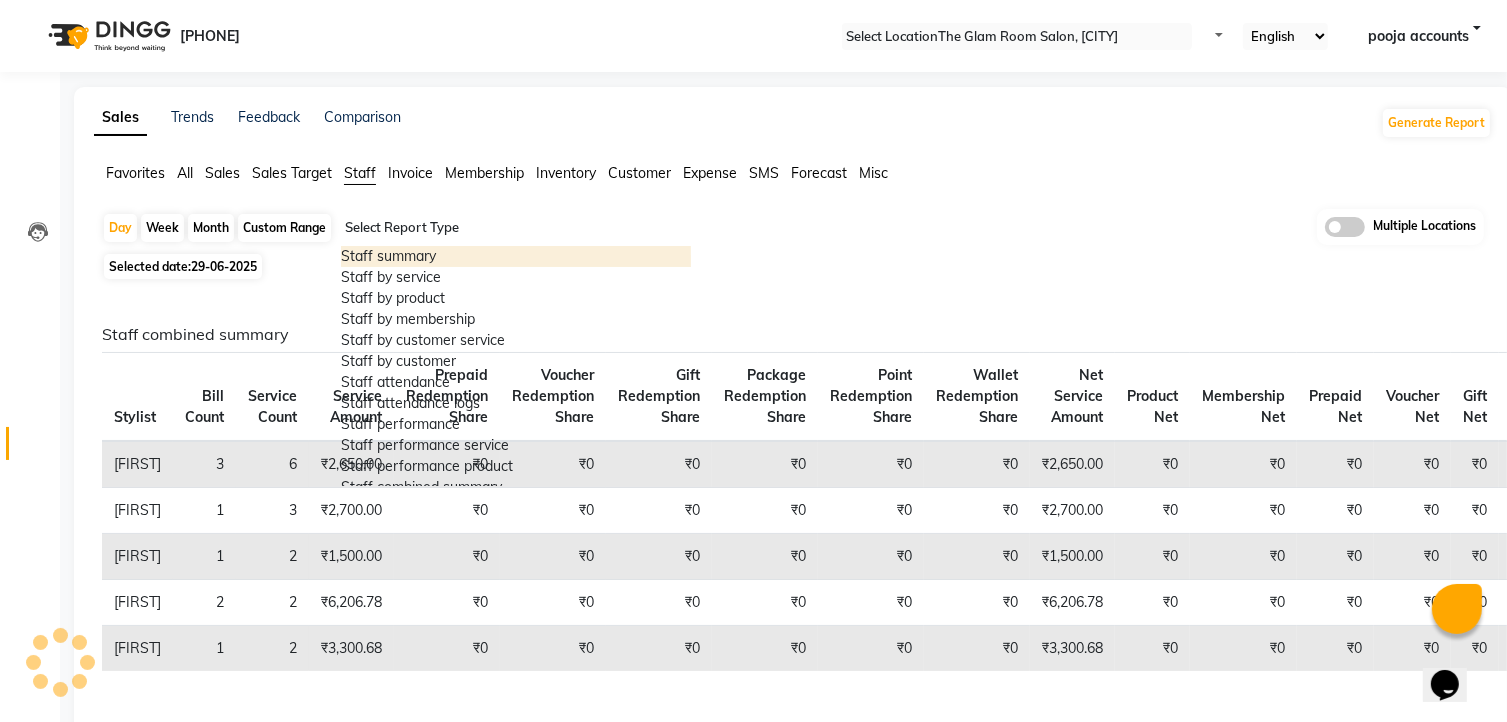 click on "Staff summary" at bounding box center [516, 256] 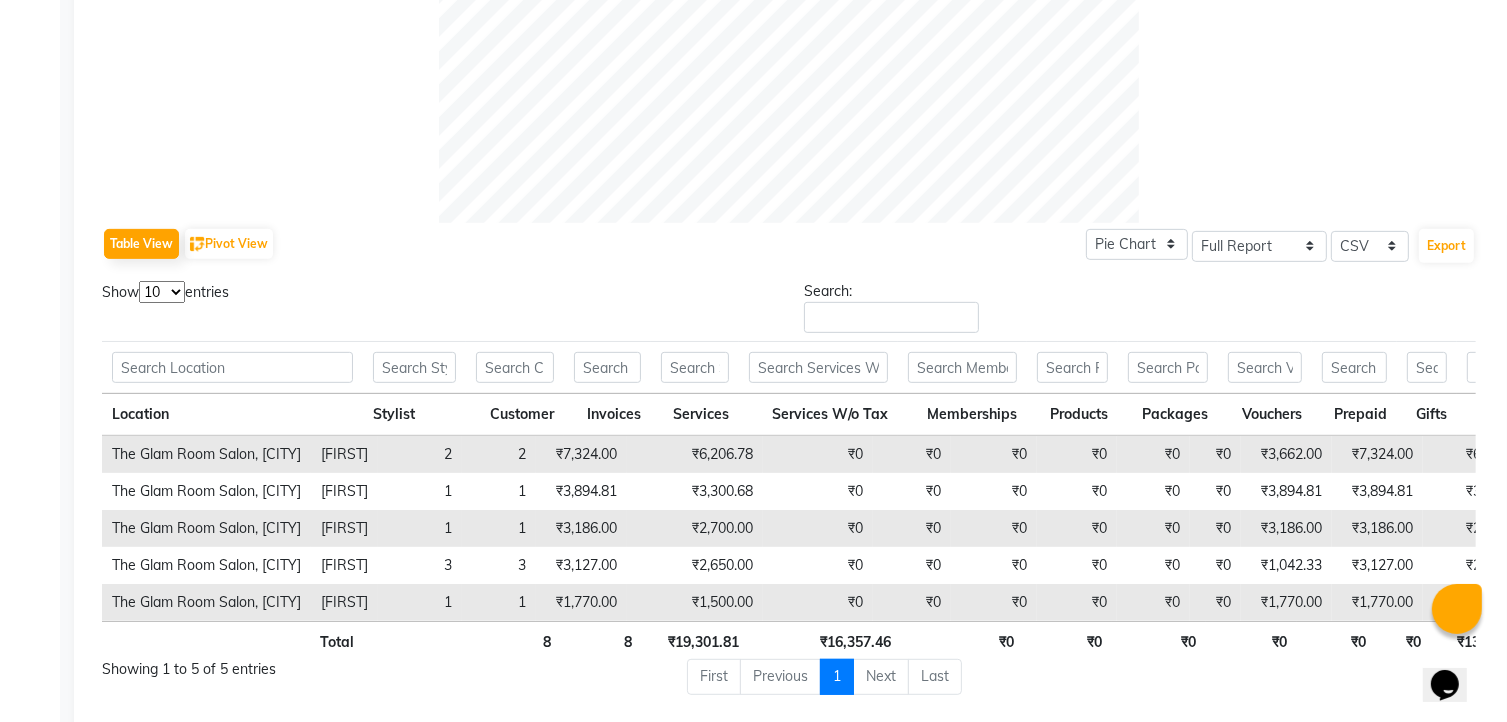 scroll, scrollTop: 864, scrollLeft: 0, axis: vertical 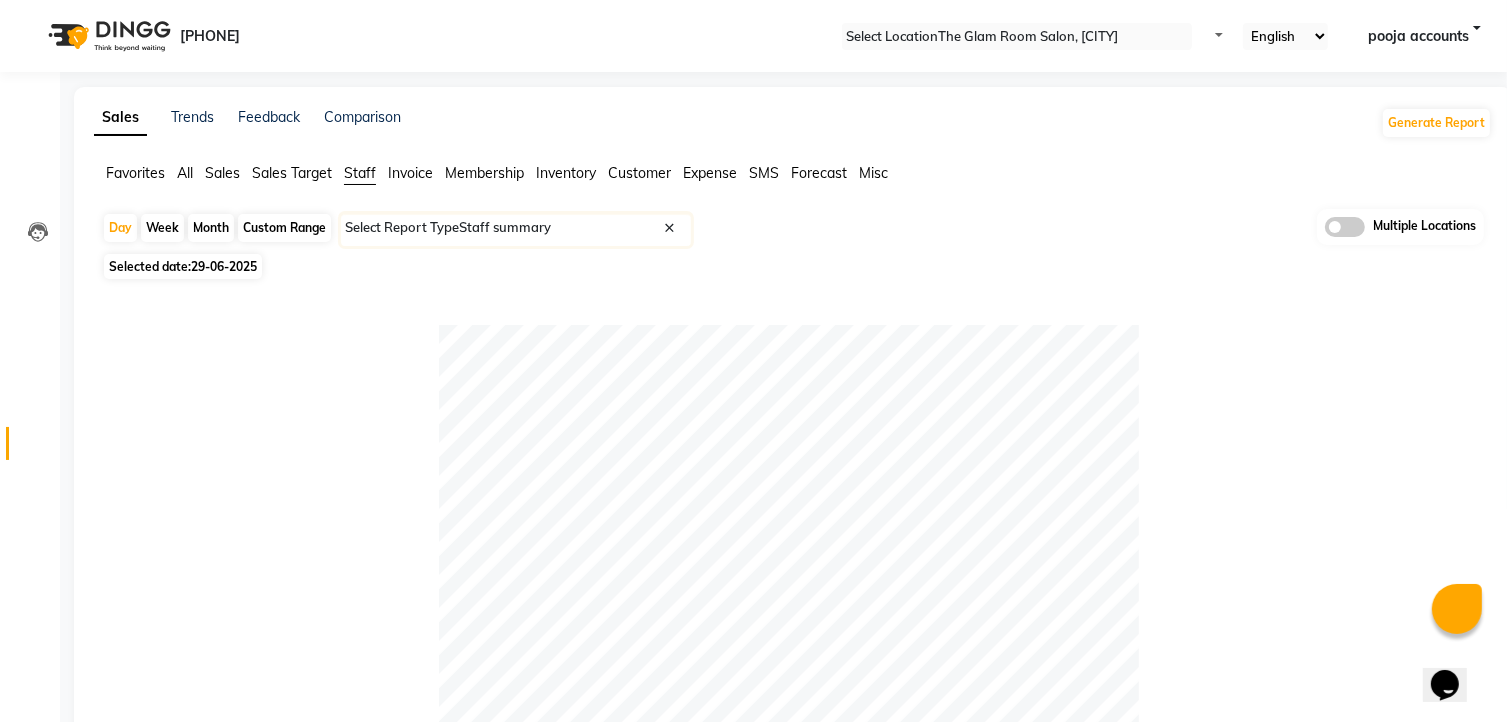 click at bounding box center [1017, 37] 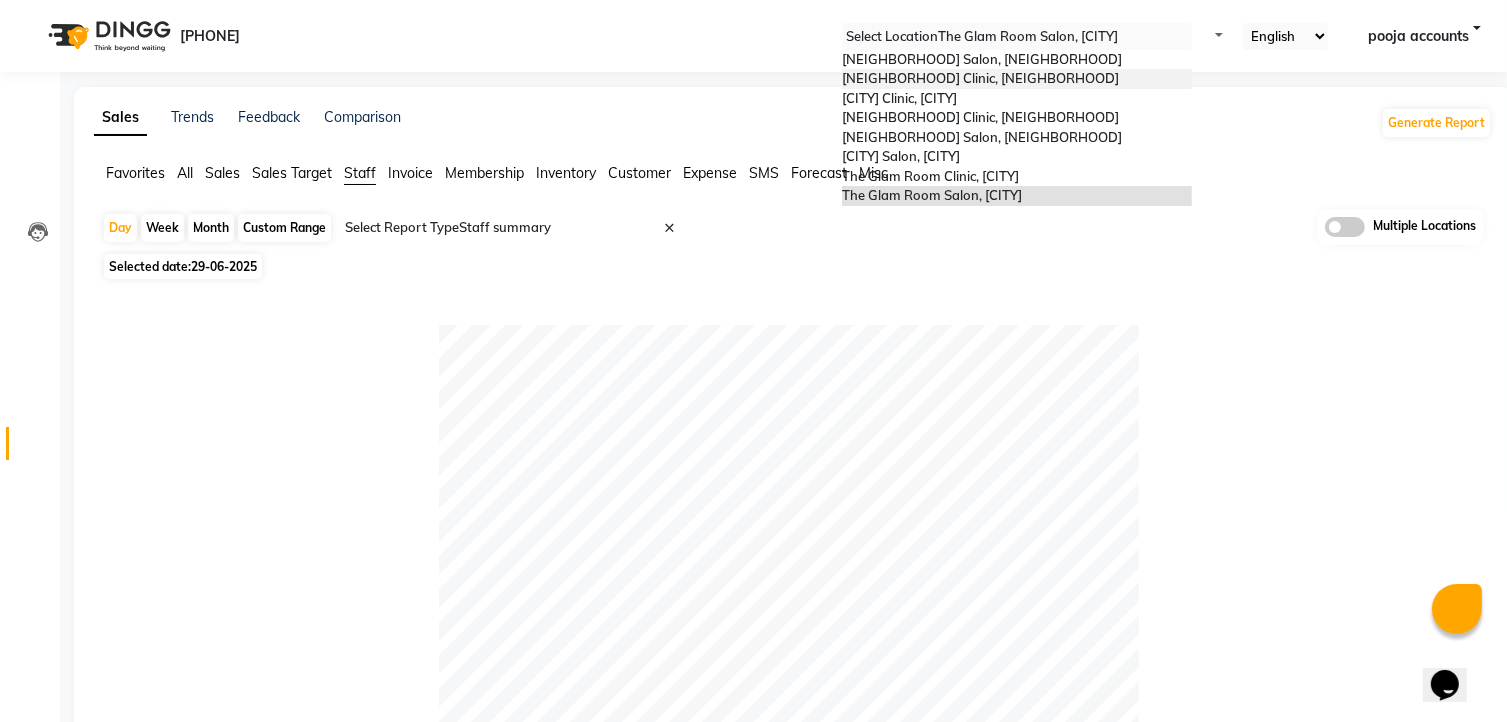 scroll, scrollTop: 44, scrollLeft: 0, axis: vertical 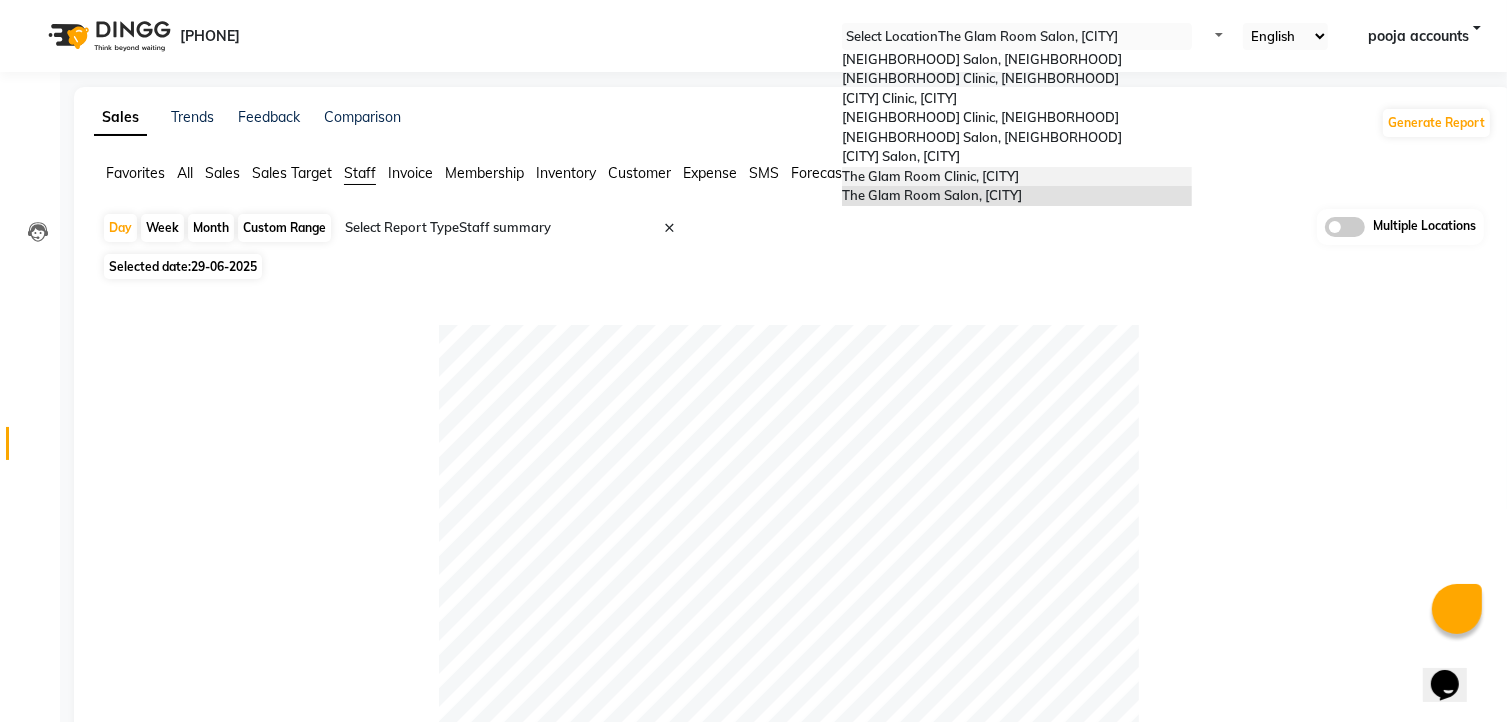 click on "[LOCATION] [TYPE], [CITY]" at bounding box center [930, 176] 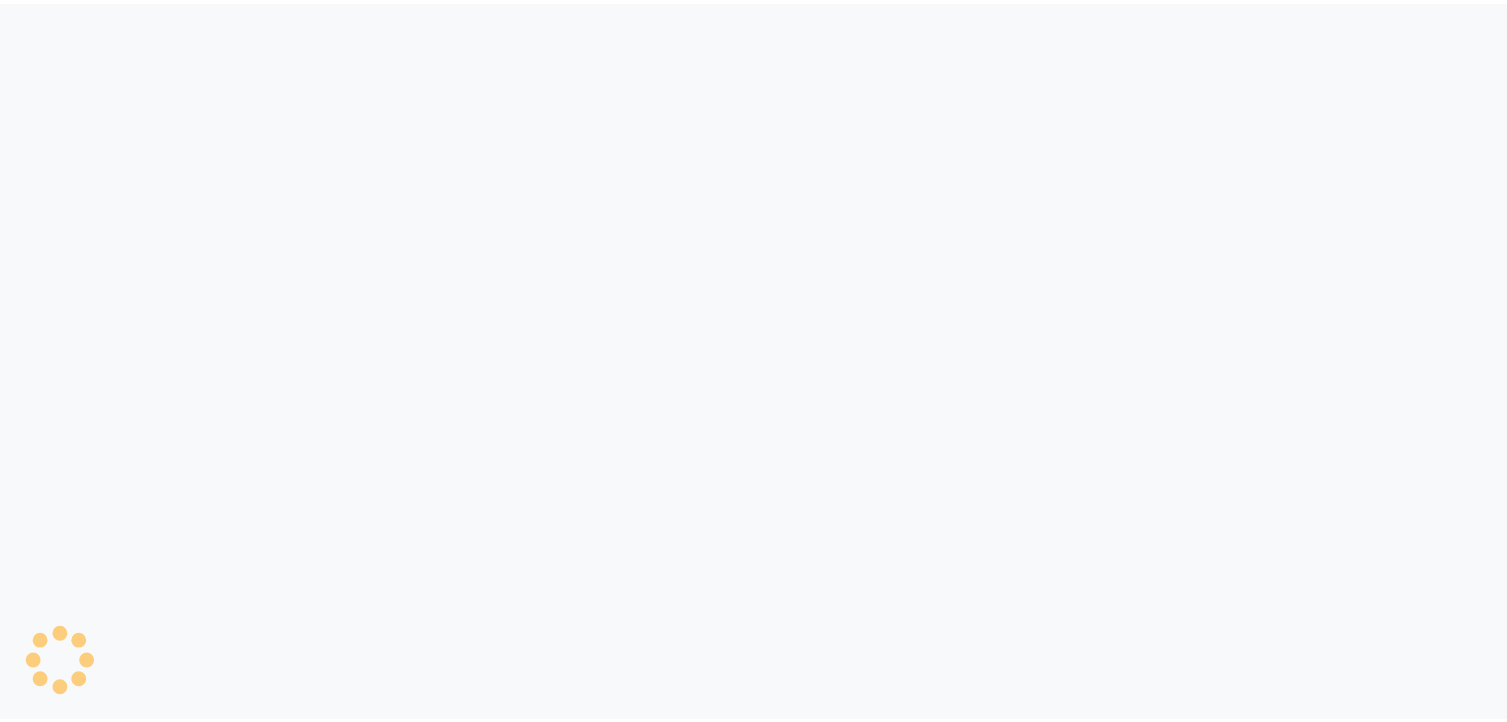 scroll, scrollTop: 0, scrollLeft: 0, axis: both 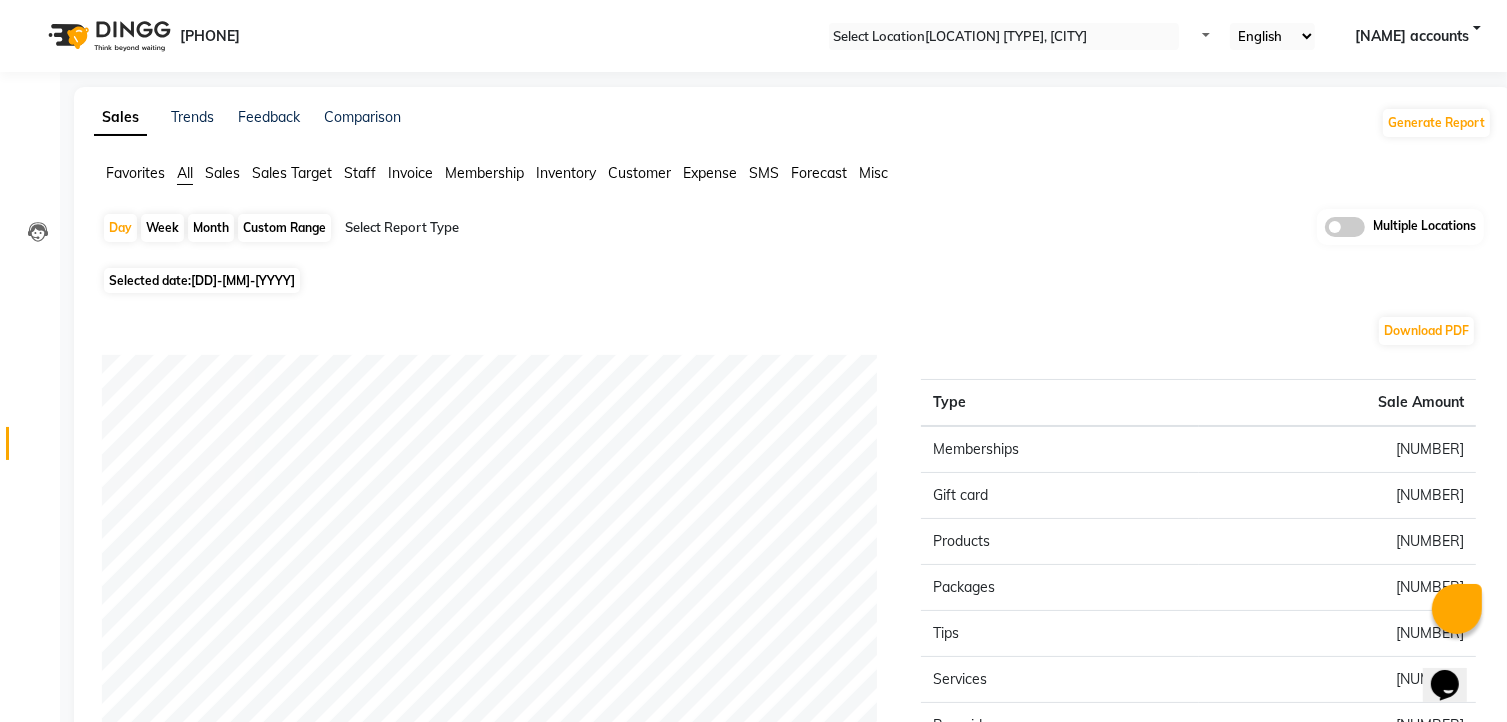 click on "[DD]-[MM]-[YYYY]" at bounding box center (243, 280) 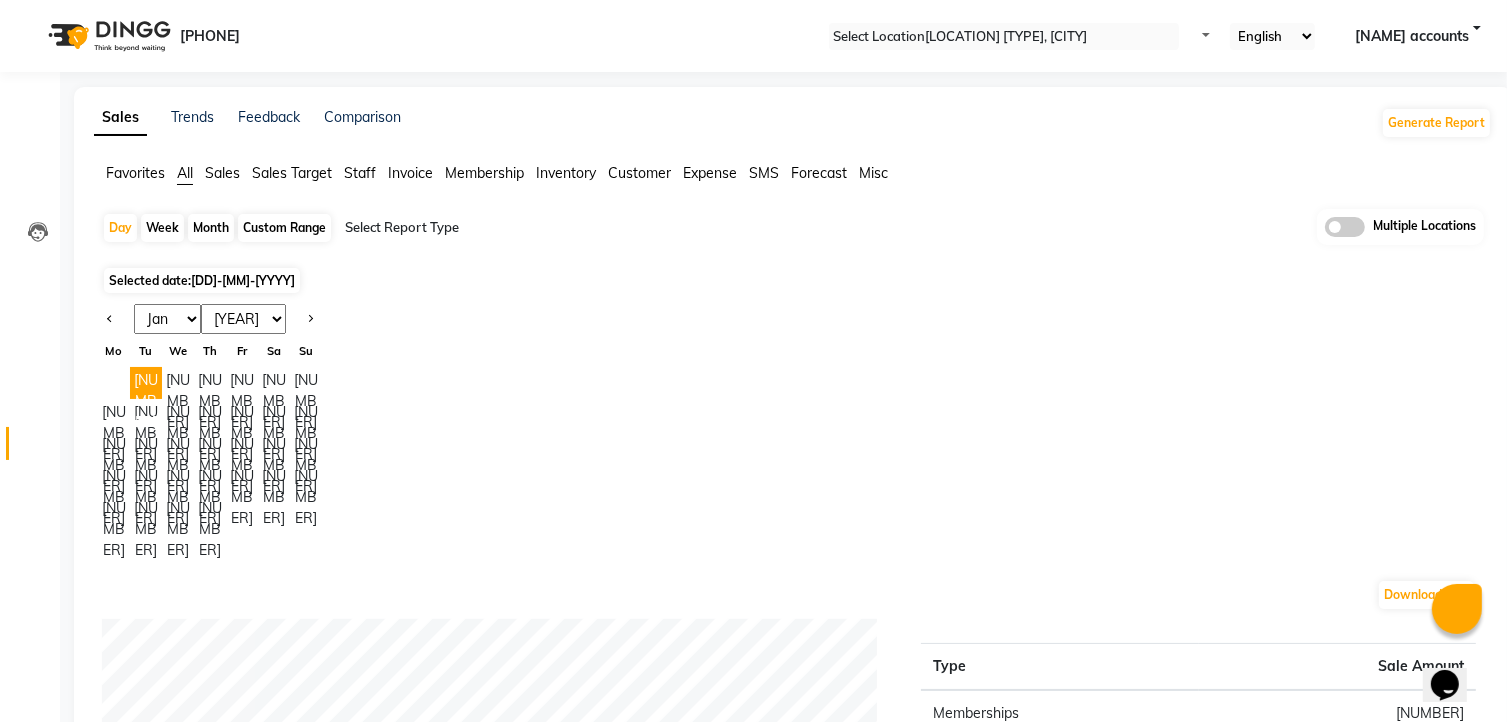 click on "Jan Feb Mar Apr May Jun Jul Aug Sep Oct Nov Dec" at bounding box center [167, 319] 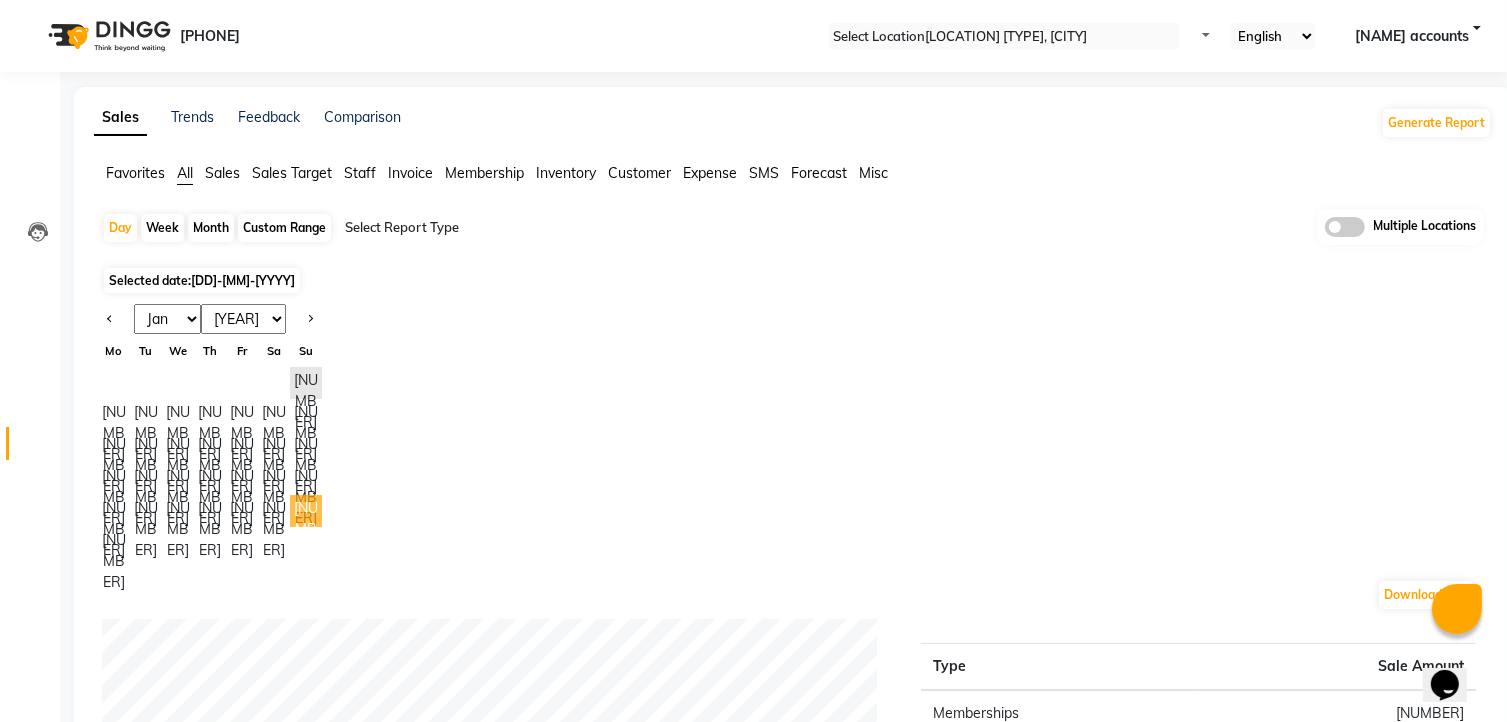 click on "[NUMBER]" at bounding box center [306, 511] 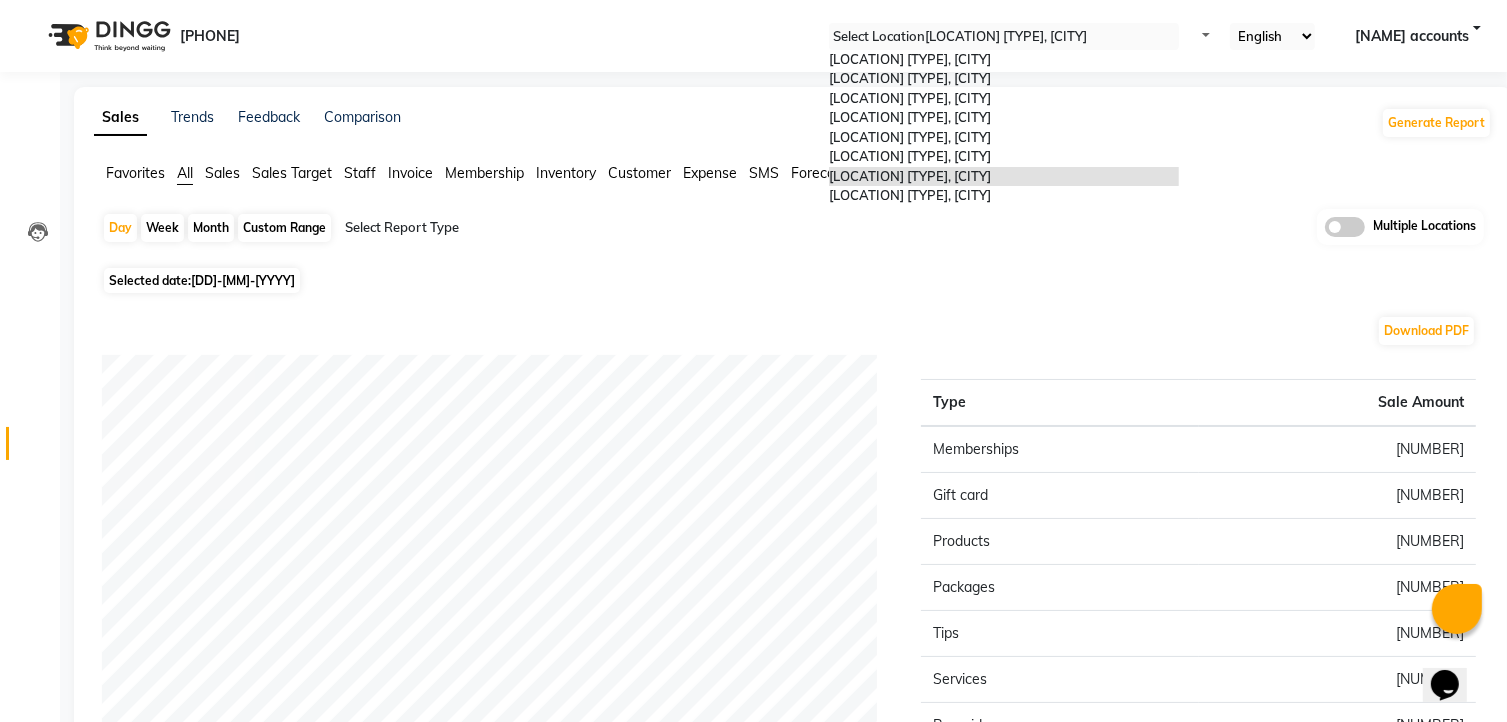 click at bounding box center [1004, 37] 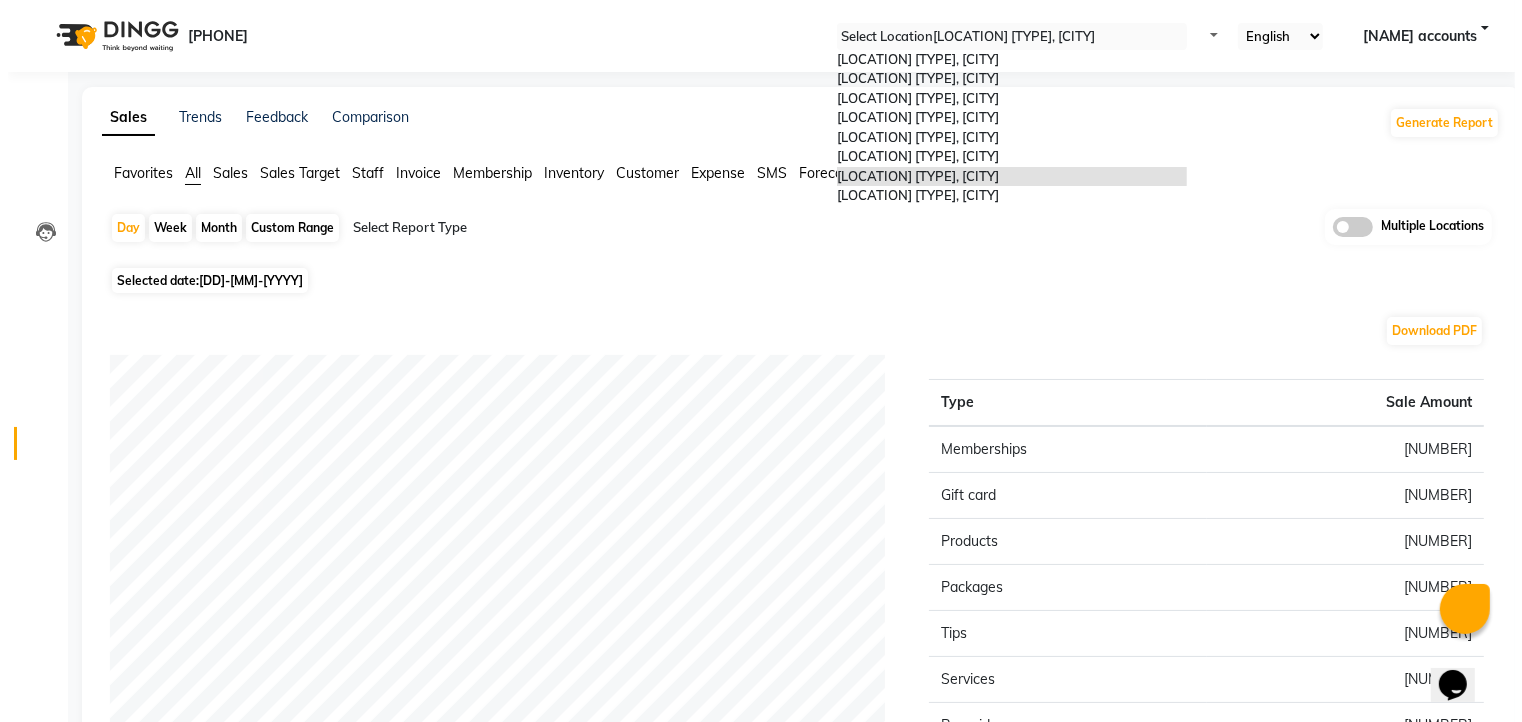 scroll, scrollTop: 44, scrollLeft: 0, axis: vertical 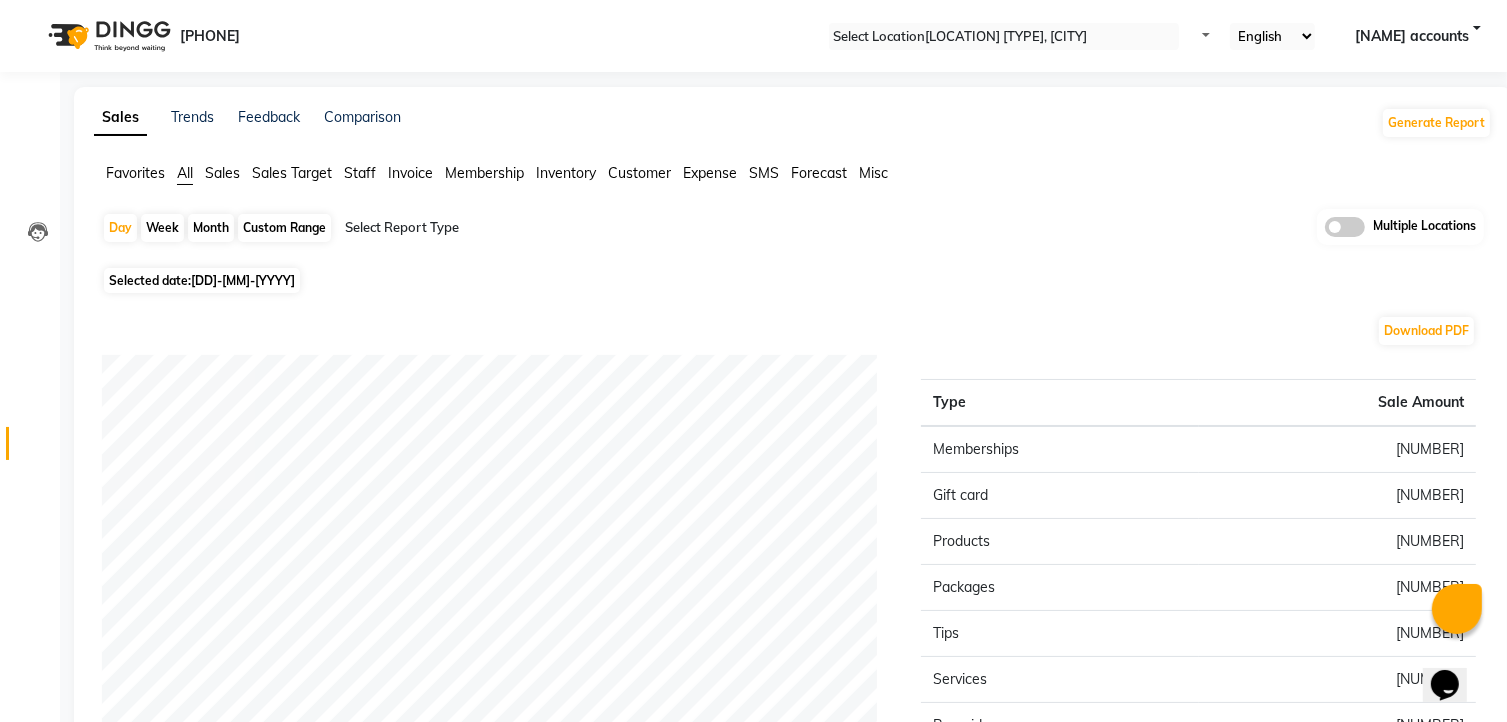 click on "Staff" at bounding box center (135, 173) 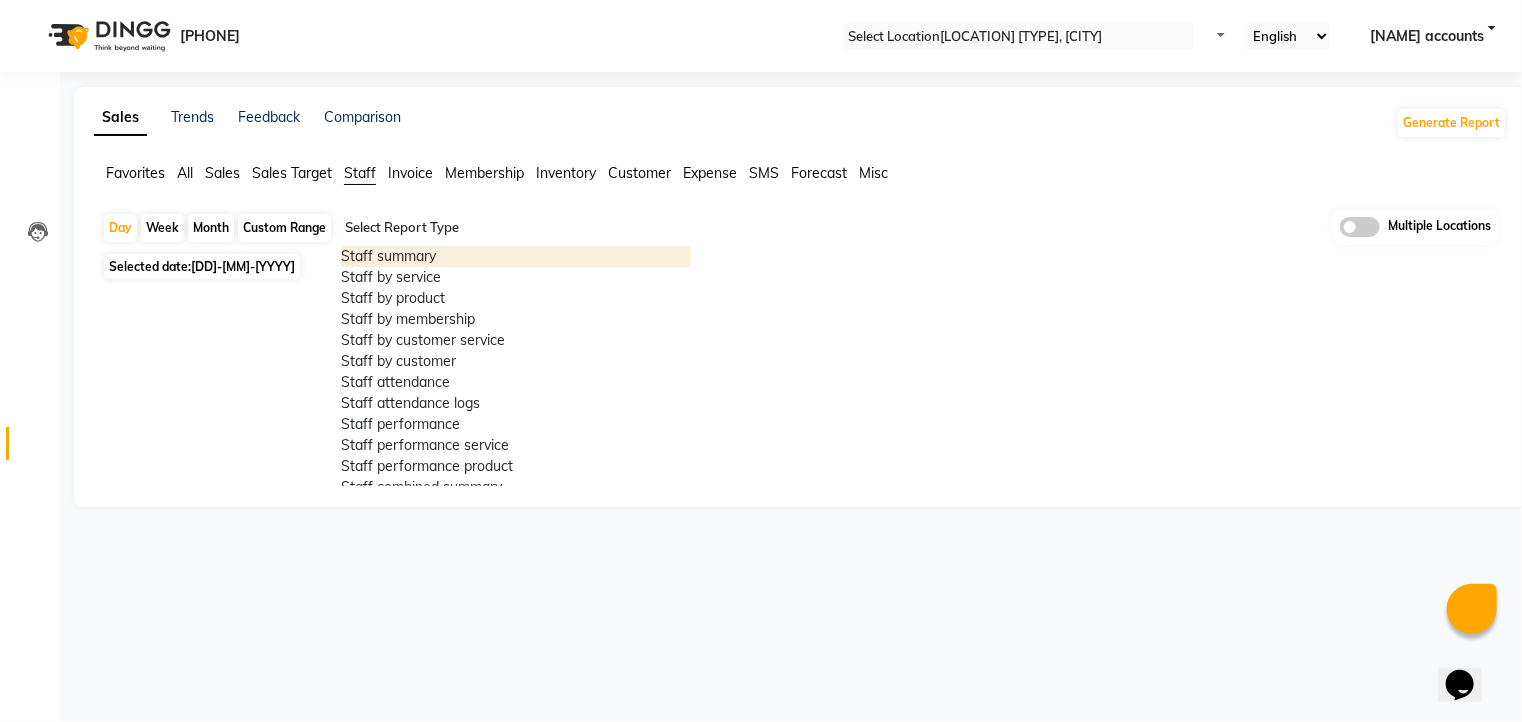 drag, startPoint x: 508, startPoint y: 232, endPoint x: 504, endPoint y: 259, distance: 27.294687 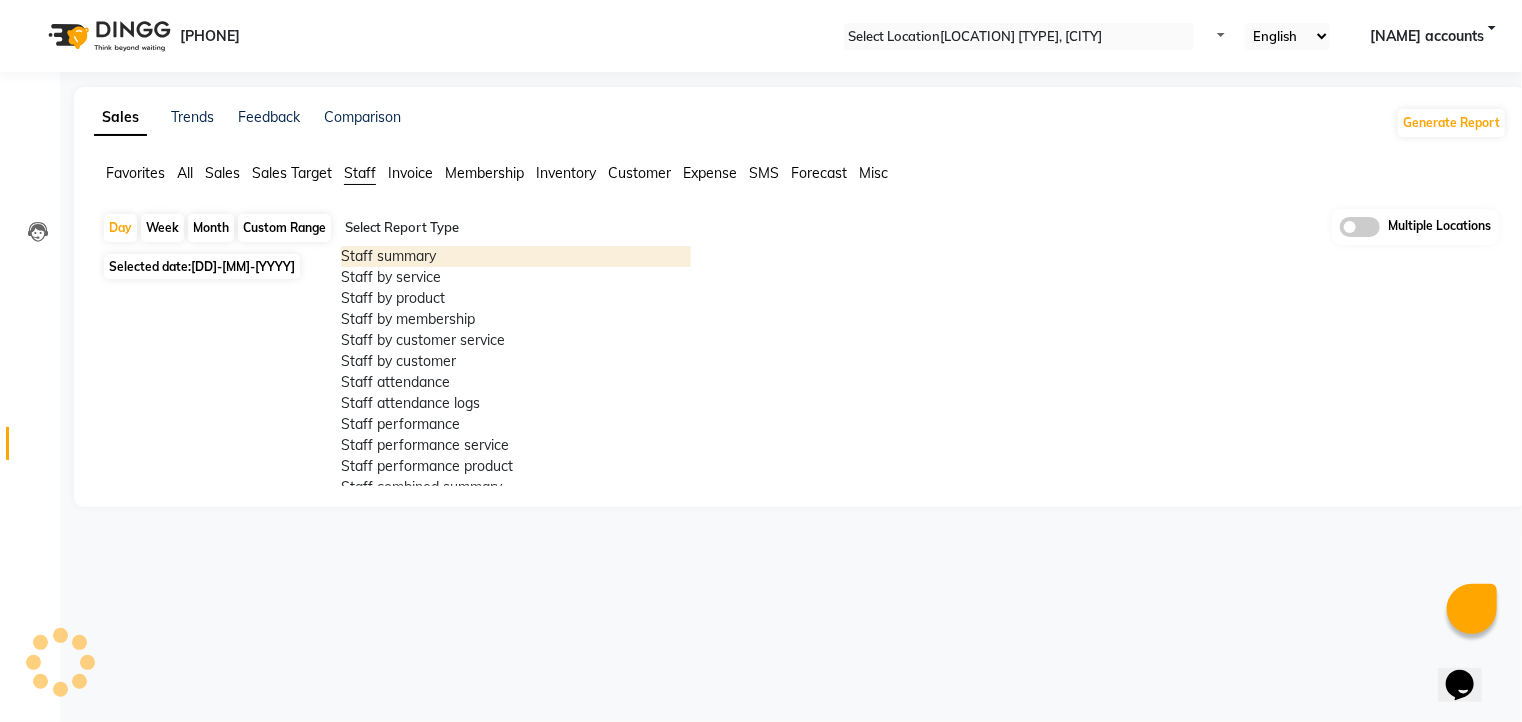 click on "Staff summary" at bounding box center [516, 256] 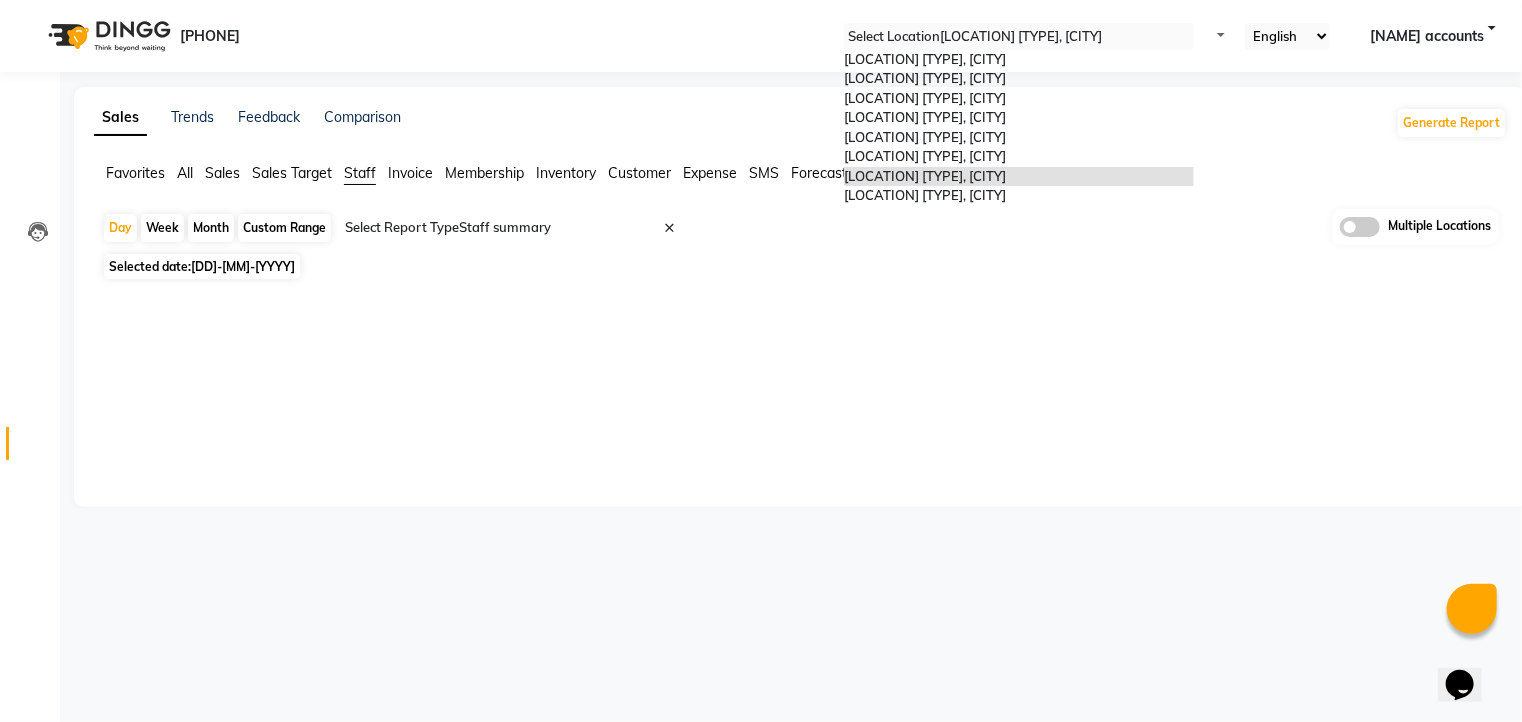 click at bounding box center [1019, 37] 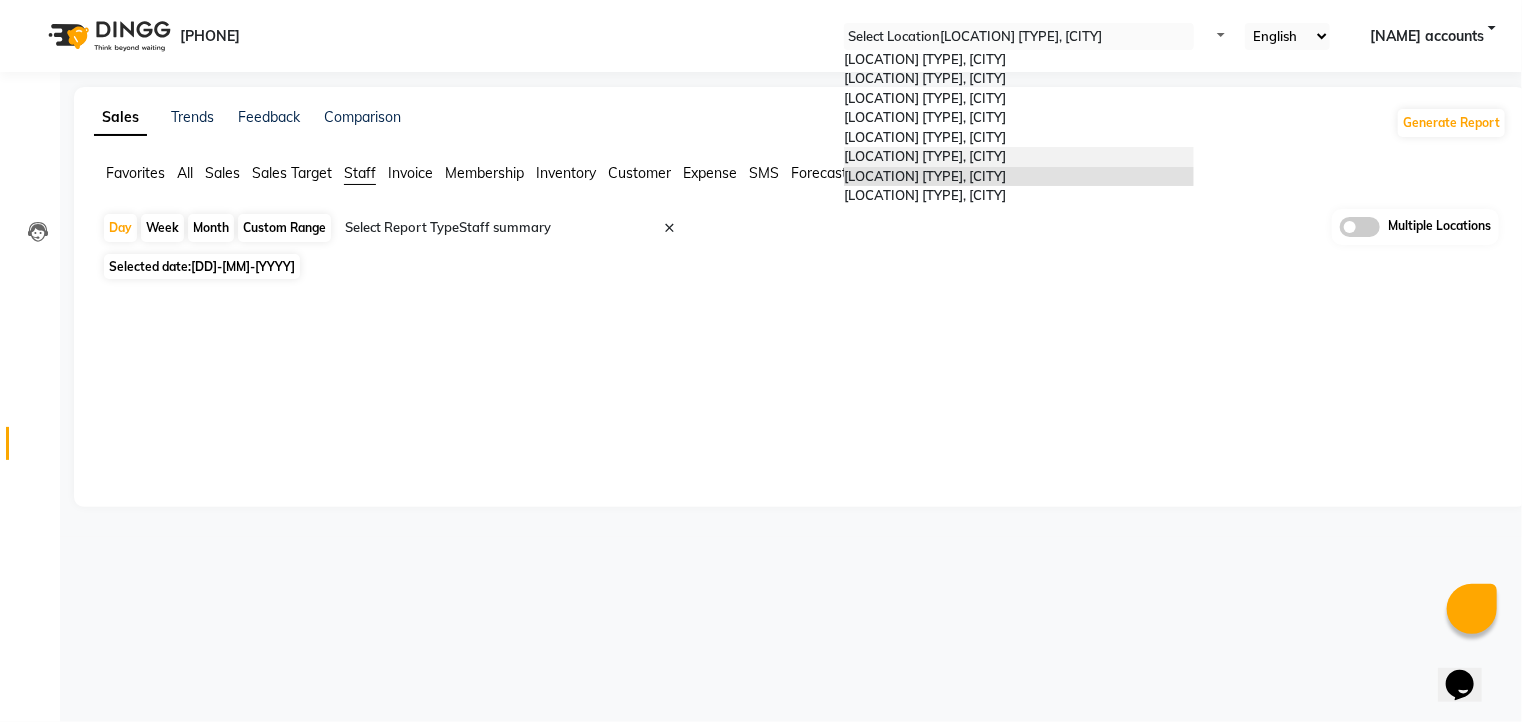 click on "[LOCATION] [TYPE], [CITY]" at bounding box center (925, 156) 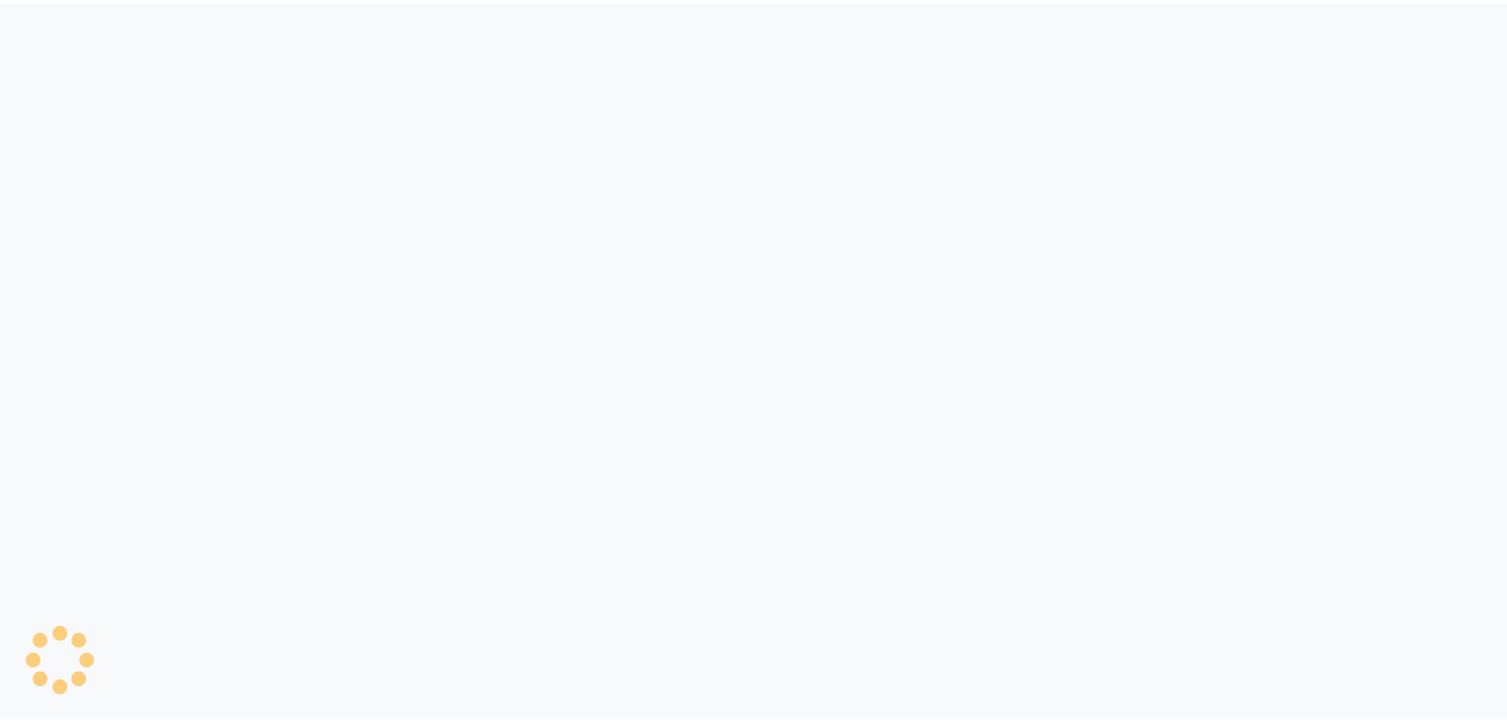 scroll, scrollTop: 0, scrollLeft: 0, axis: both 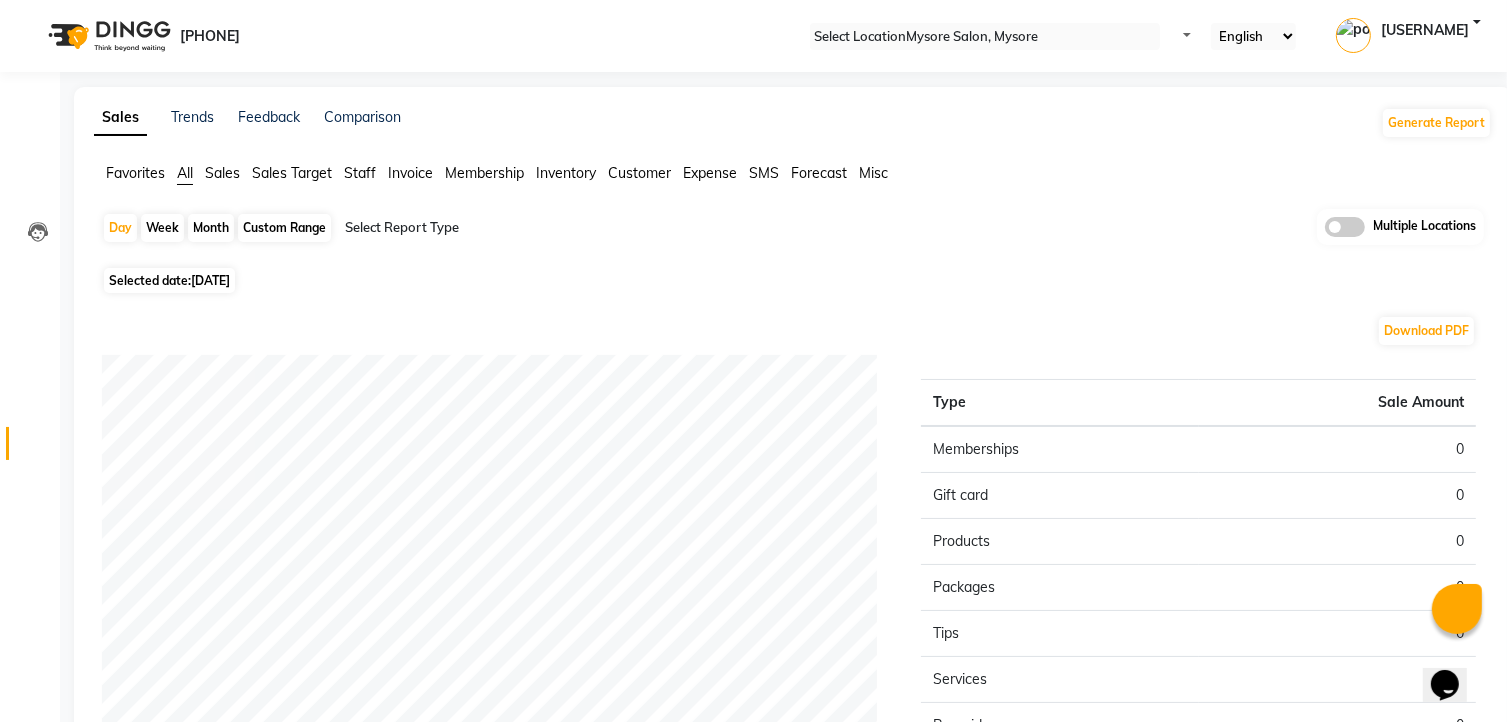 click on "[DATE]" at bounding box center (210, 280) 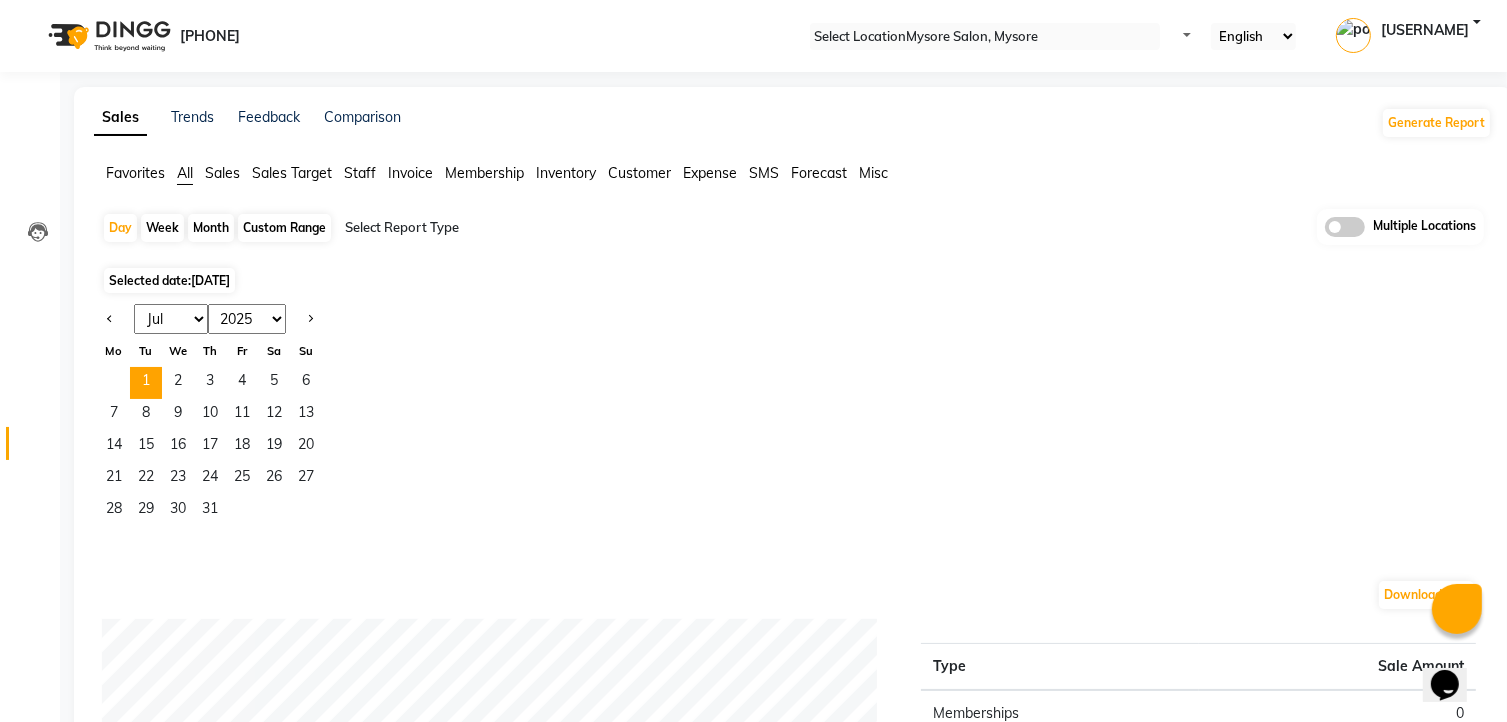 click on "Jan Feb Mar Apr May Jun Jul Aug Sep Oct Nov Dec" at bounding box center [171, 319] 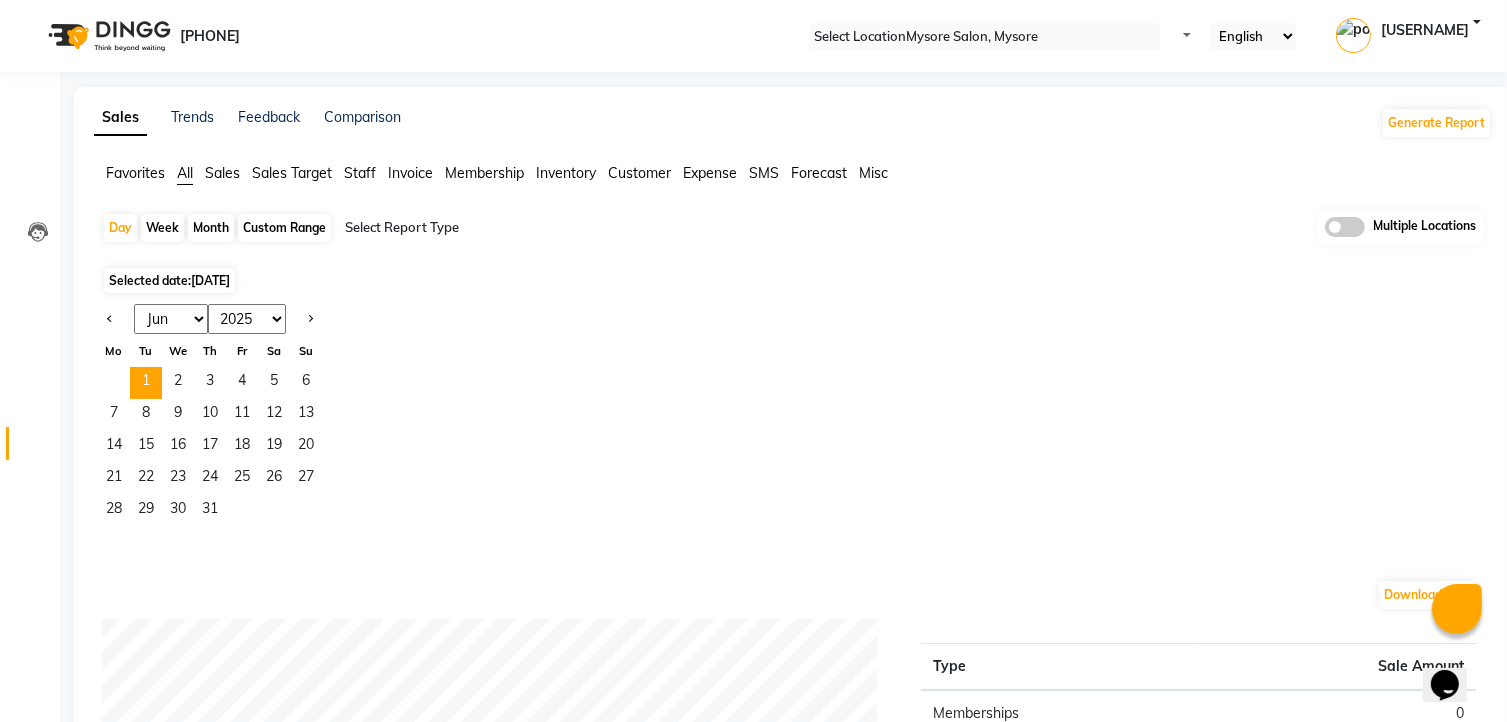 click on "Jan Feb Mar Apr May Jun Jul Aug Sep Oct Nov Dec" at bounding box center (171, 319) 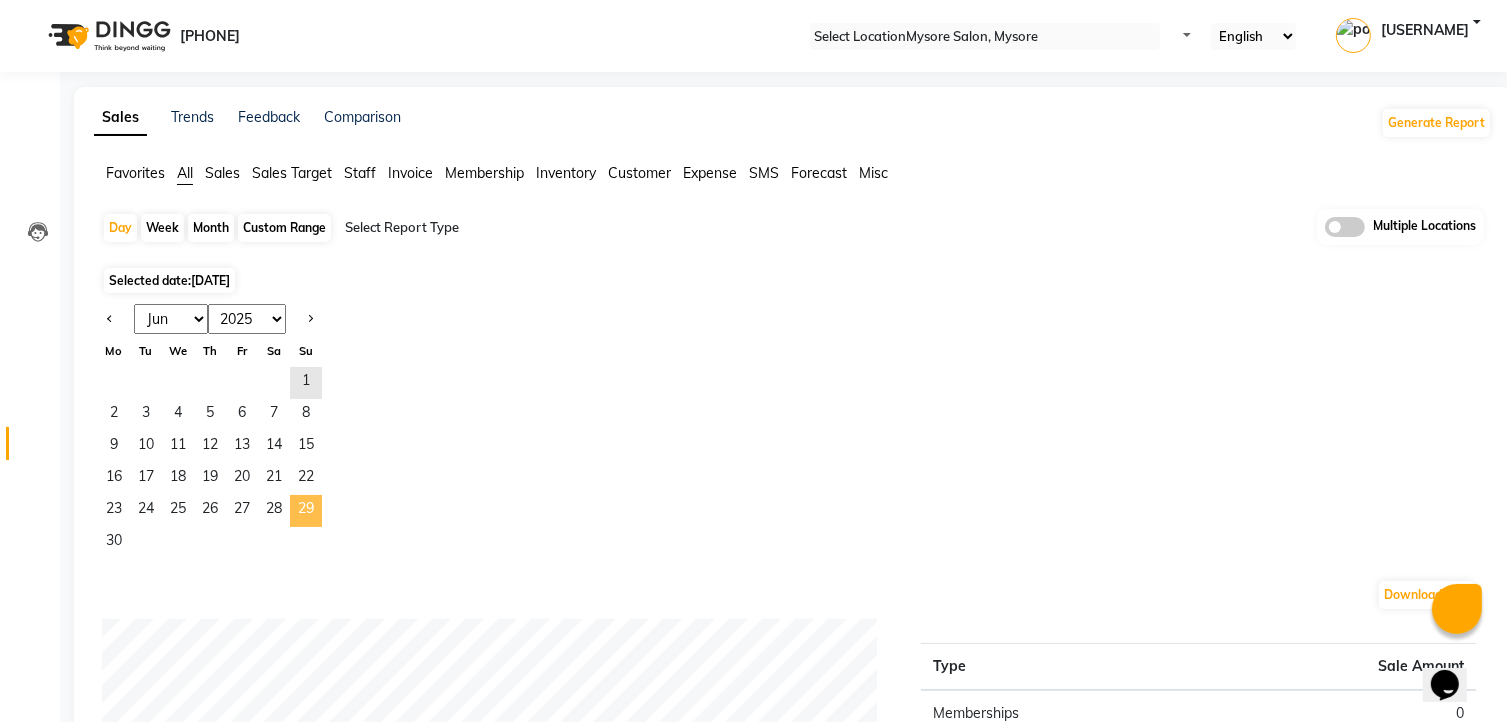 click on "[NUMBER]" at bounding box center [306, 511] 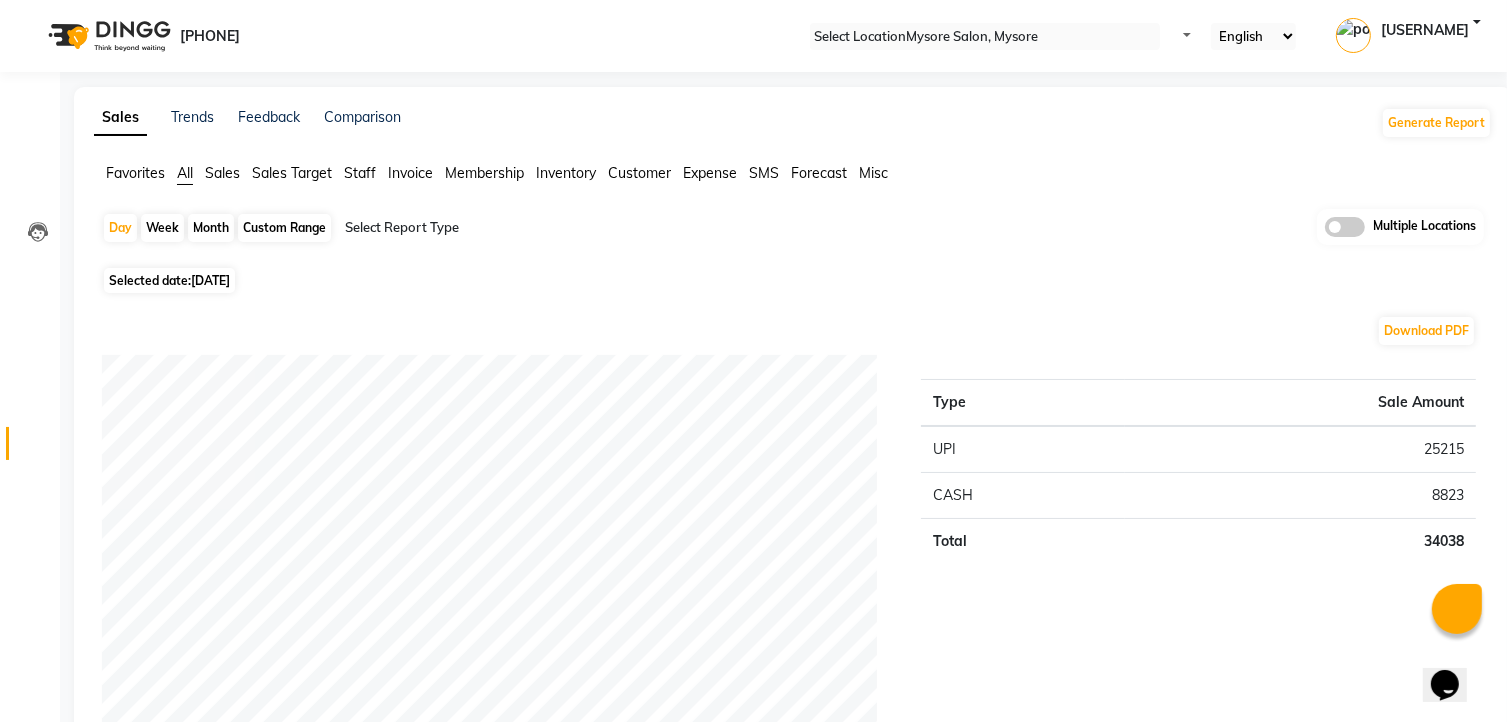 click on "Staff" at bounding box center (135, 173) 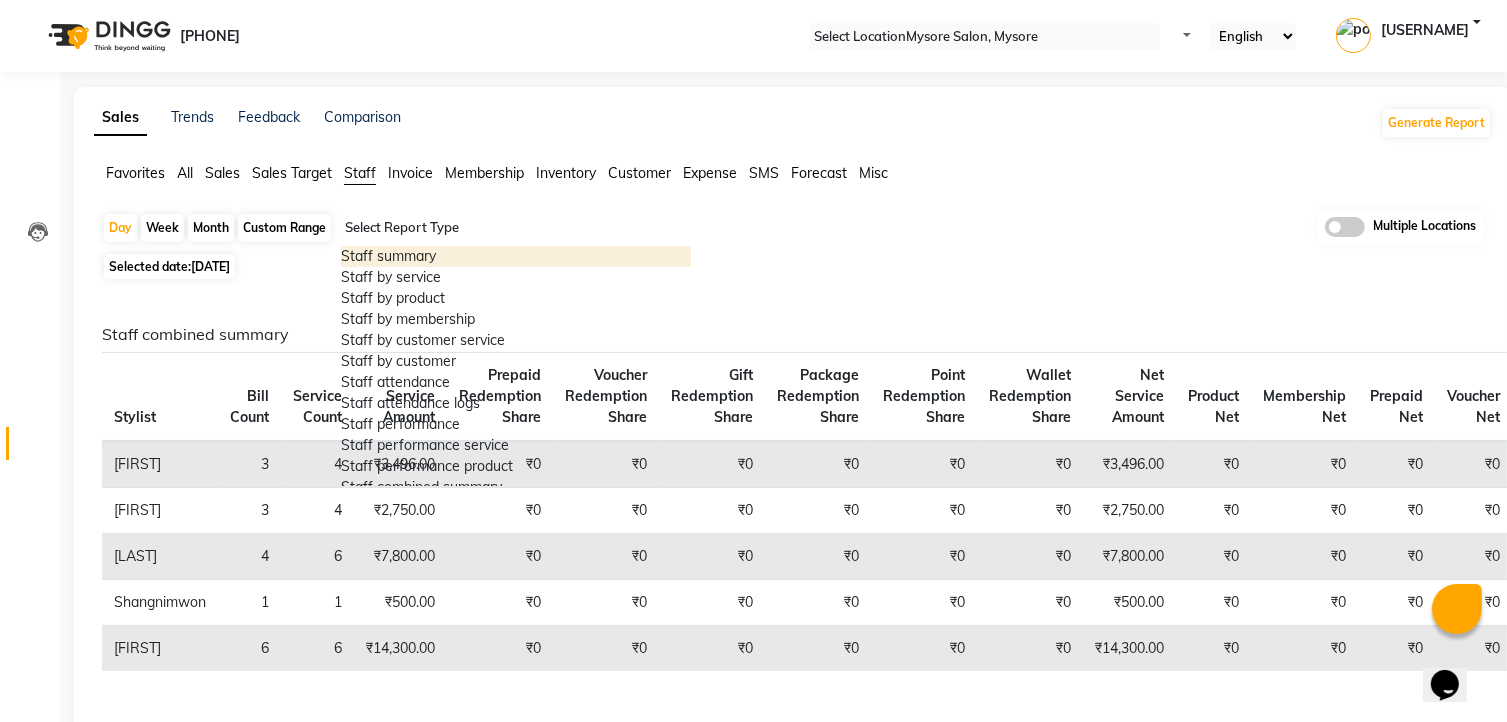 drag, startPoint x: 476, startPoint y: 222, endPoint x: 478, endPoint y: 249, distance: 27.073973 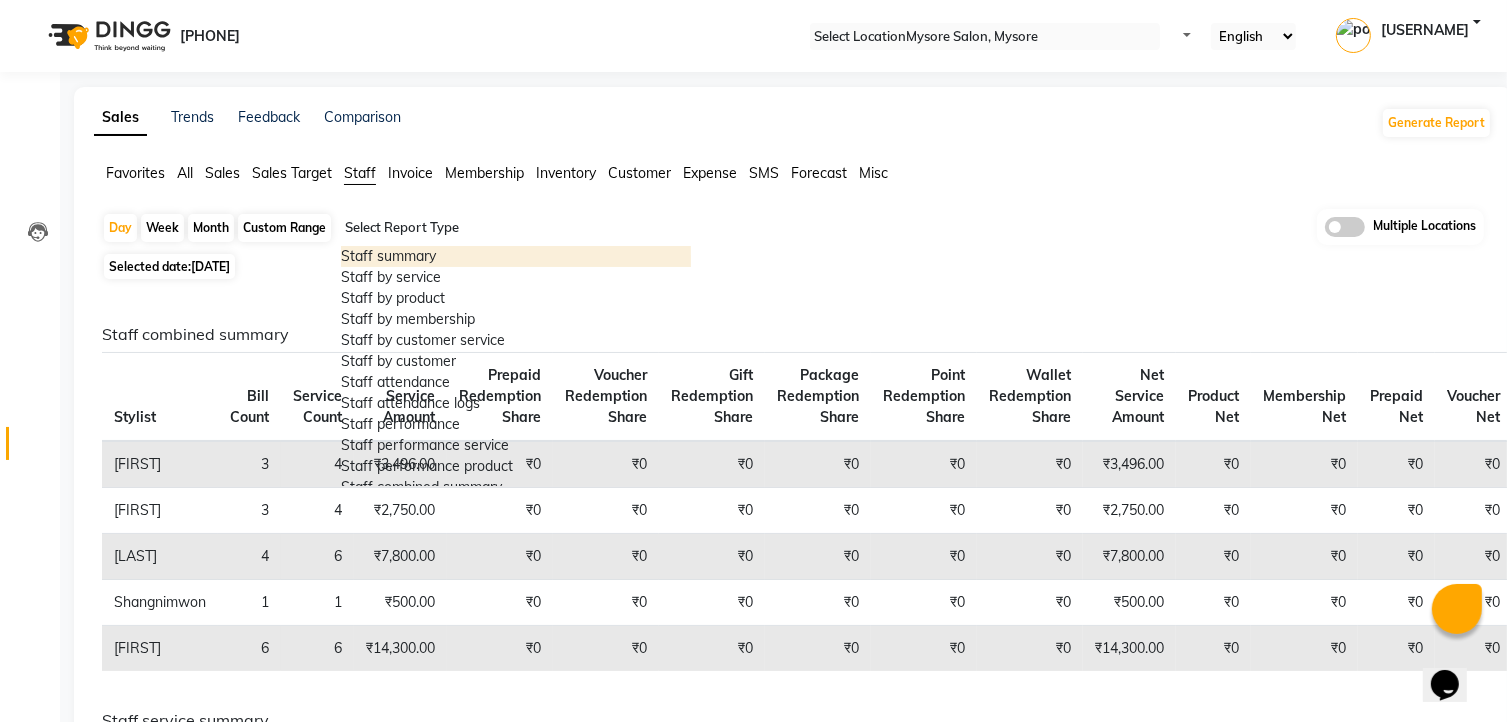 click on "Staff summary" at bounding box center (516, 256) 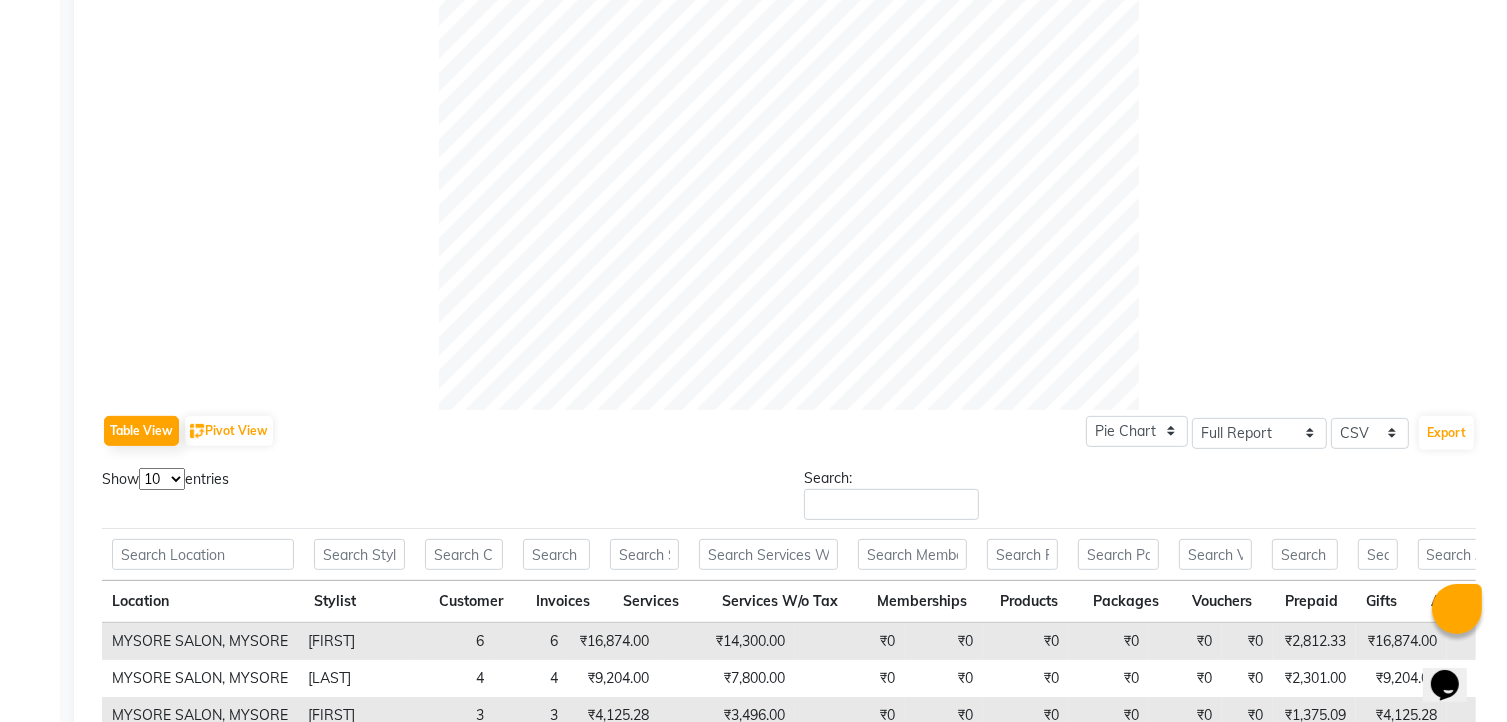 scroll, scrollTop: 864, scrollLeft: 0, axis: vertical 